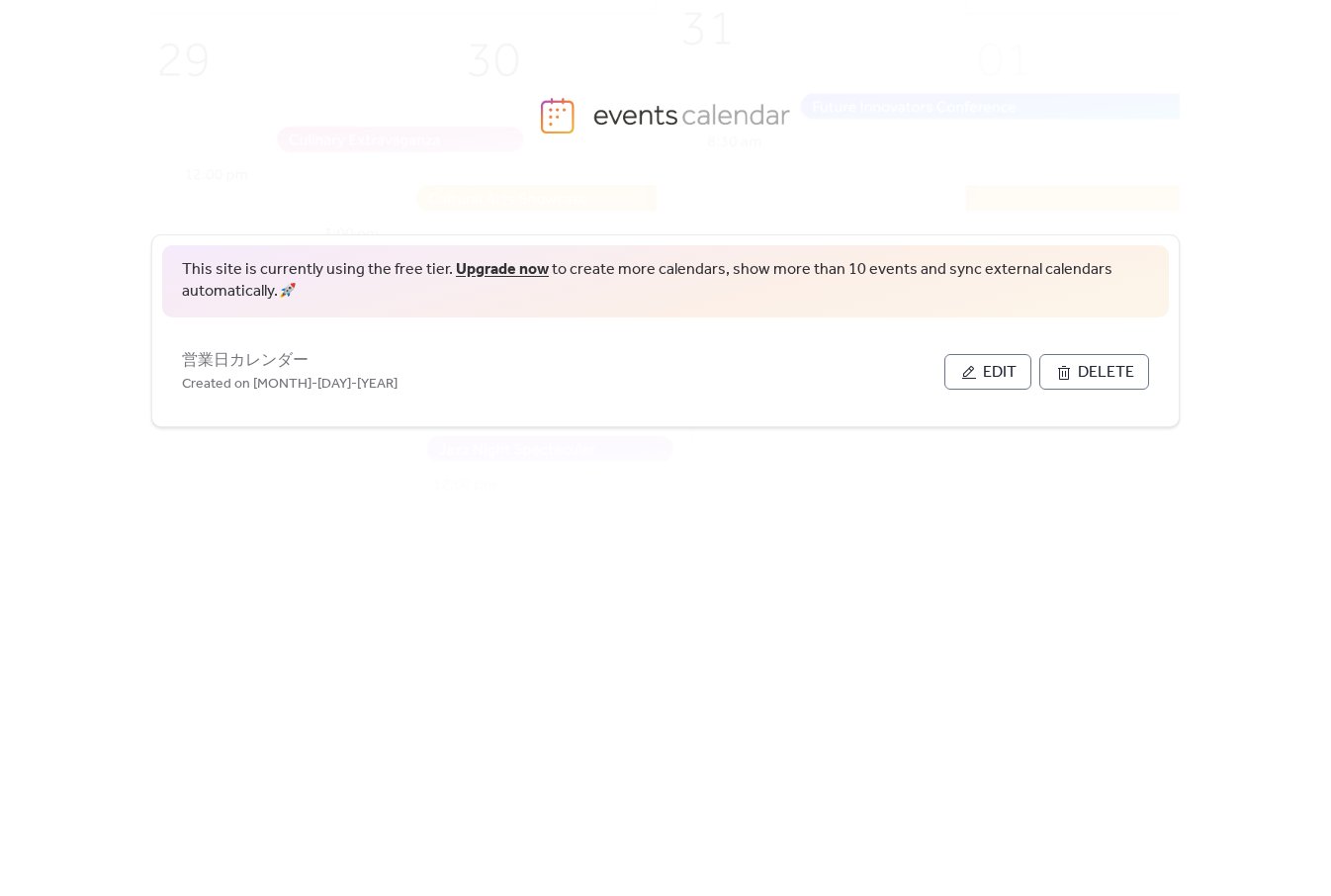 scroll, scrollTop: 0, scrollLeft: 0, axis: both 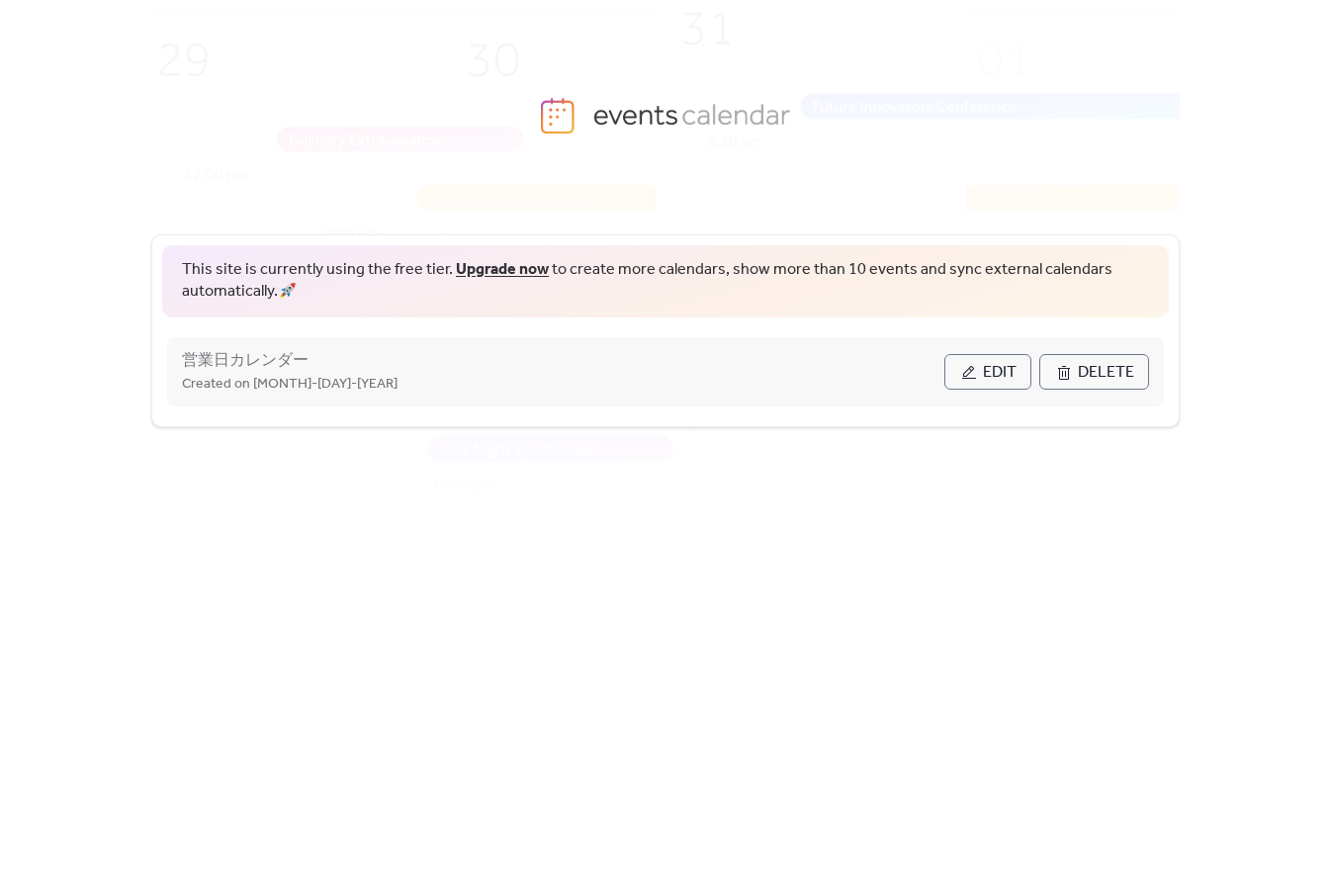 click on "Edit" at bounding box center [1000, 373] 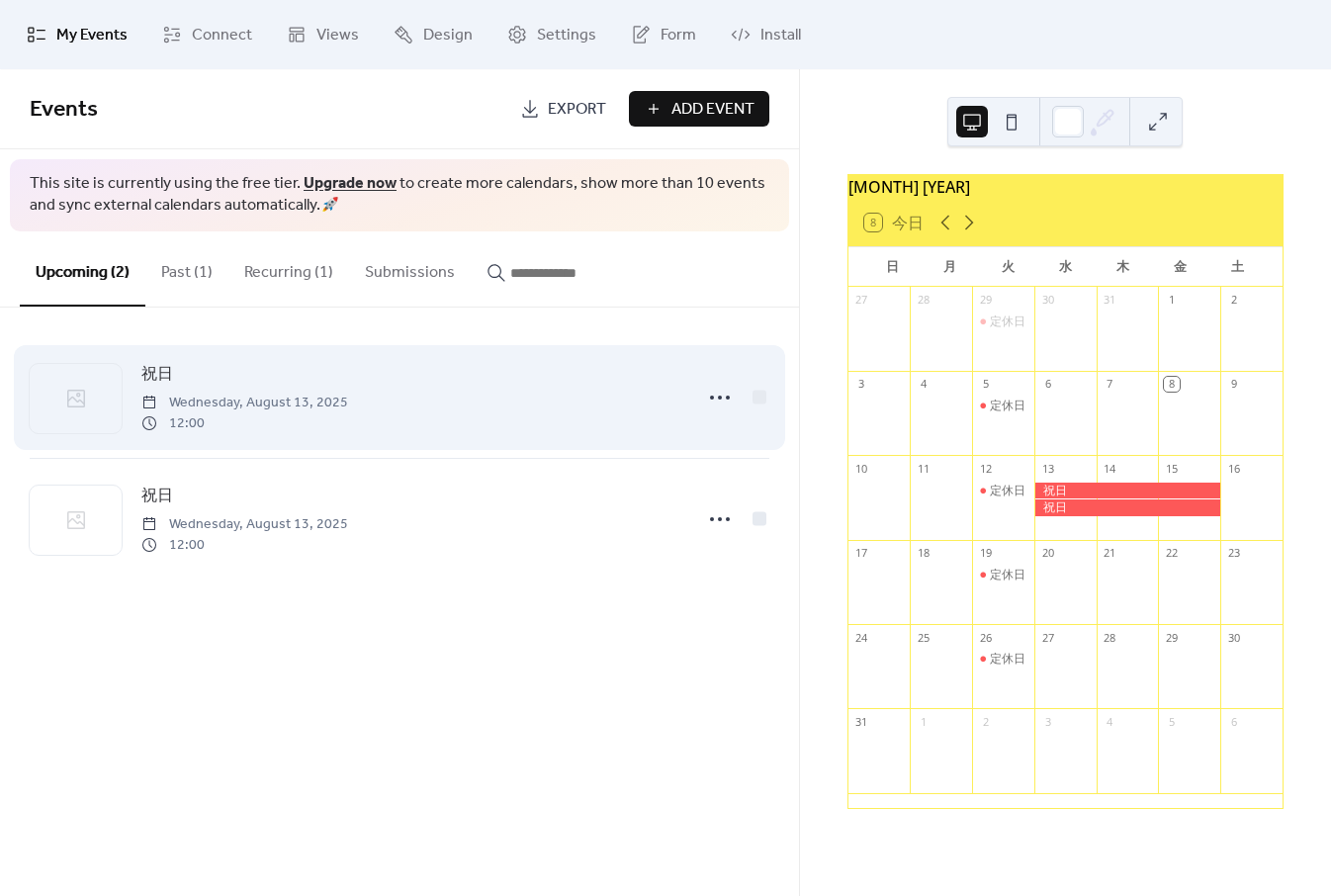 click on "[HOLIDAY] [DAY], [MONTH] [DAY_NUM], [YEAR] [TIME]" at bounding box center [410, 398] 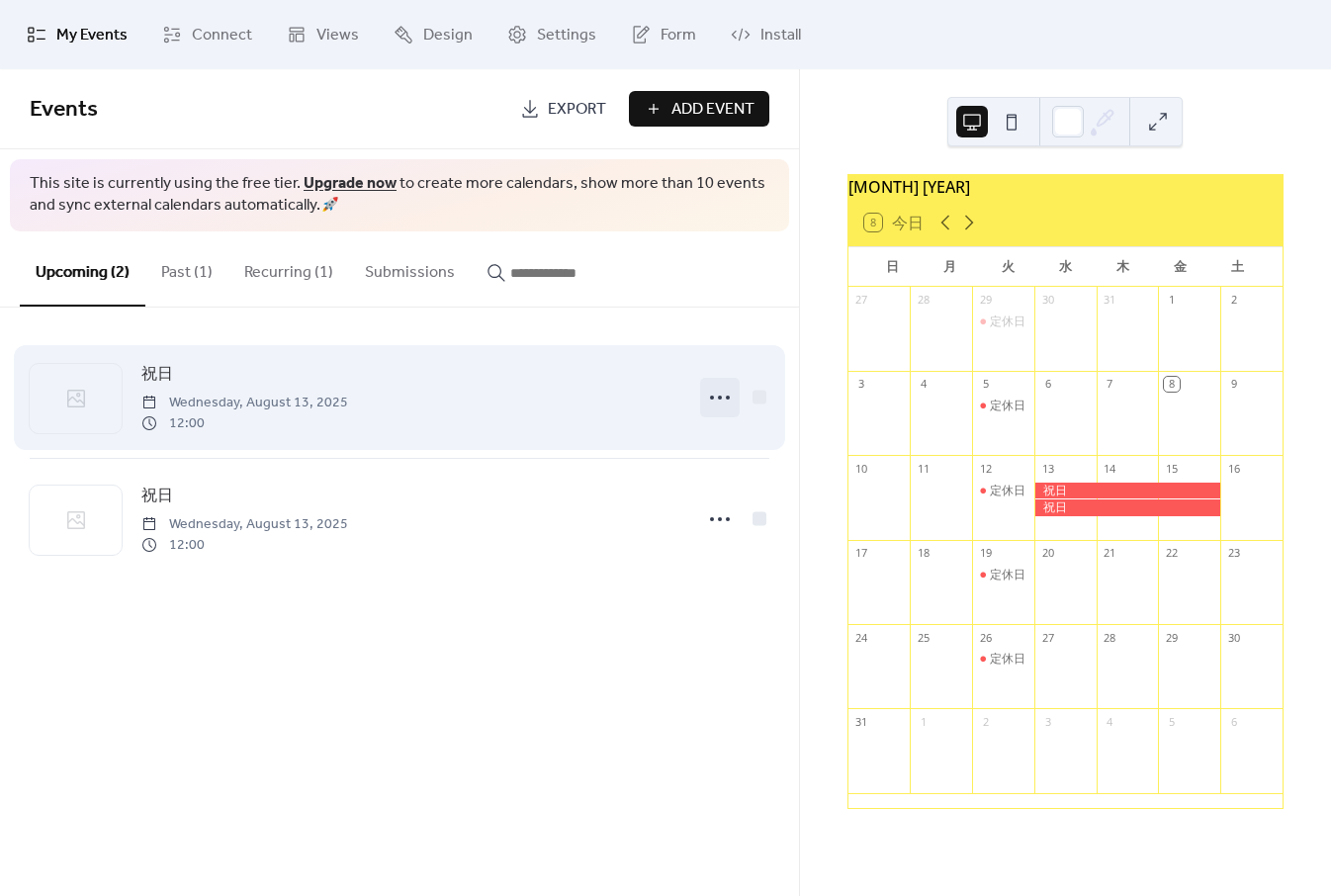 click 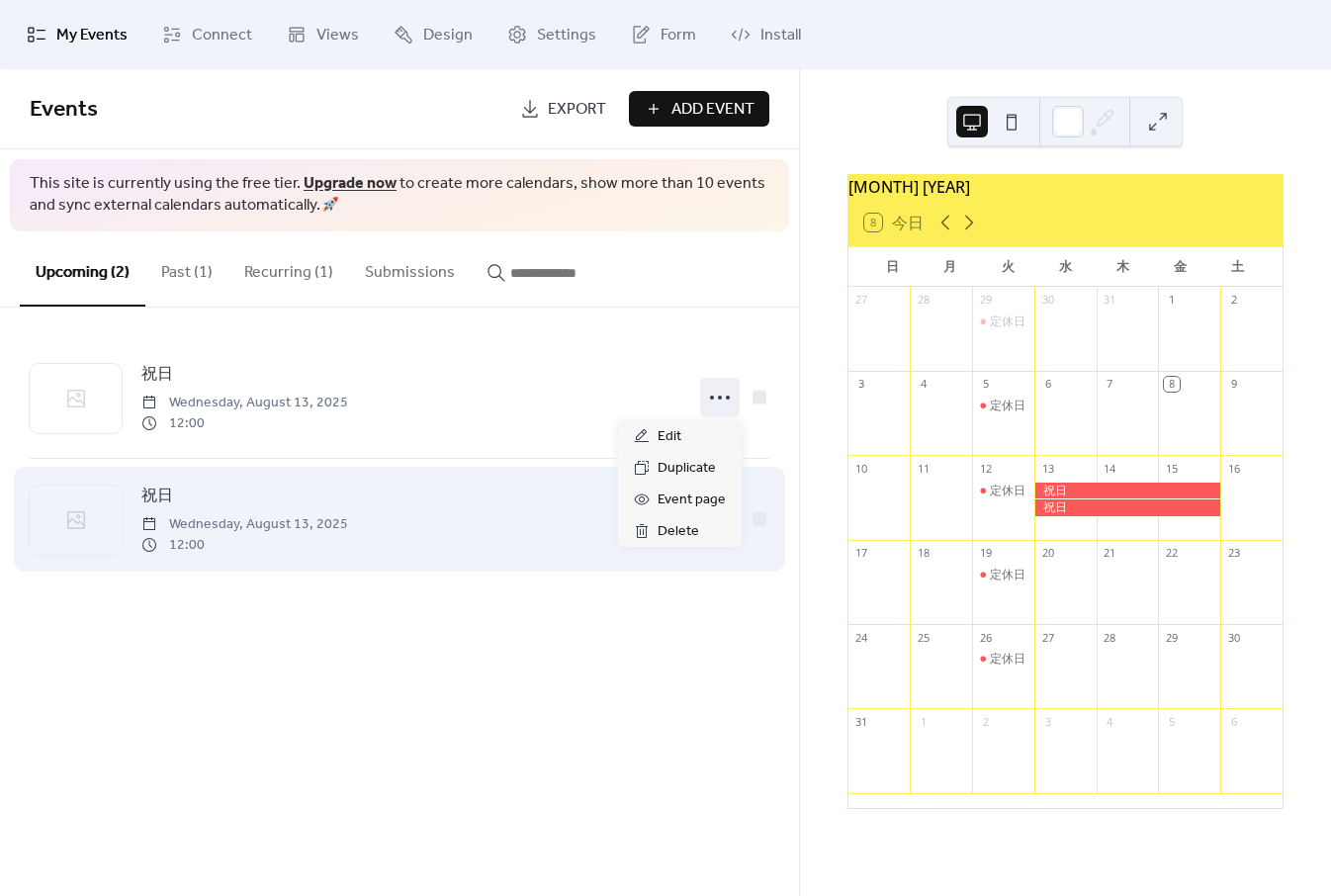 click on "祝日 Wednesday, [MONTH] 13, 2025 12:00" at bounding box center [399, 519] 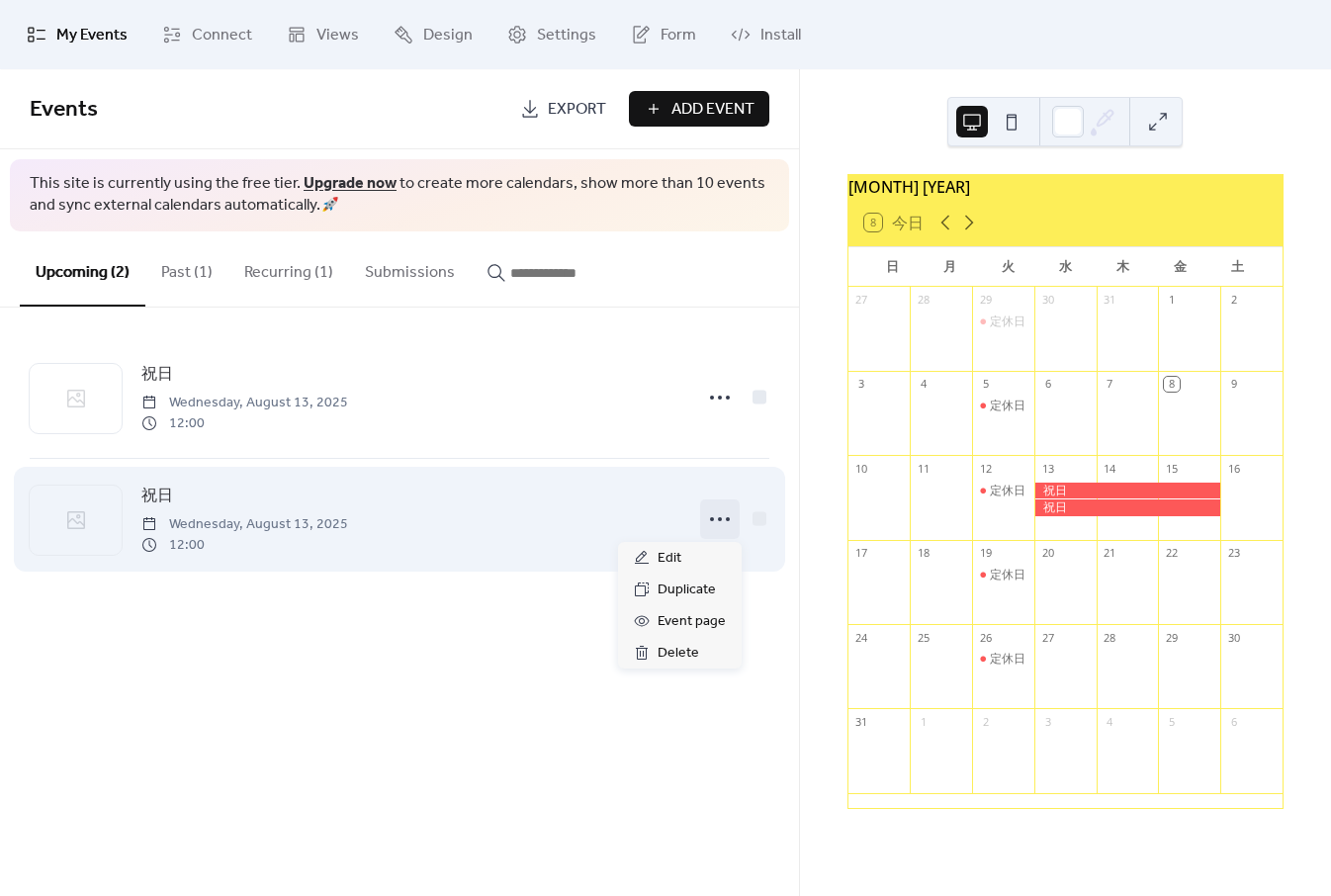 click 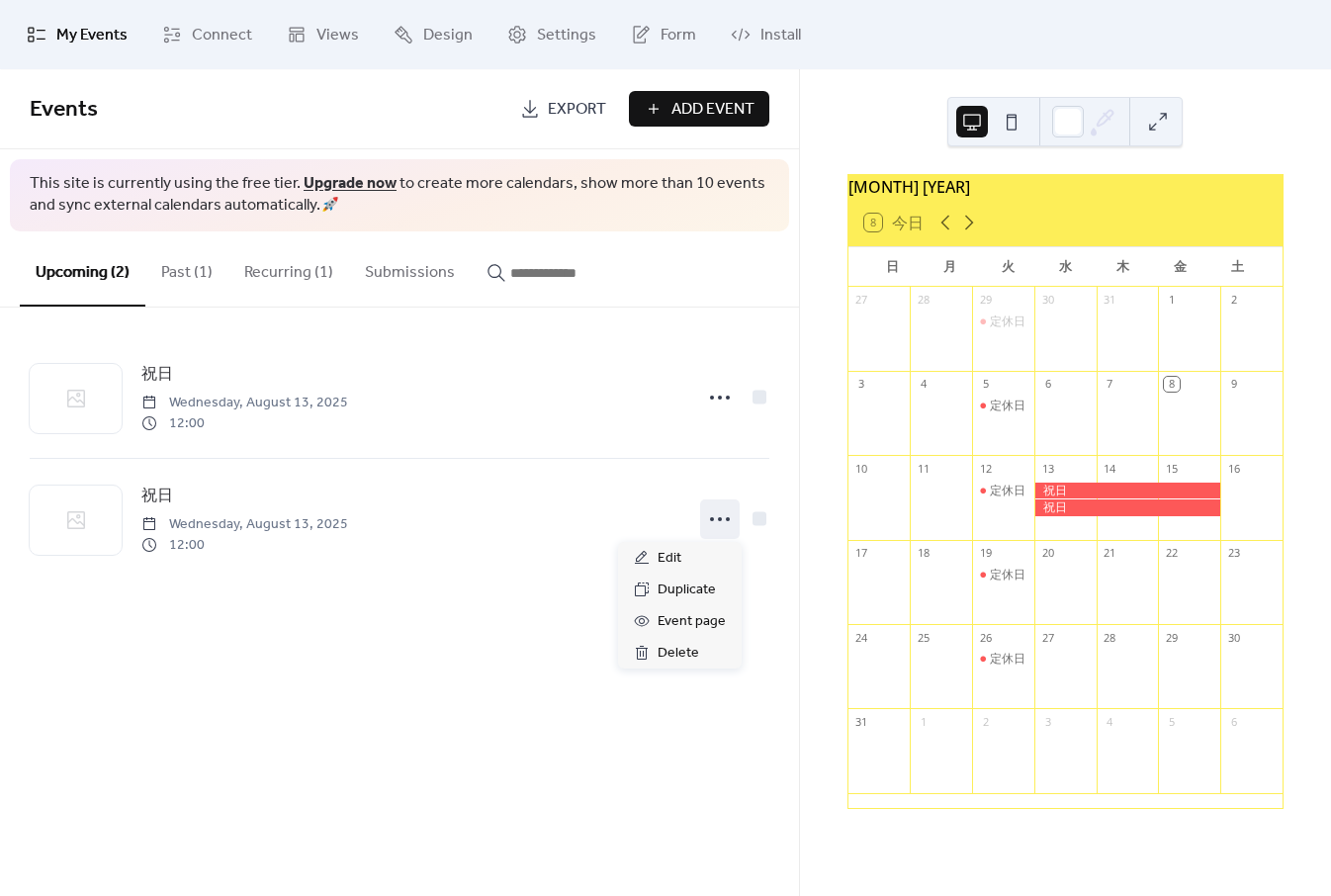 click on "Events Export Add Event This site is currently using the free tier.   Upgrade now   to create more calendars, show more than 10 events and sync external calendars automatically. 🚀 Upcoming (2) Past (1) Recurring (1) Submissions 祝日 Wednesday, August 13, 2025 12:00 祝日 Wednesday, August 13, 2025 12:00 Cancel" at bounding box center [399, 483] 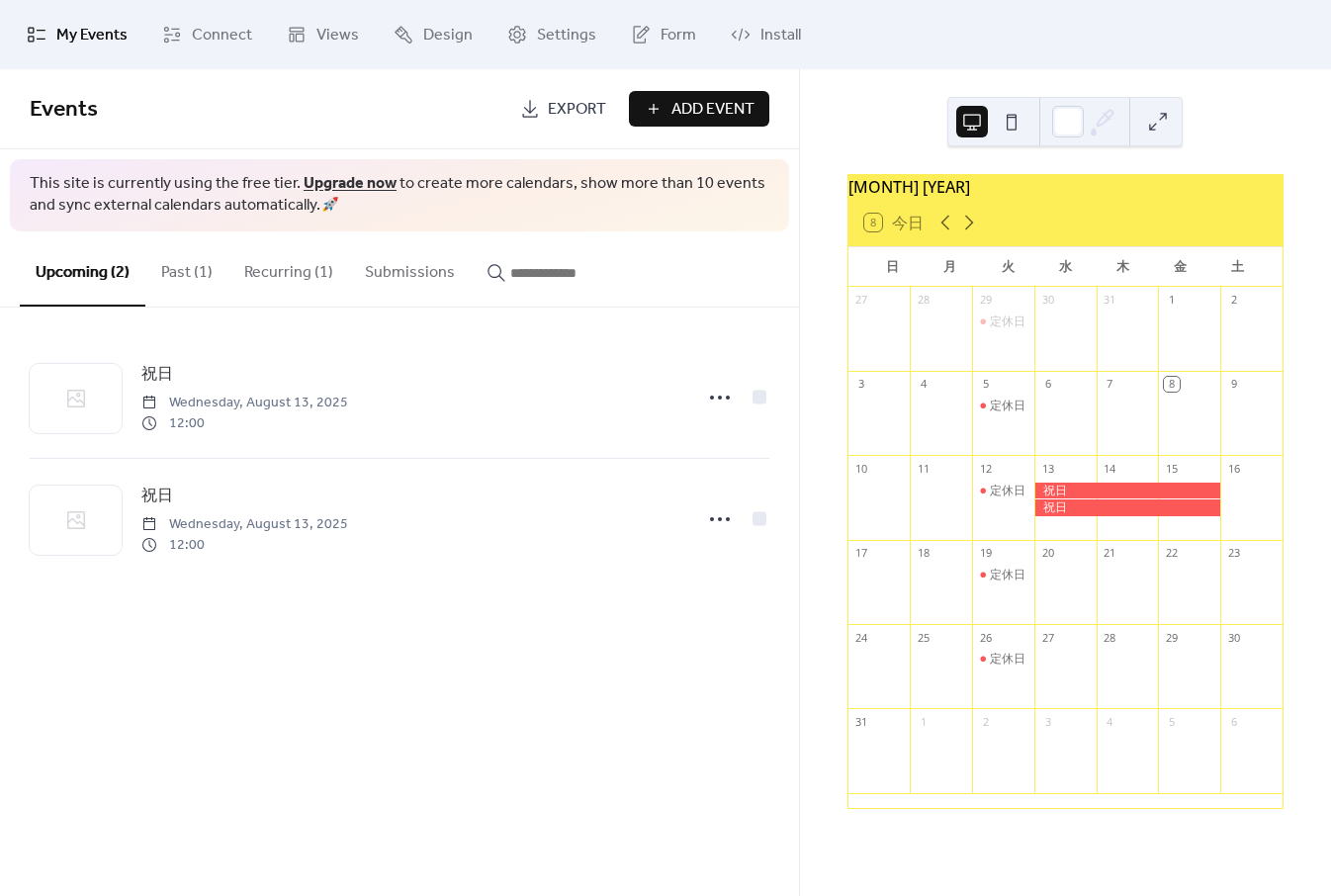 click on "Recurring (1)" at bounding box center (289, 268) 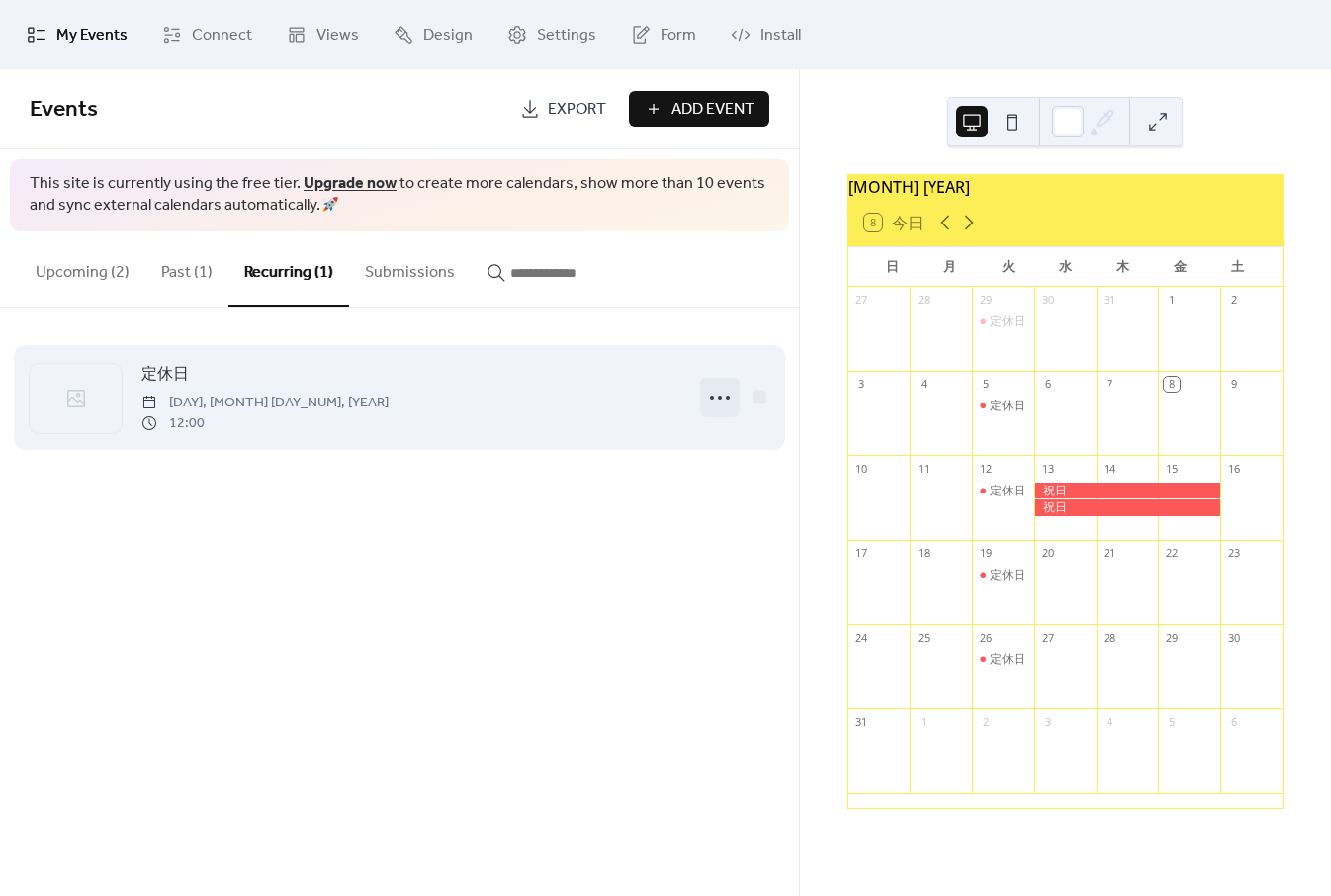 click 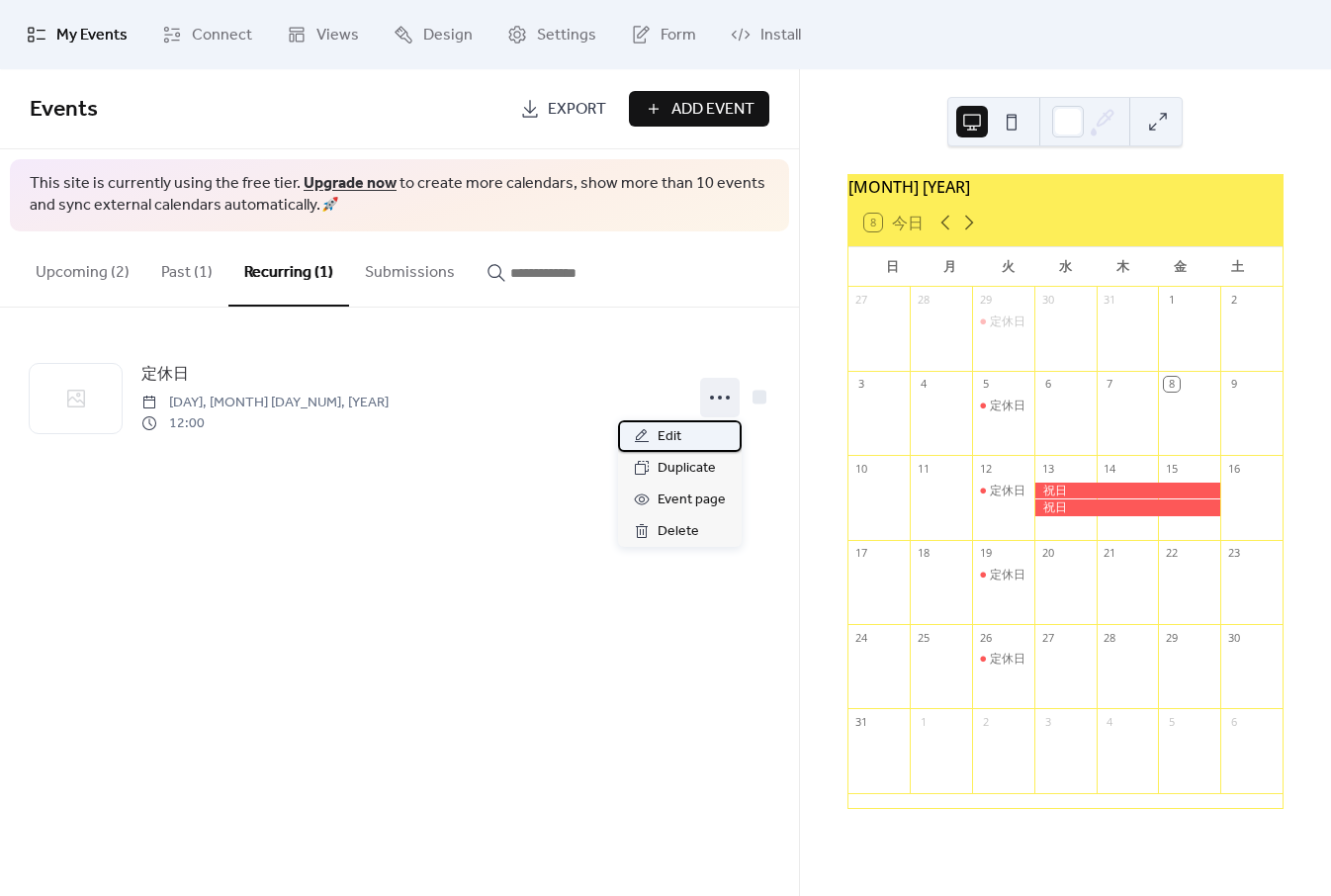 click on "Edit" at bounding box center [679, 436] 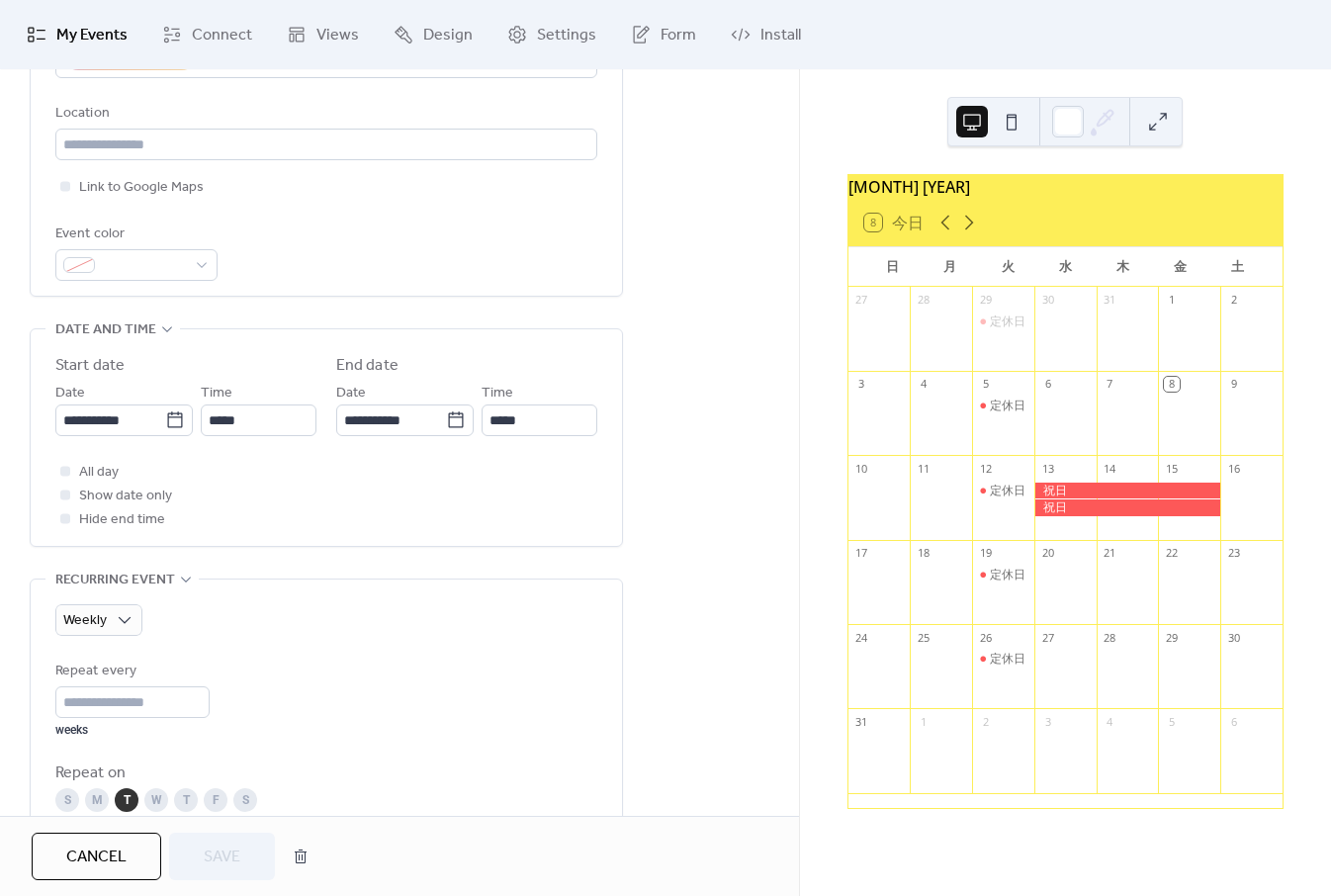 scroll, scrollTop: 544, scrollLeft: 0, axis: vertical 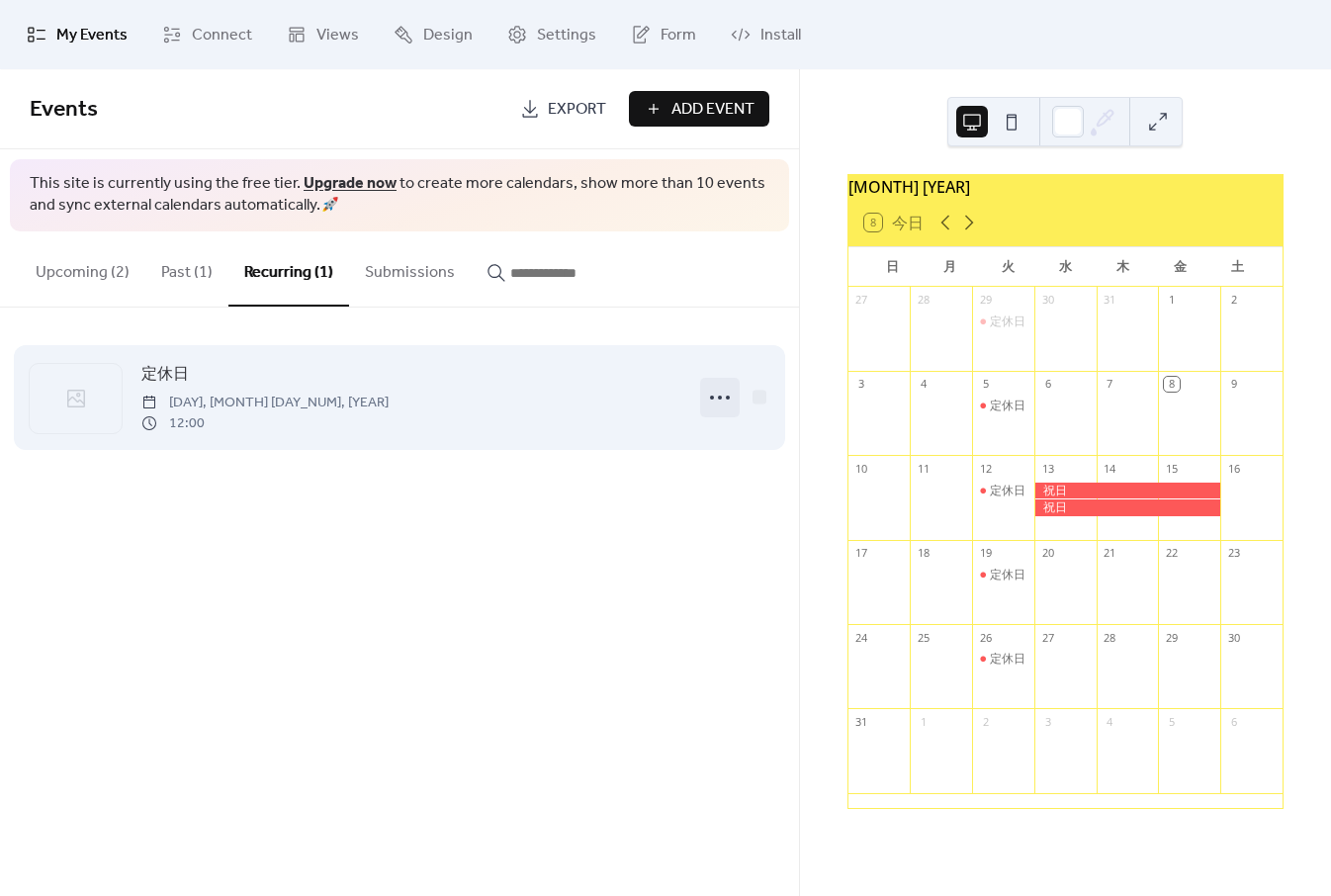 click 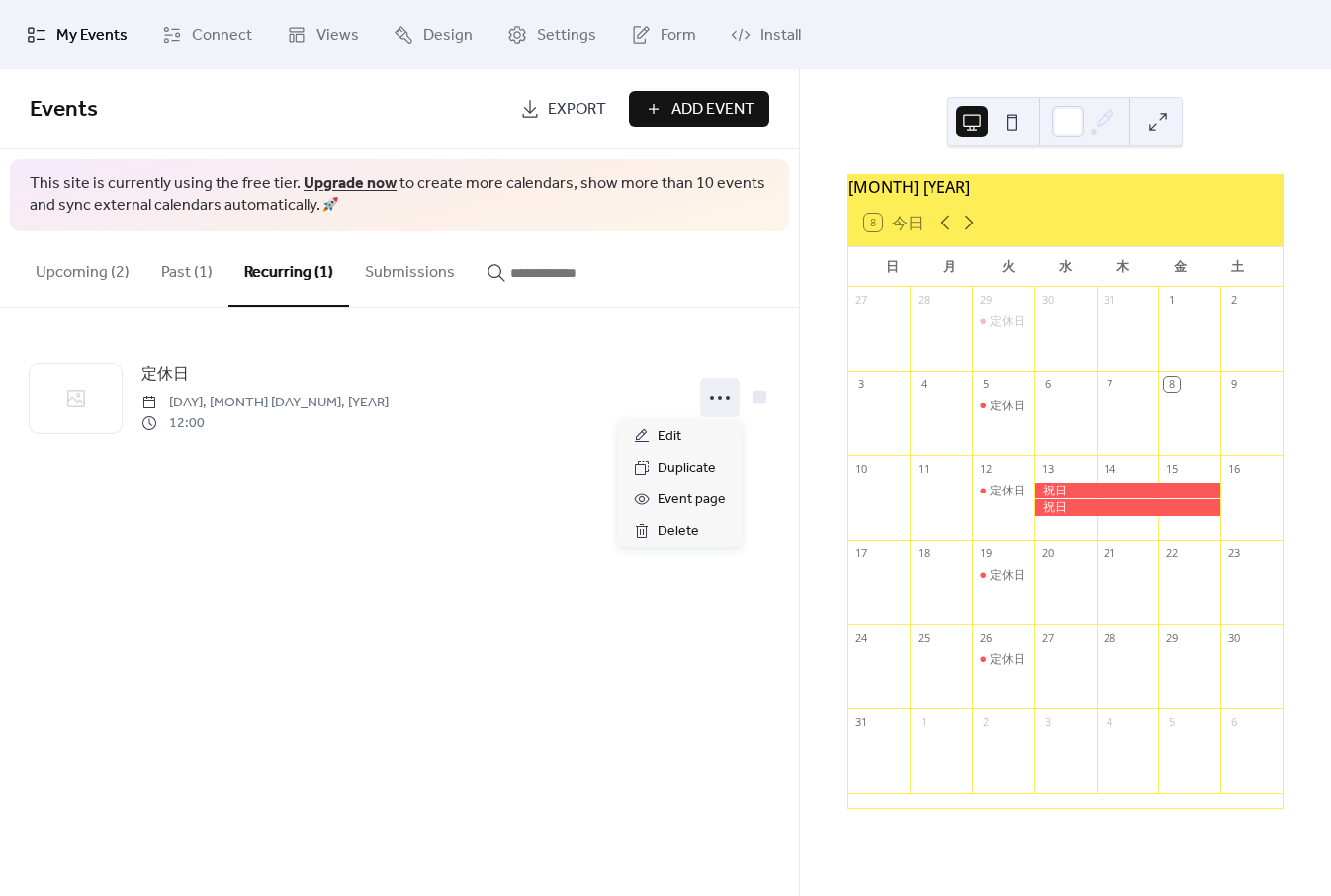 click on "Events Export Add Event This site is currently using the free tier.   Upgrade now   to create more calendars, show more than 10 events and sync external calendars automatically. 🚀 Upcoming (2) Past (1) Recurring (1) Submissions 定休日 Tuesday, July 15, 2025 12:00 Cancel" at bounding box center [399, 483] 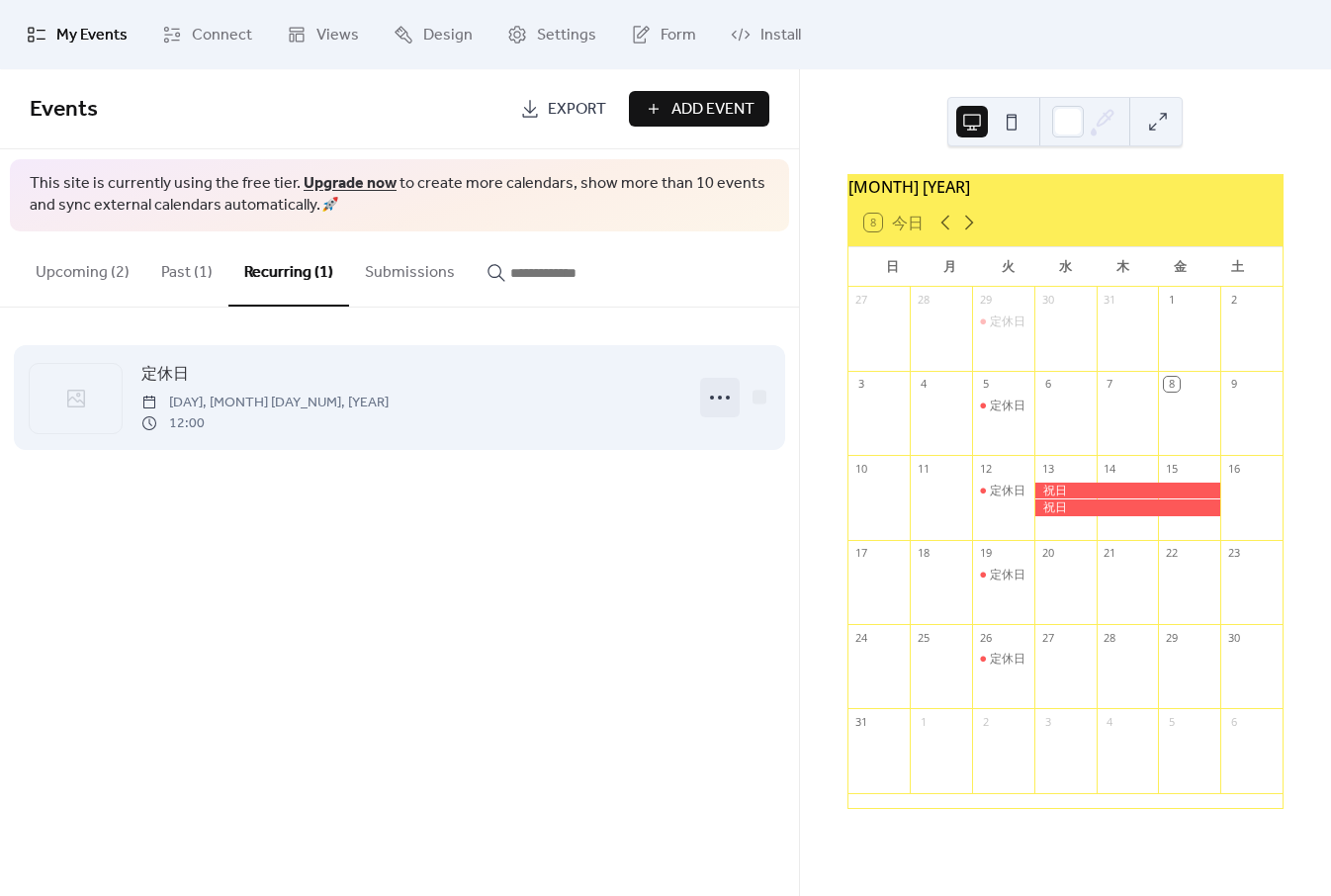 click 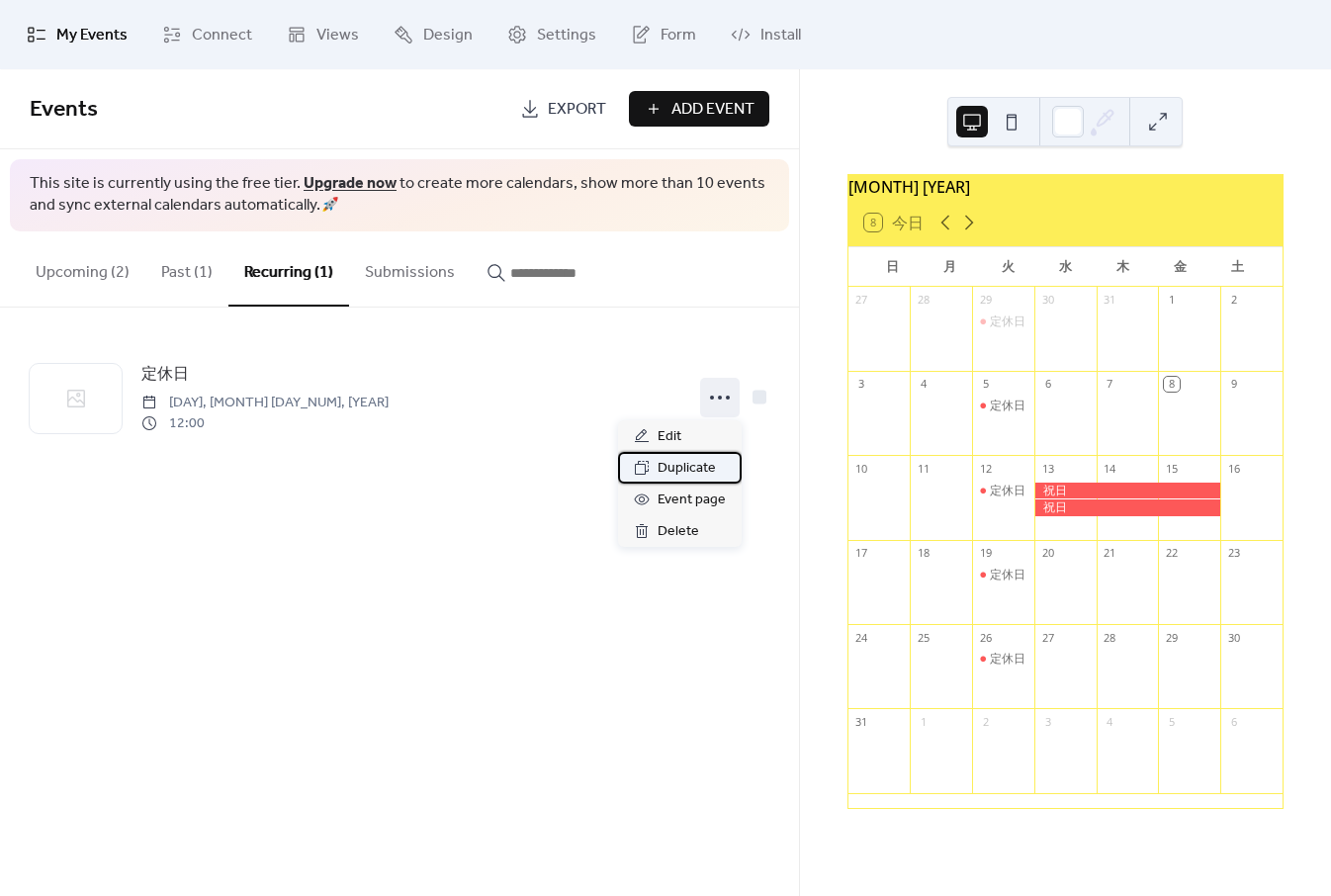 click on "Duplicate" at bounding box center (686, 469) 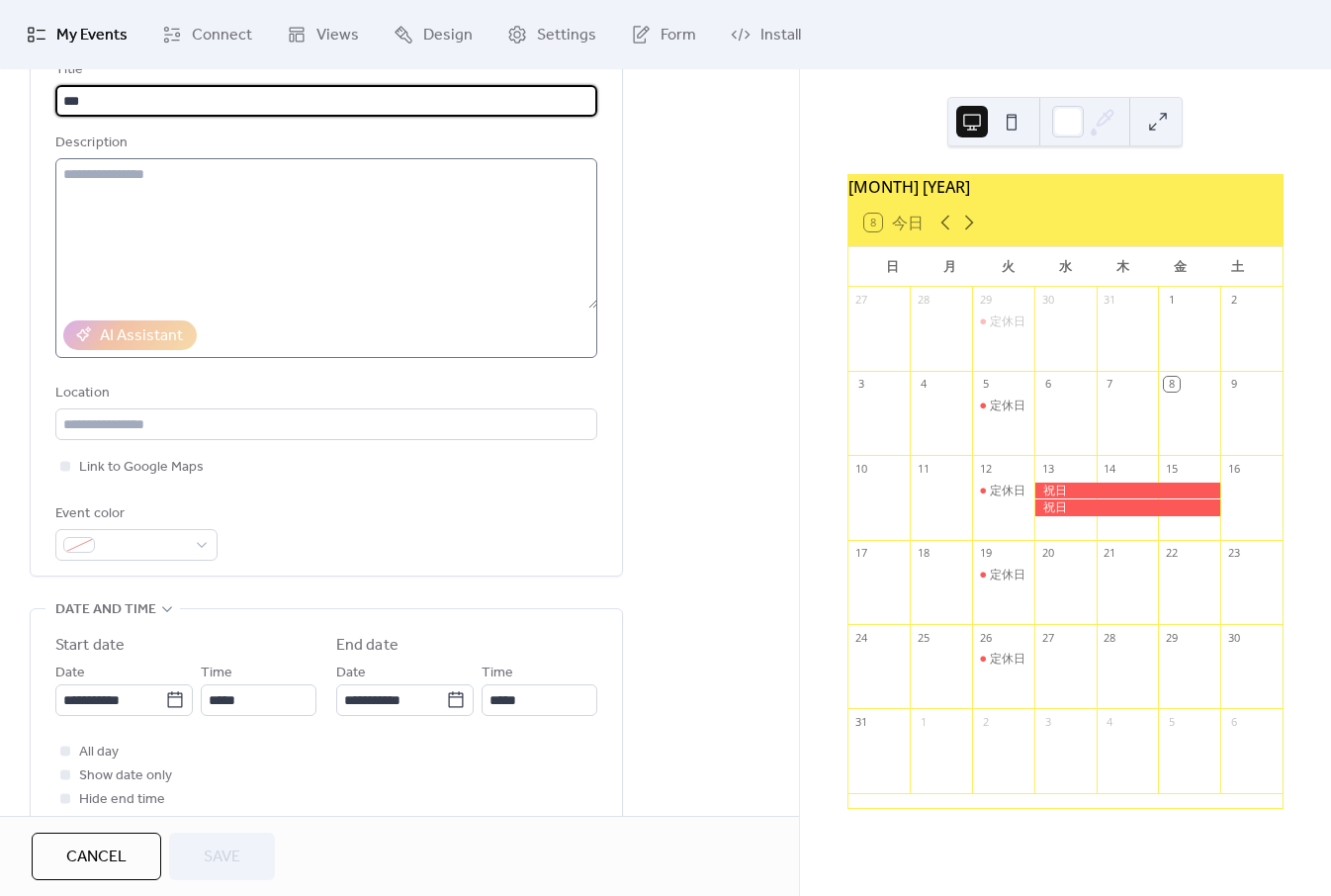 scroll, scrollTop: 308, scrollLeft: 0, axis: vertical 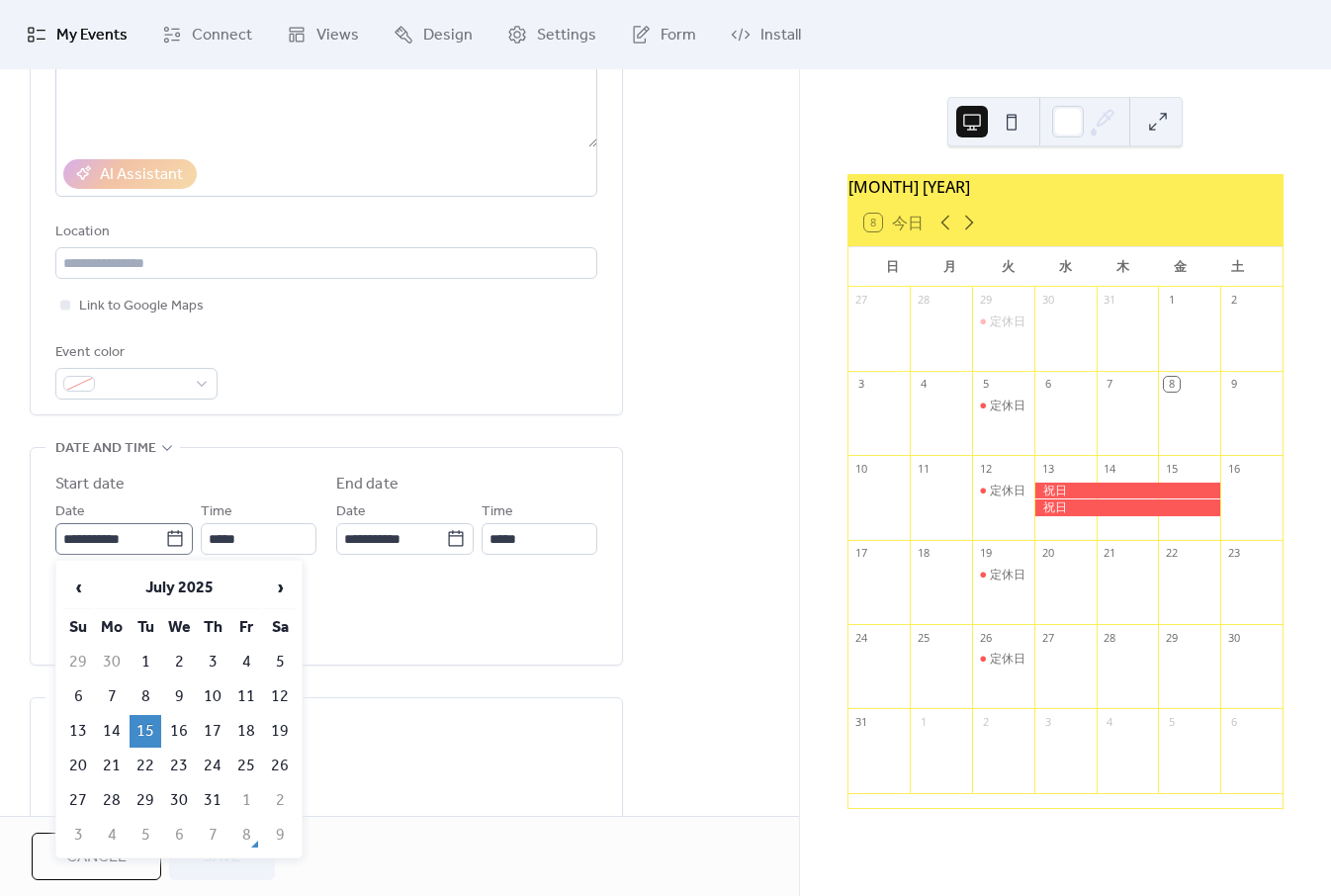 click 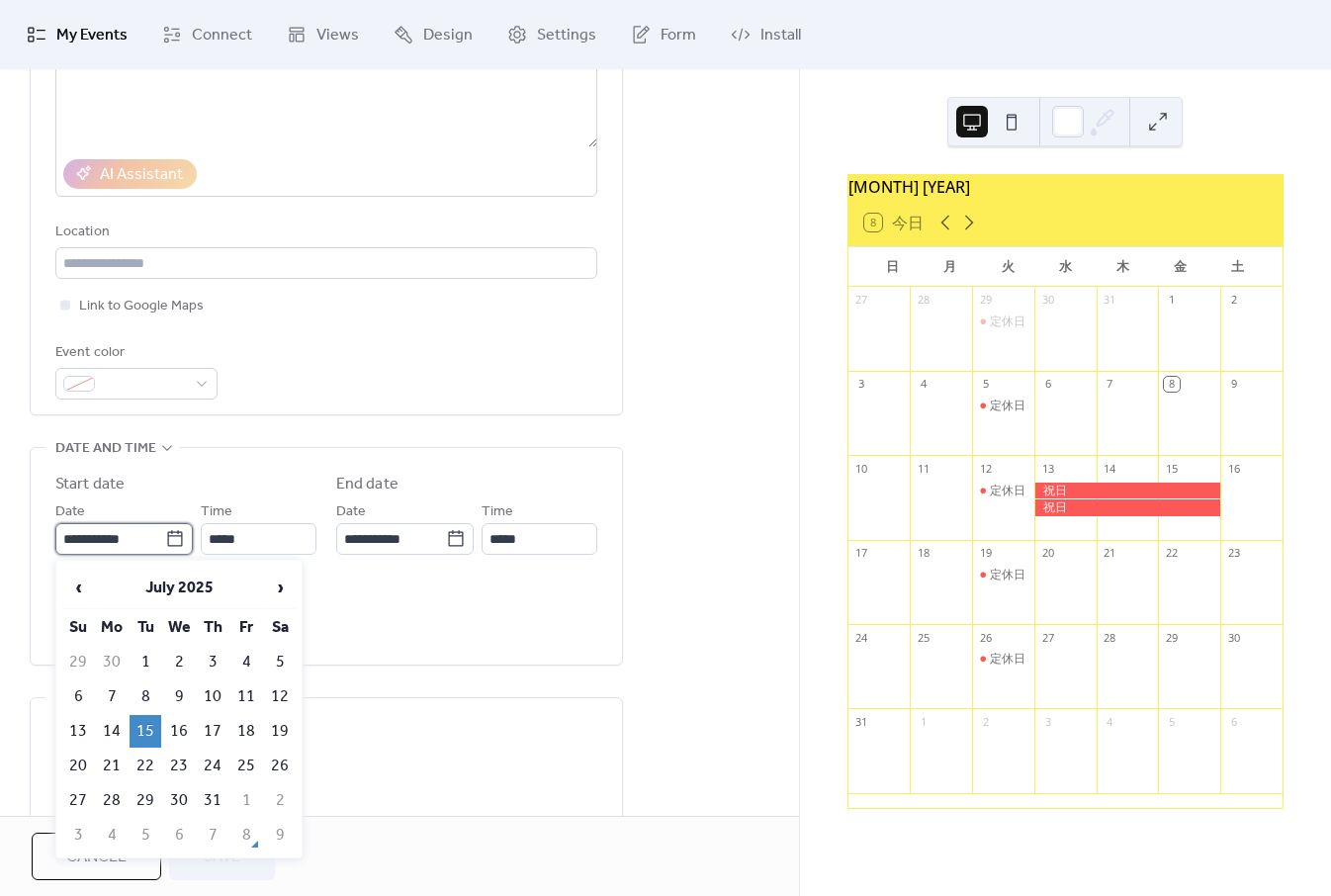 click on "**********" at bounding box center (110, 539) 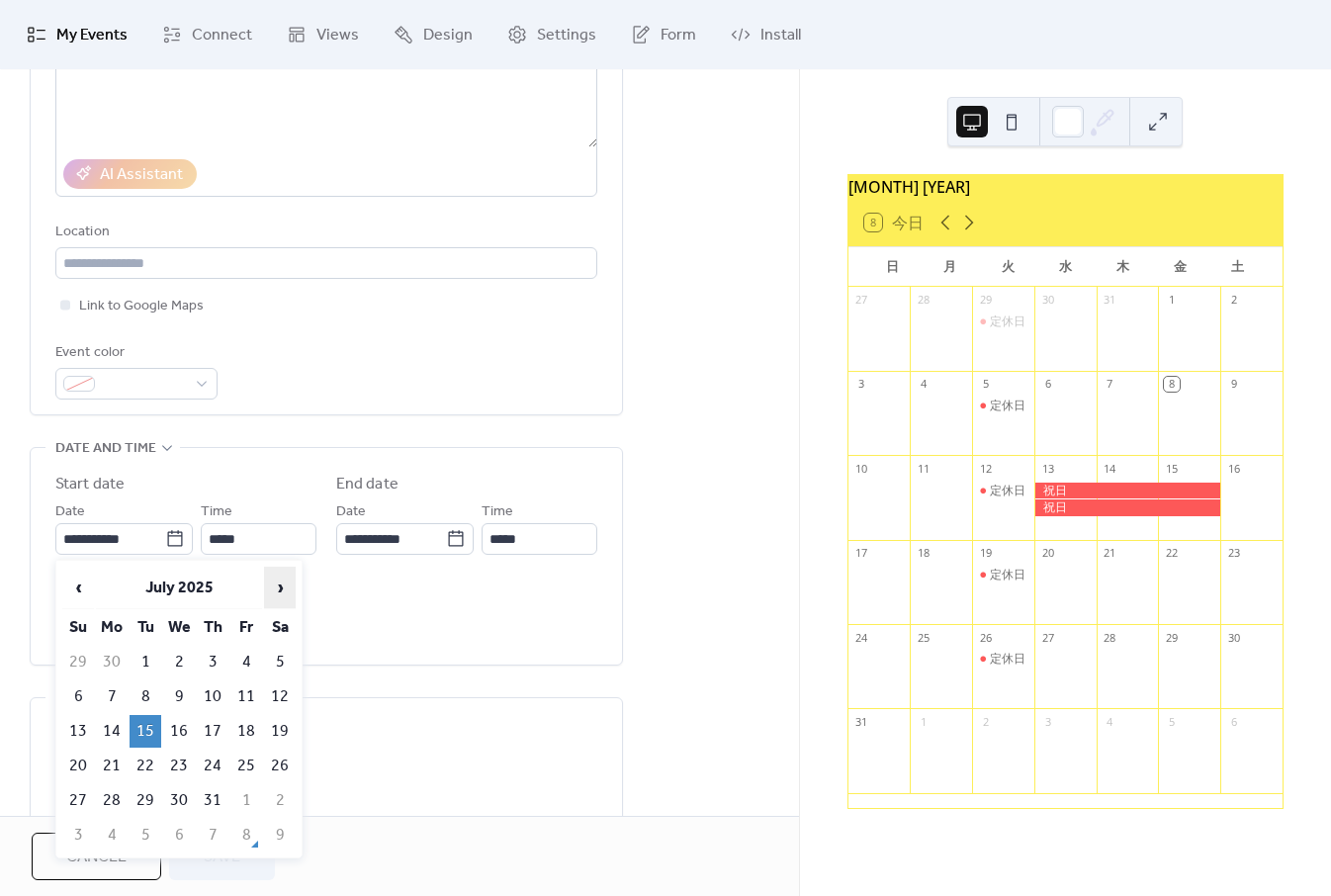 click on "›" at bounding box center [280, 587] 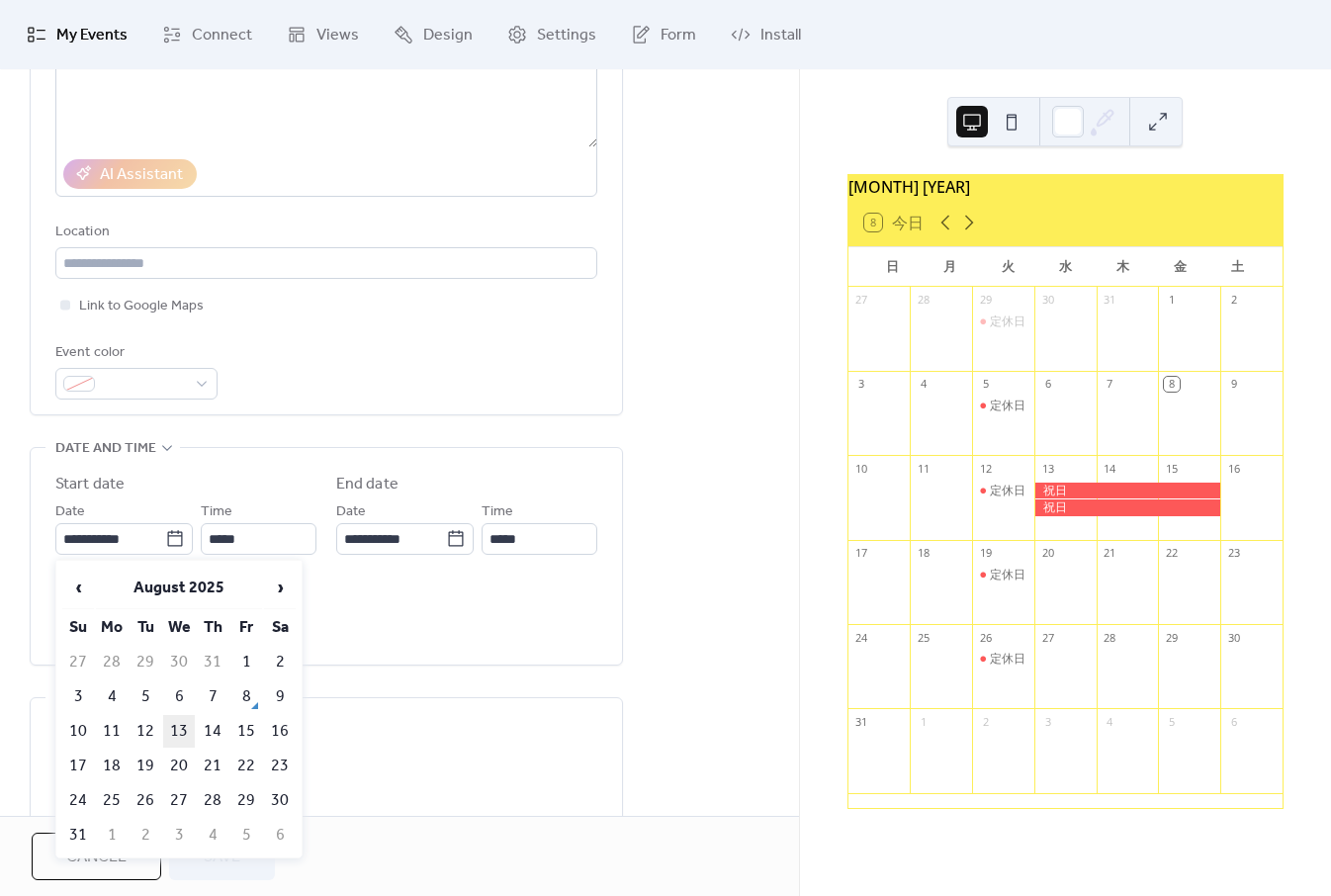 click on "13" at bounding box center [179, 731] 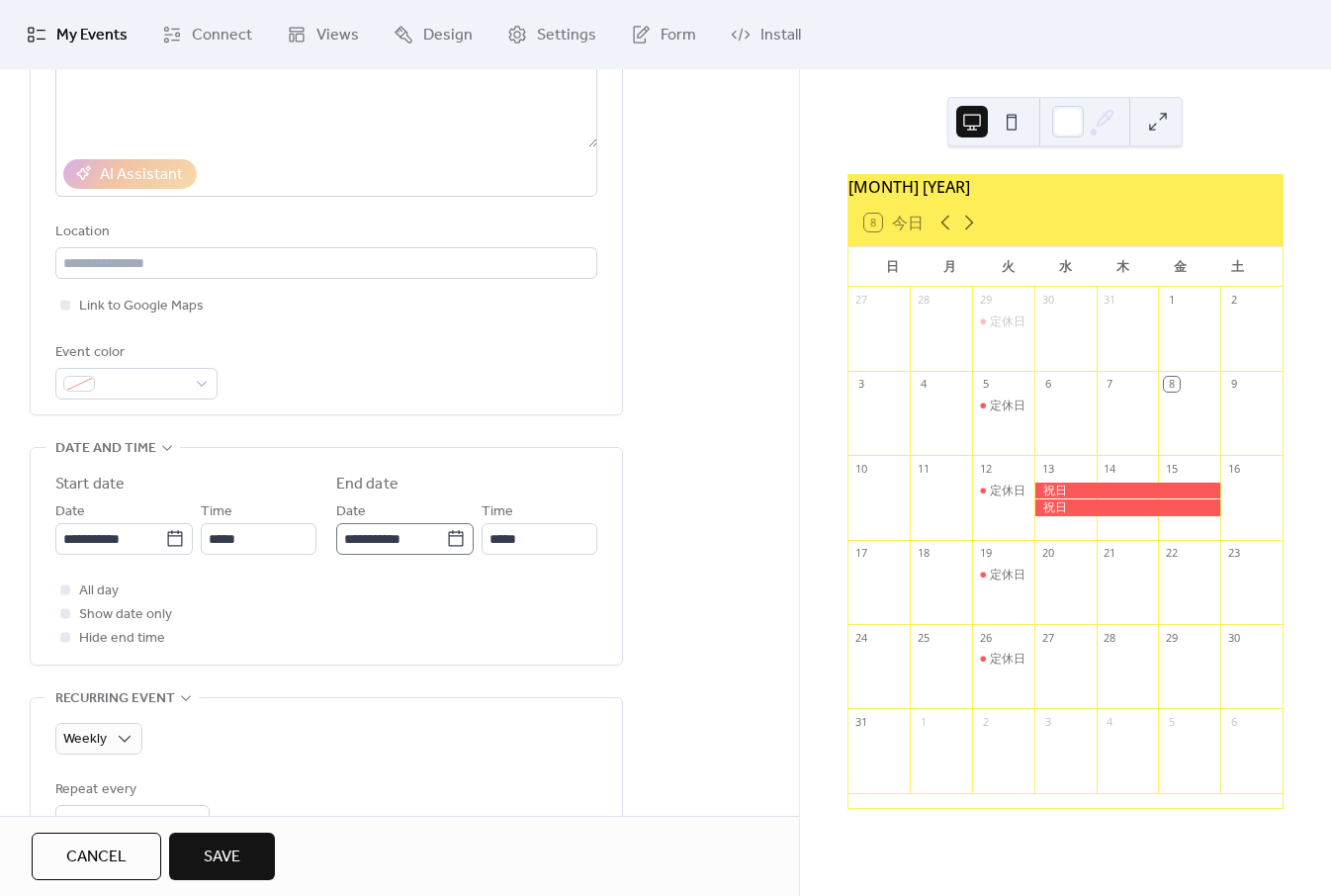 click 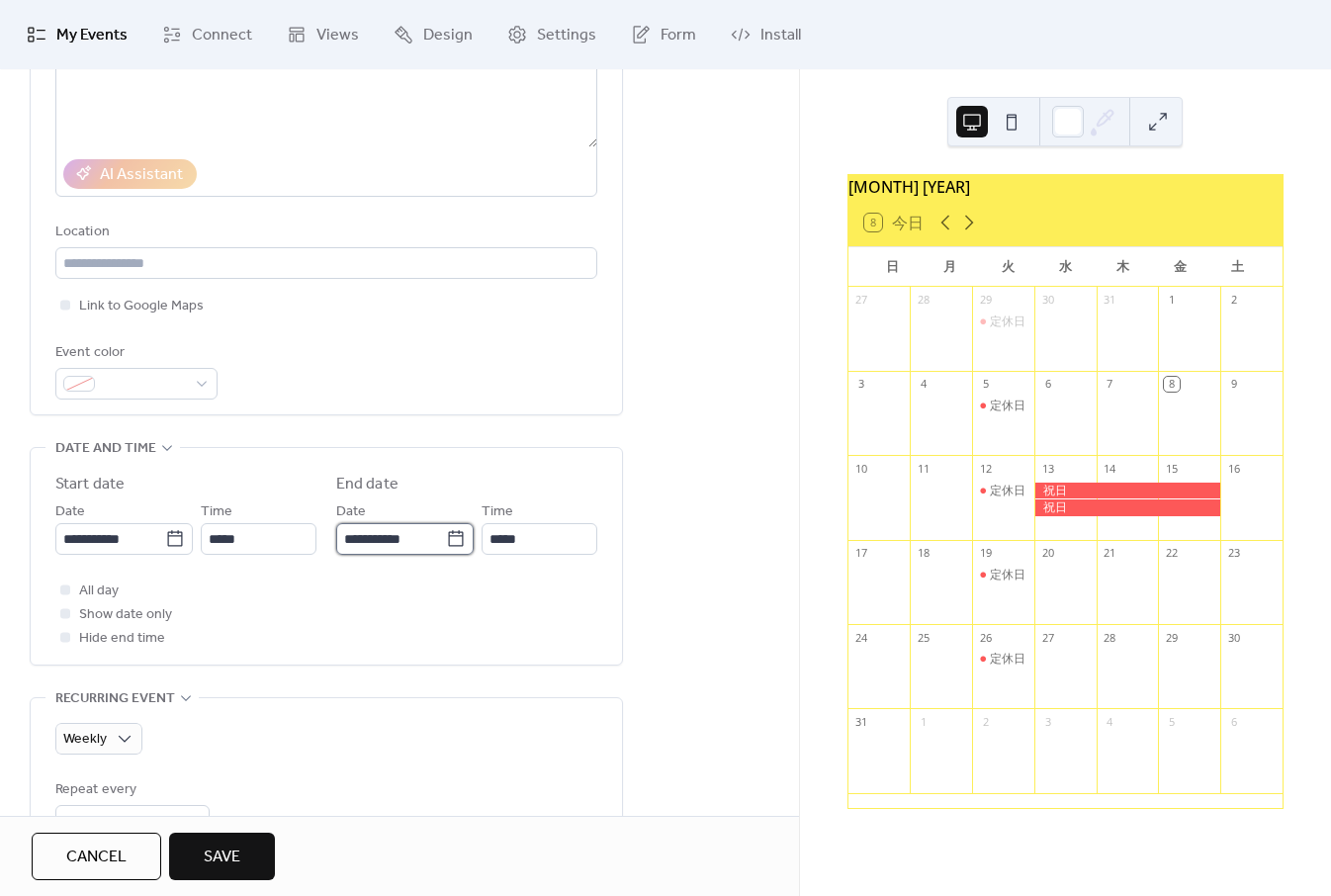 click on "**********" at bounding box center (391, 539) 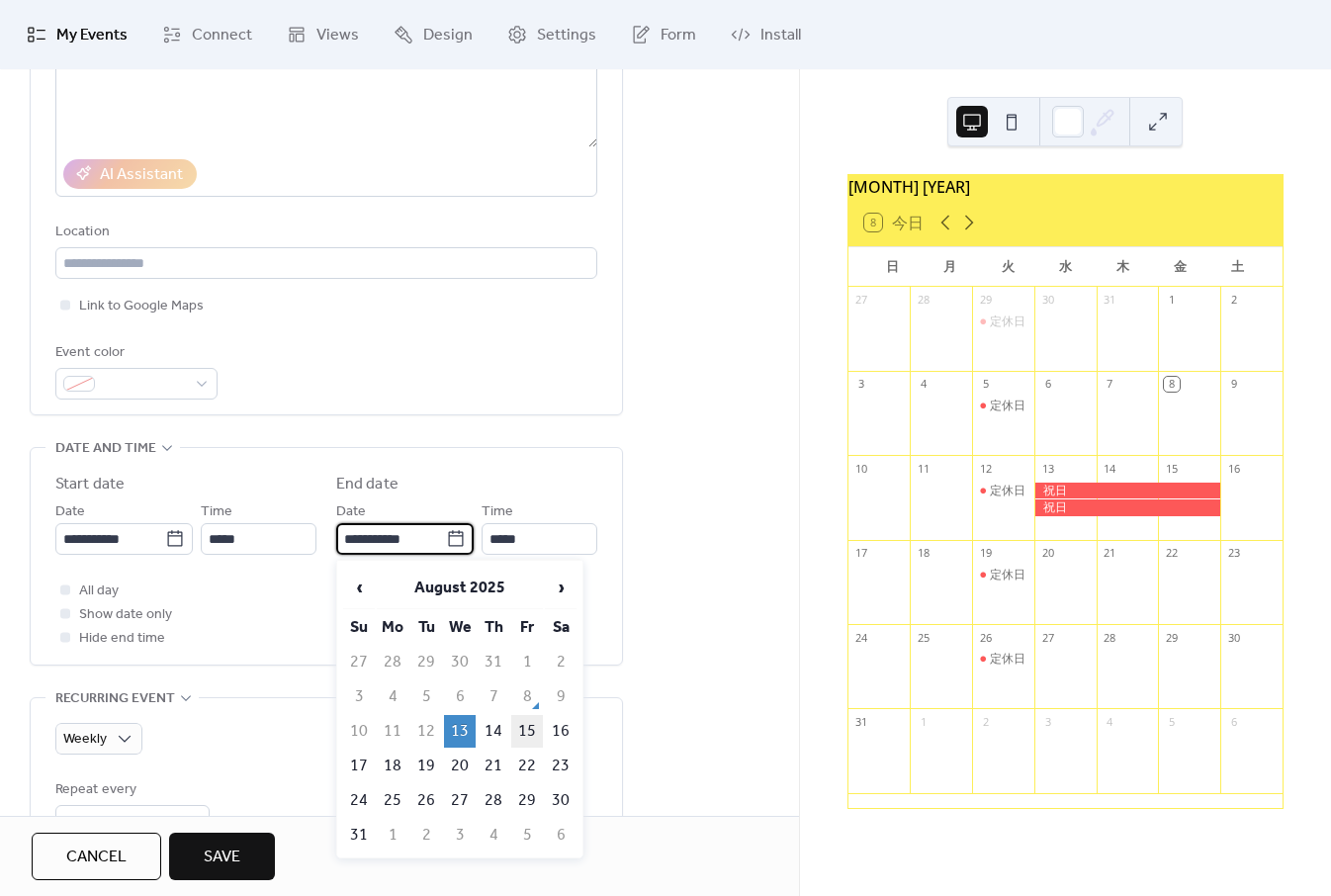 click on "15" at bounding box center (527, 731) 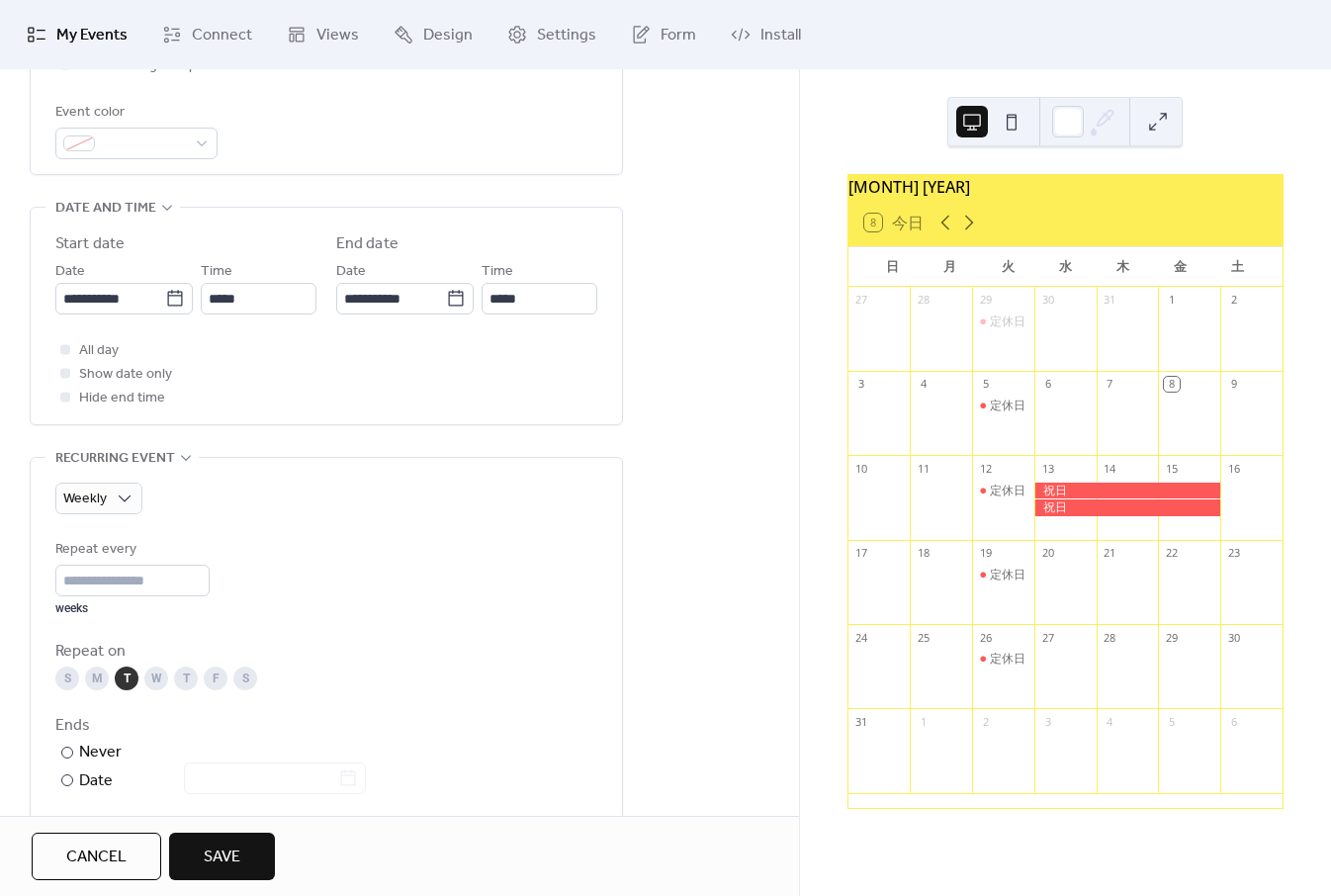 scroll, scrollTop: 546, scrollLeft: 0, axis: vertical 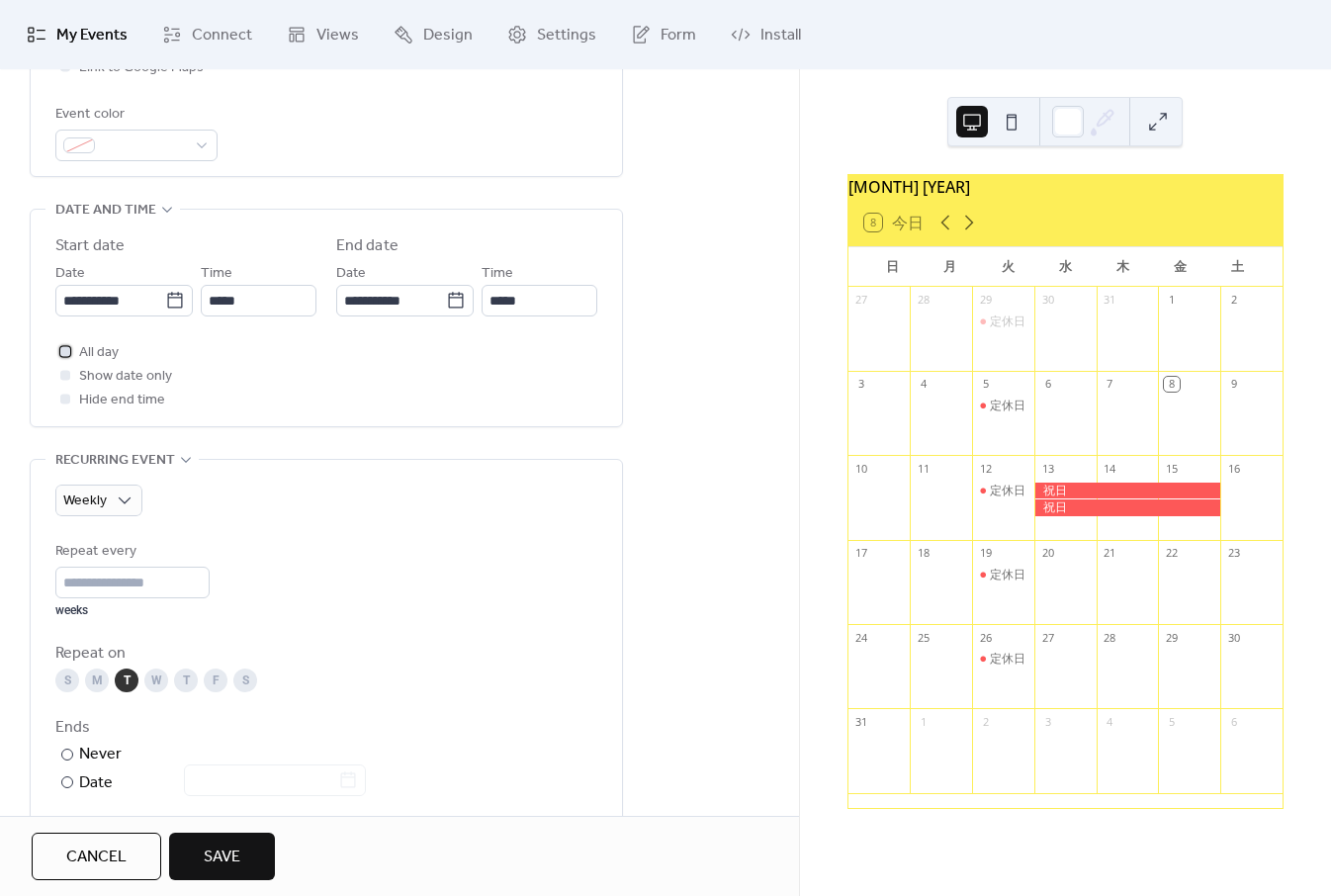 click at bounding box center (65, 351) 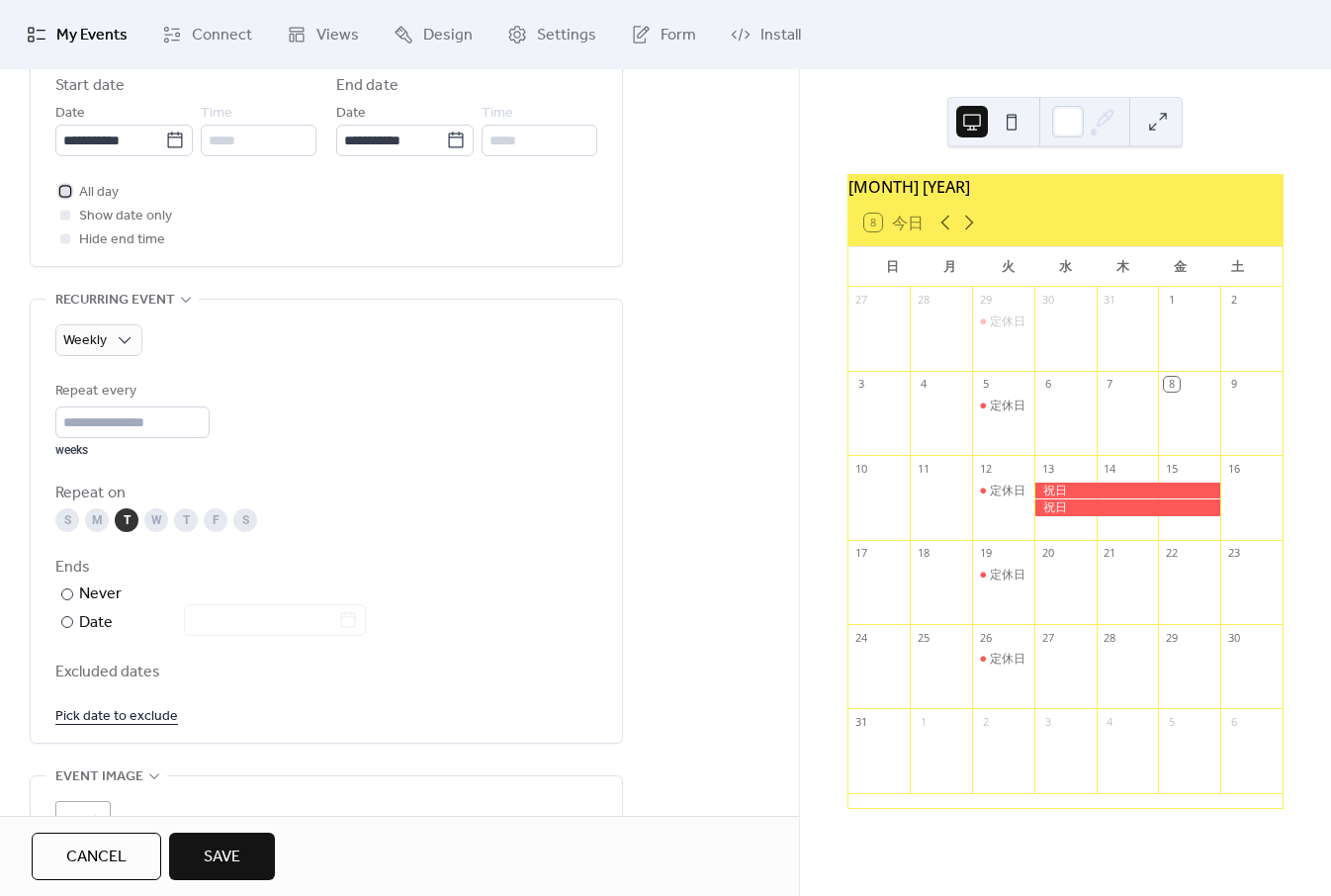 scroll, scrollTop: 704, scrollLeft: 0, axis: vertical 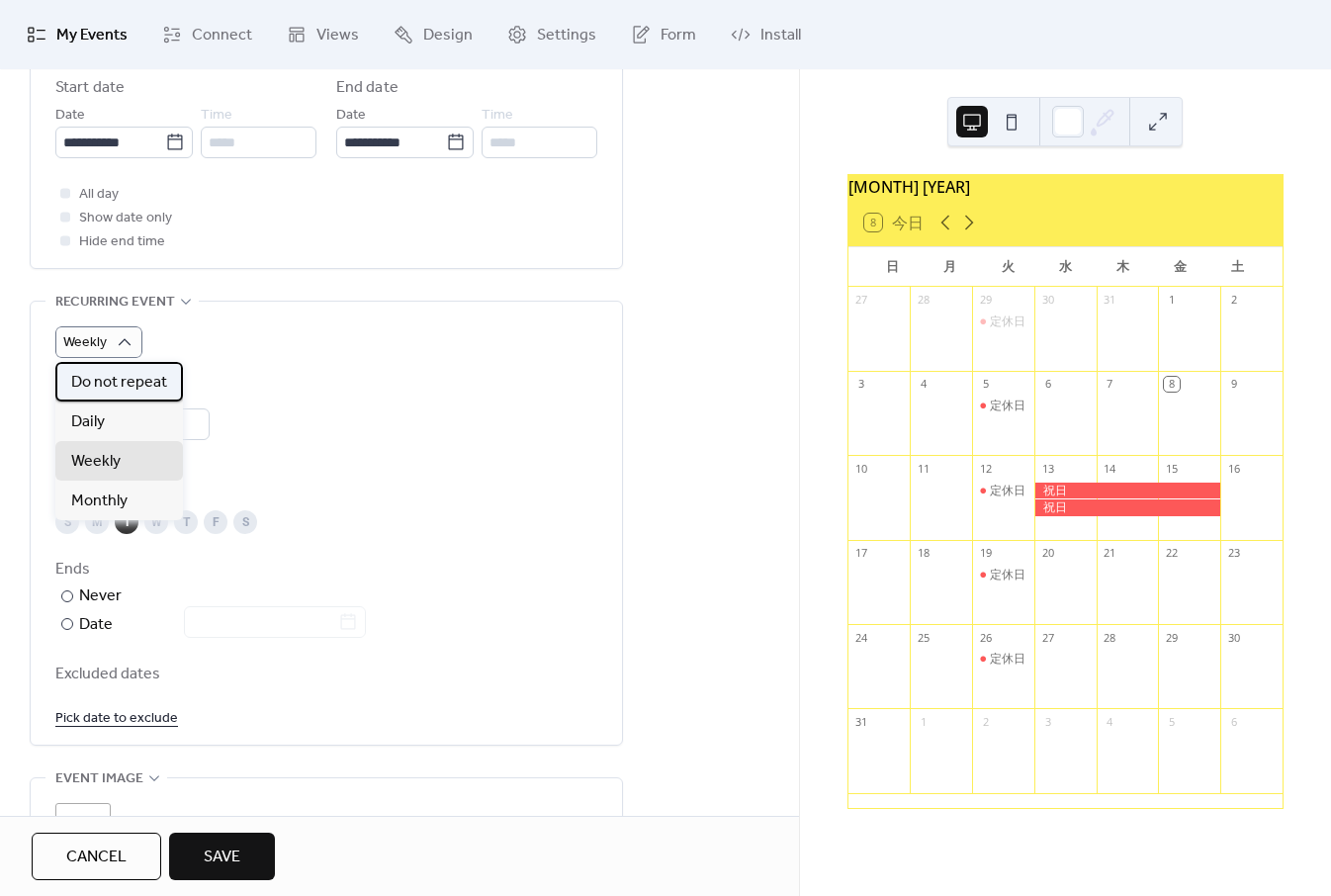 click on "Do not repeat" at bounding box center [119, 383] 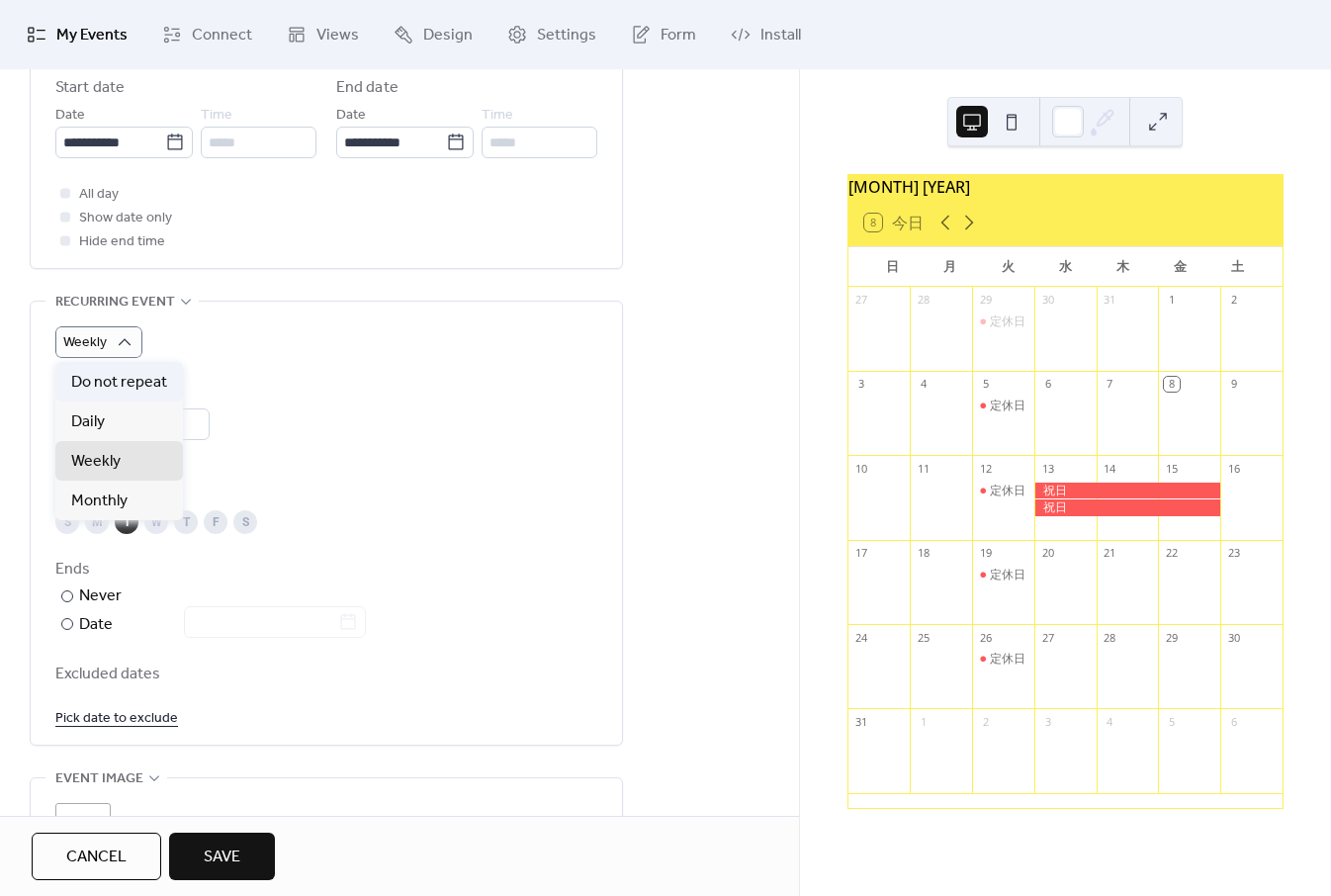 scroll, scrollTop: 633, scrollLeft: 0, axis: vertical 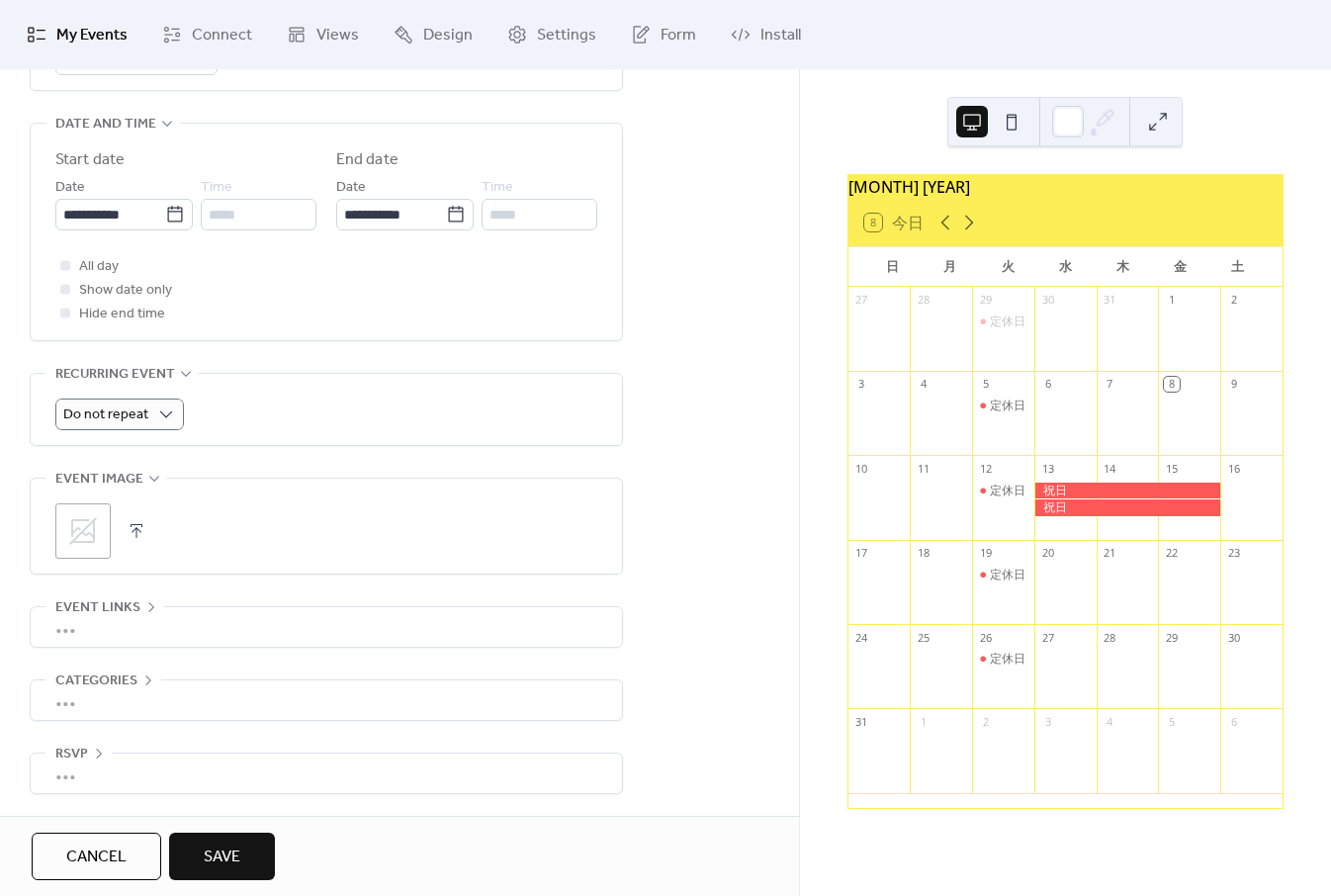 click on "Save" at bounding box center (222, 856) 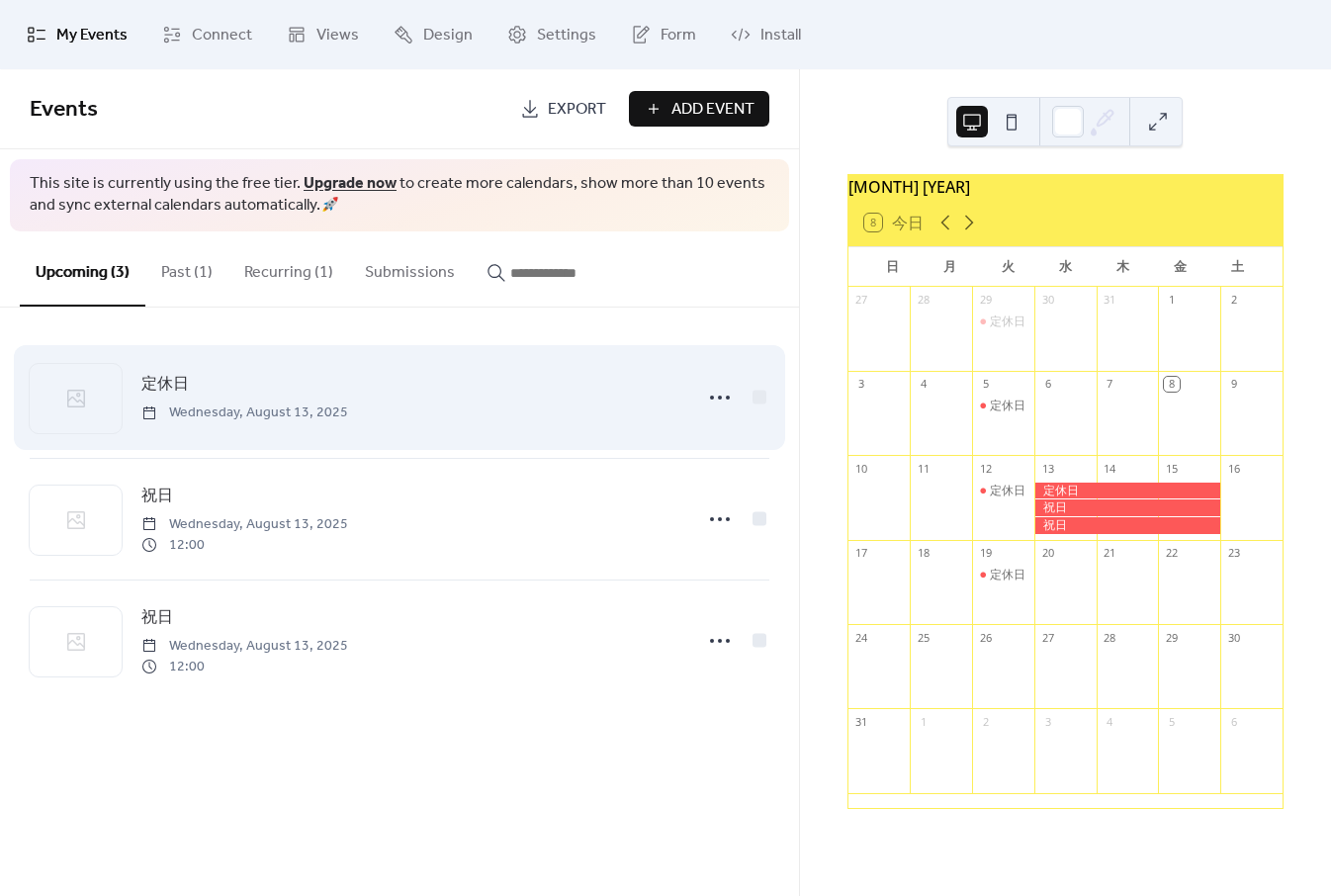 click on "定休日 Wednesday, August 13, 2025" at bounding box center (410, 397) 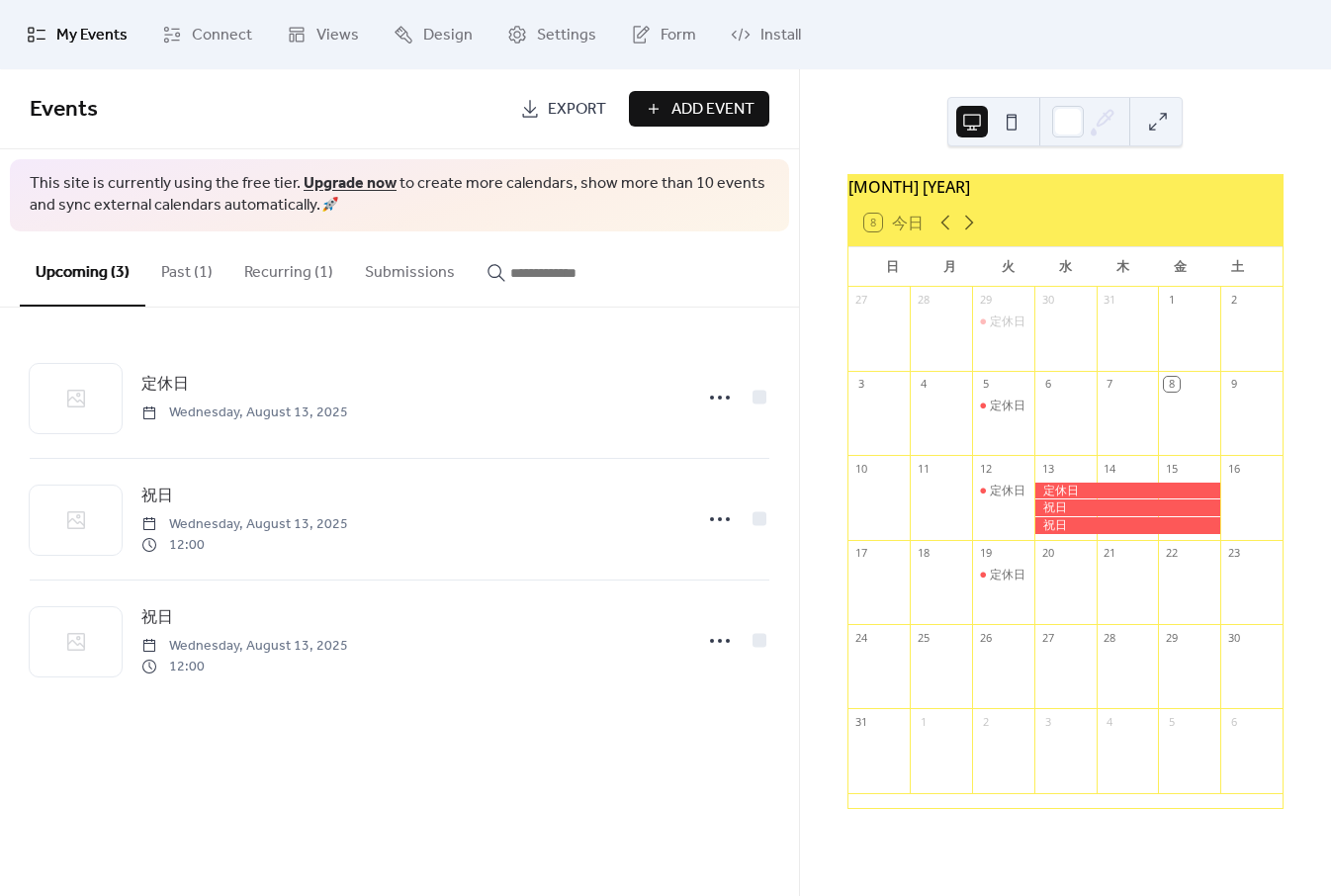 click on "Submissions" at bounding box center [409, 268] 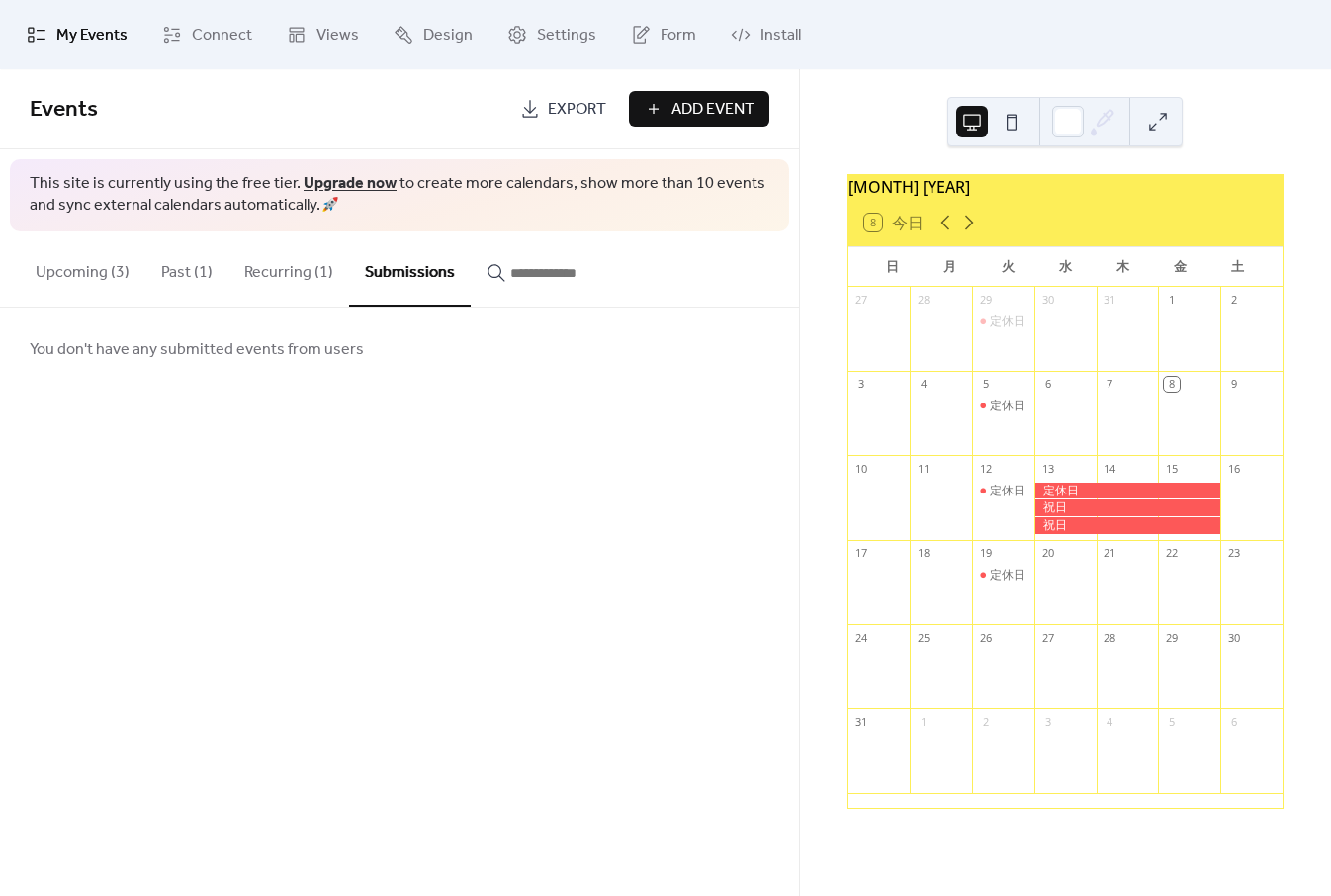 click on "Recurring (1)" at bounding box center (289, 268) 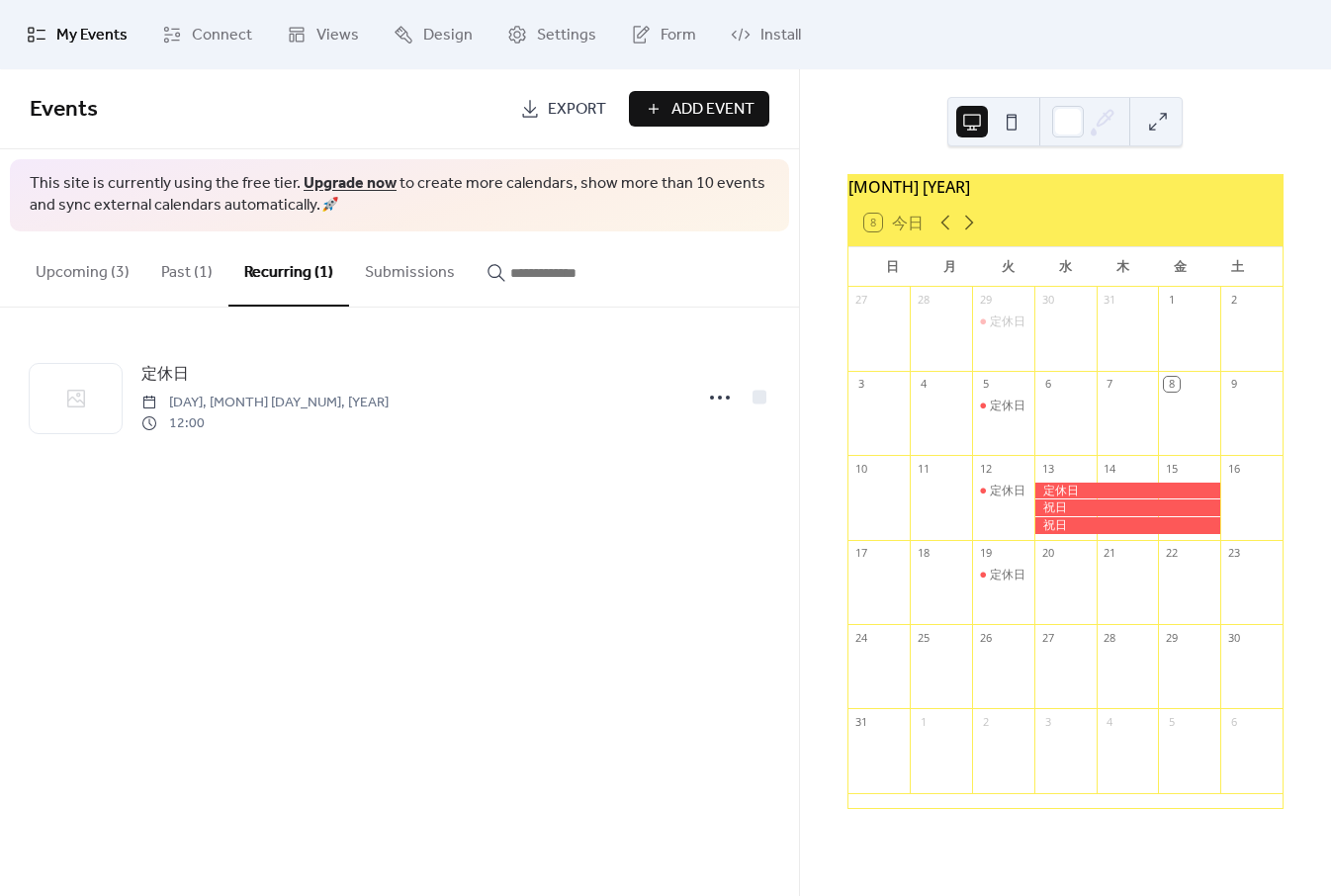 click on "Upcoming (3)" at bounding box center (82, 268) 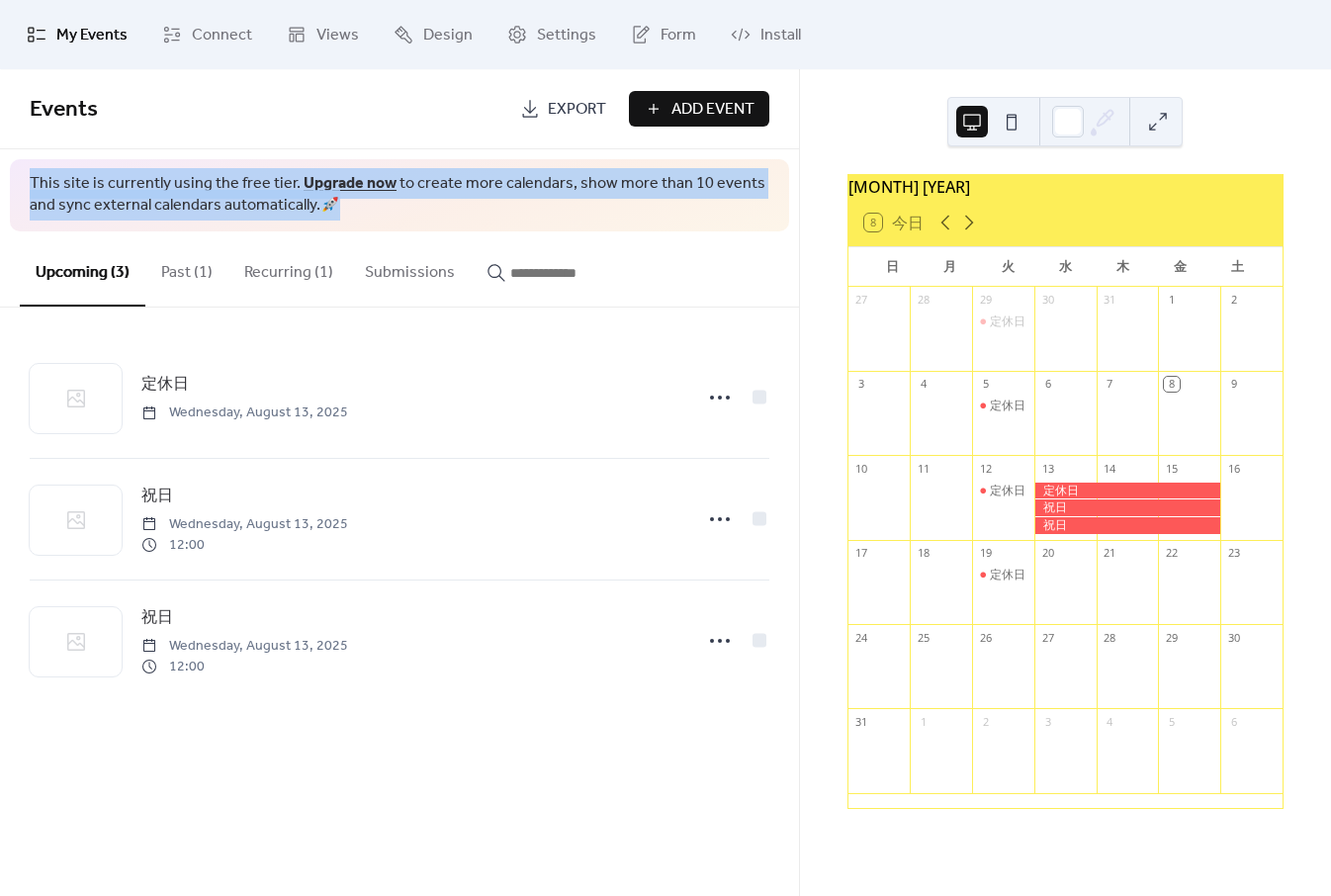 drag, startPoint x: 382, startPoint y: 212, endPoint x: 31, endPoint y: 177, distance: 352.7407 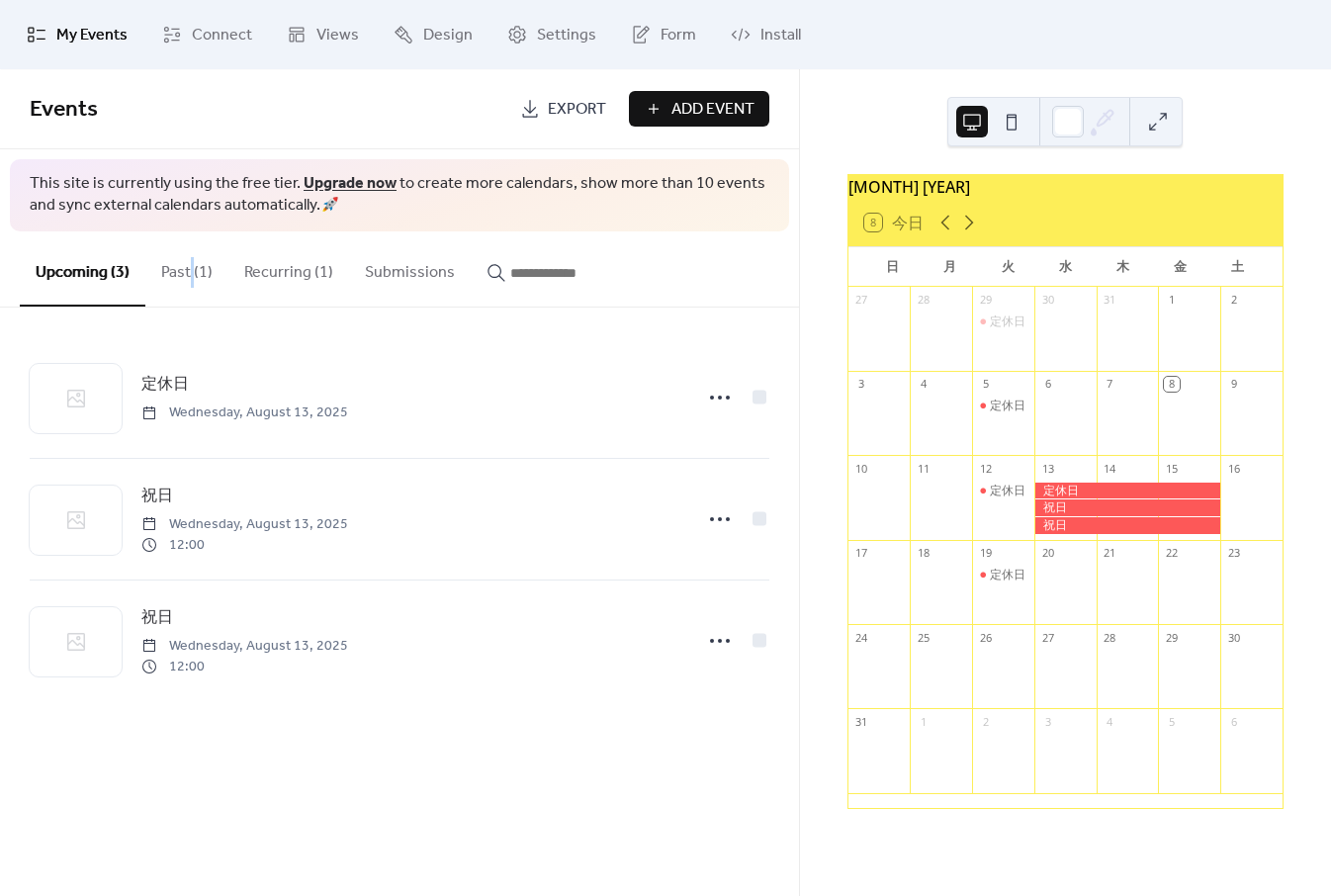 click on "Past (1)" at bounding box center (187, 268) 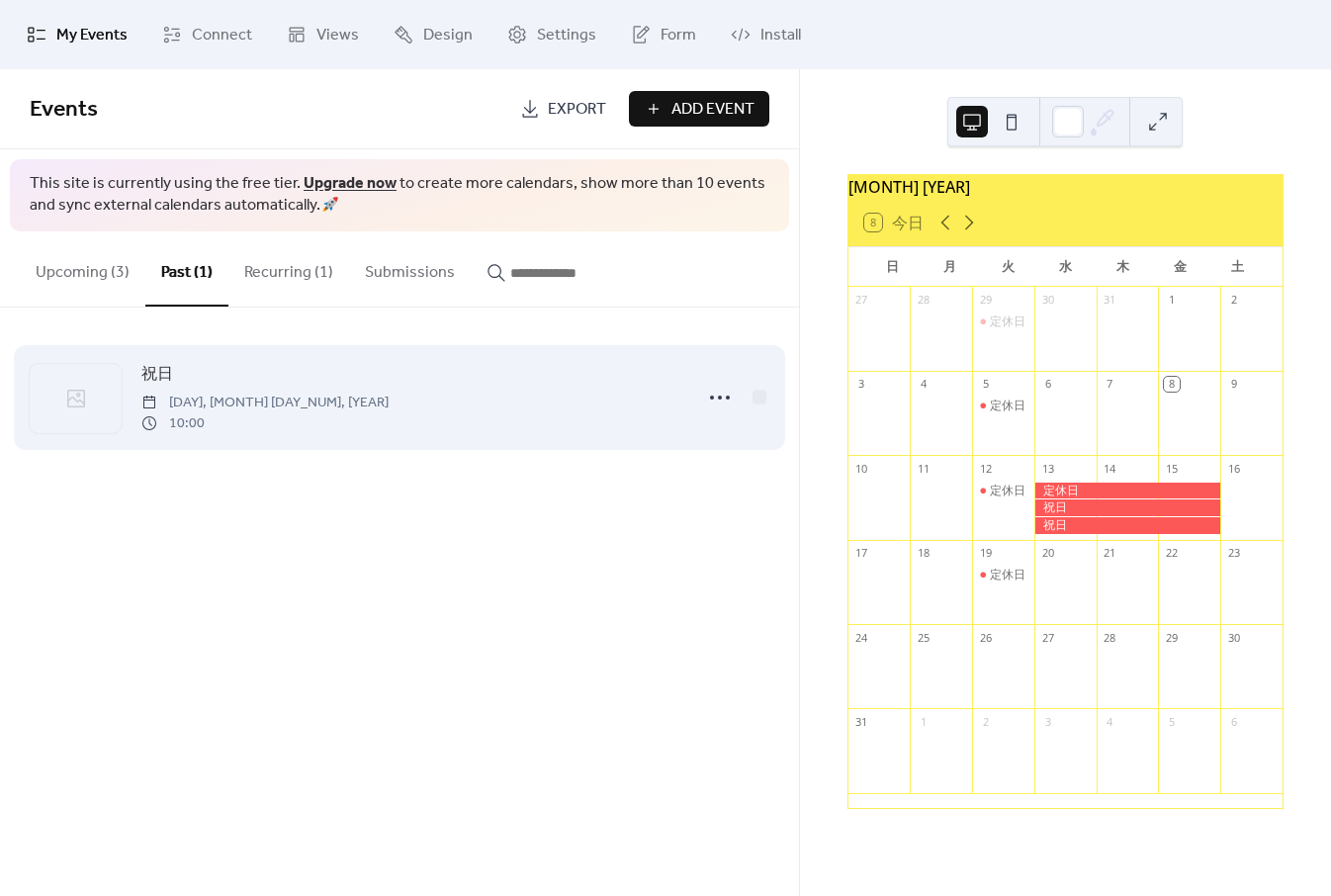 click on "Monday, [MONTH] 21, 2025" at bounding box center [265, 403] 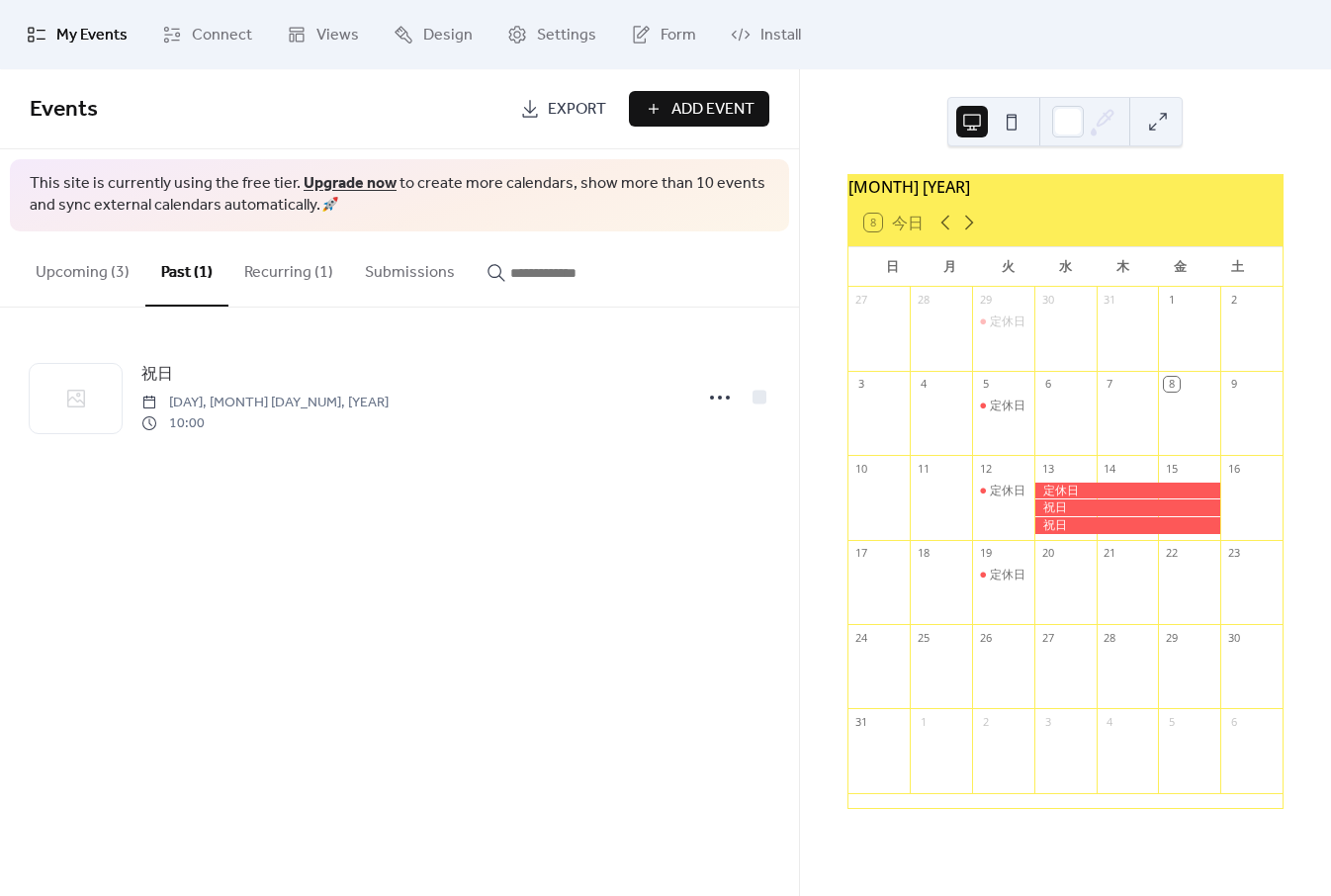 click on "Recurring (1)" at bounding box center (289, 268) 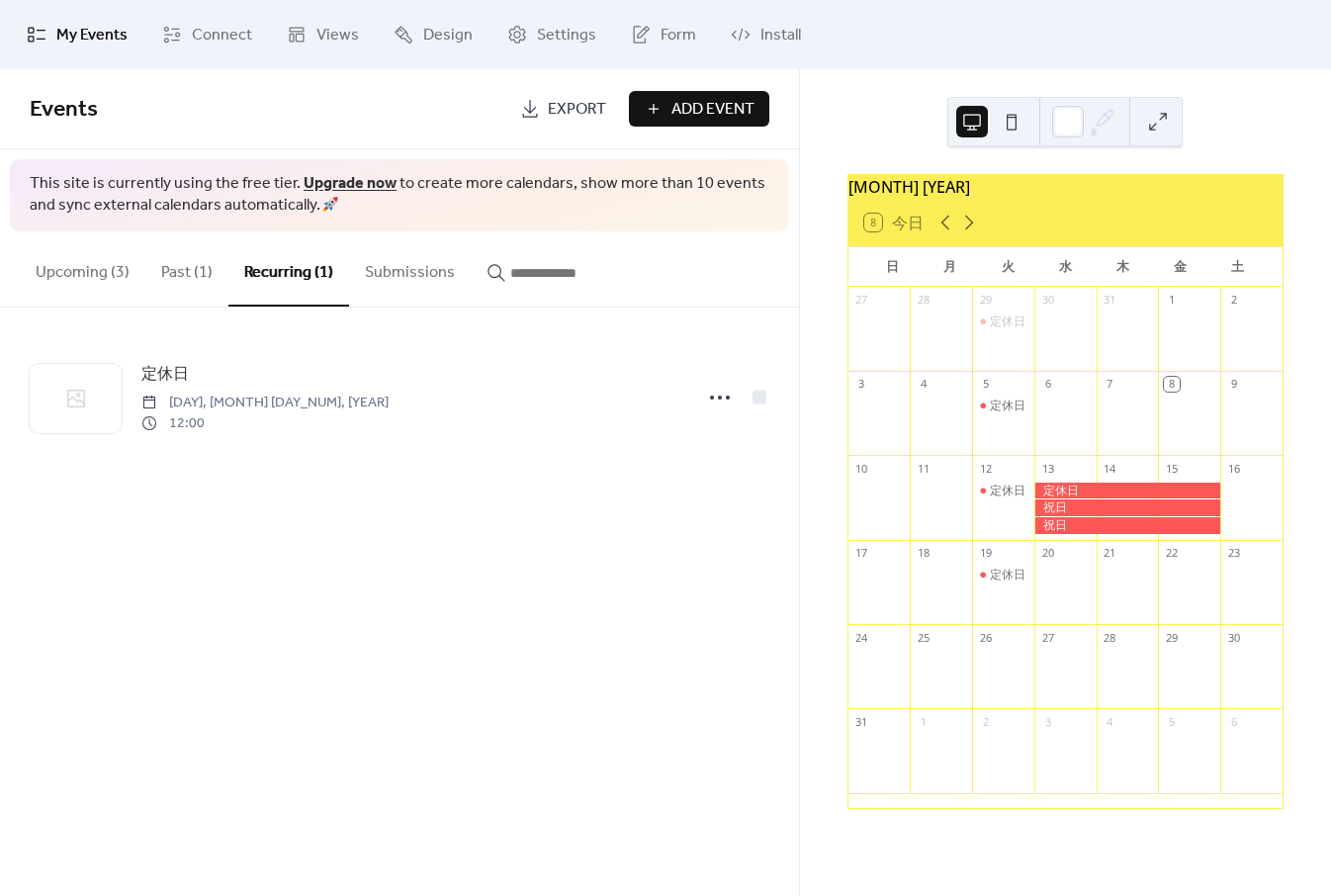 click on "Upcoming (3)" at bounding box center [82, 268] 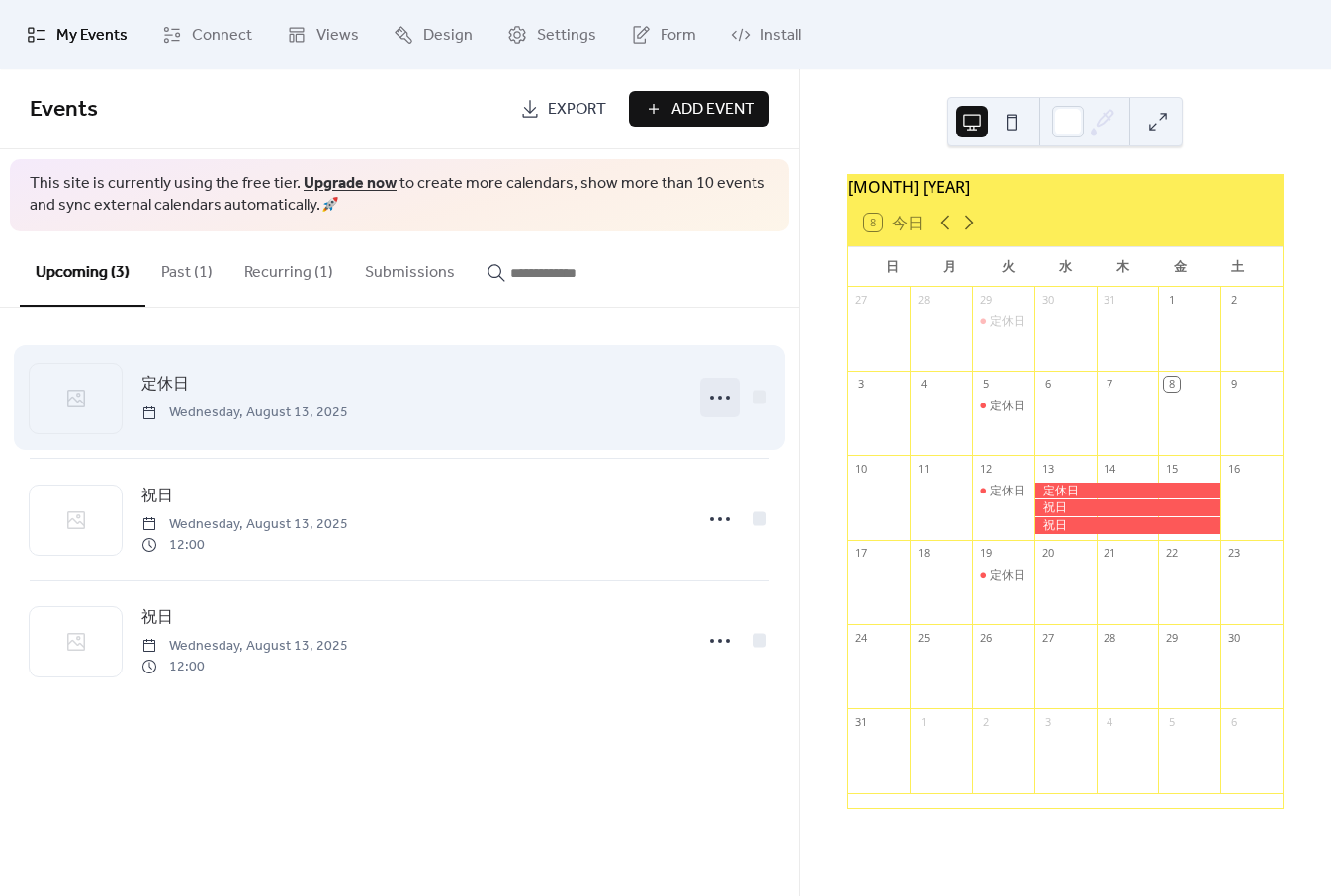 click 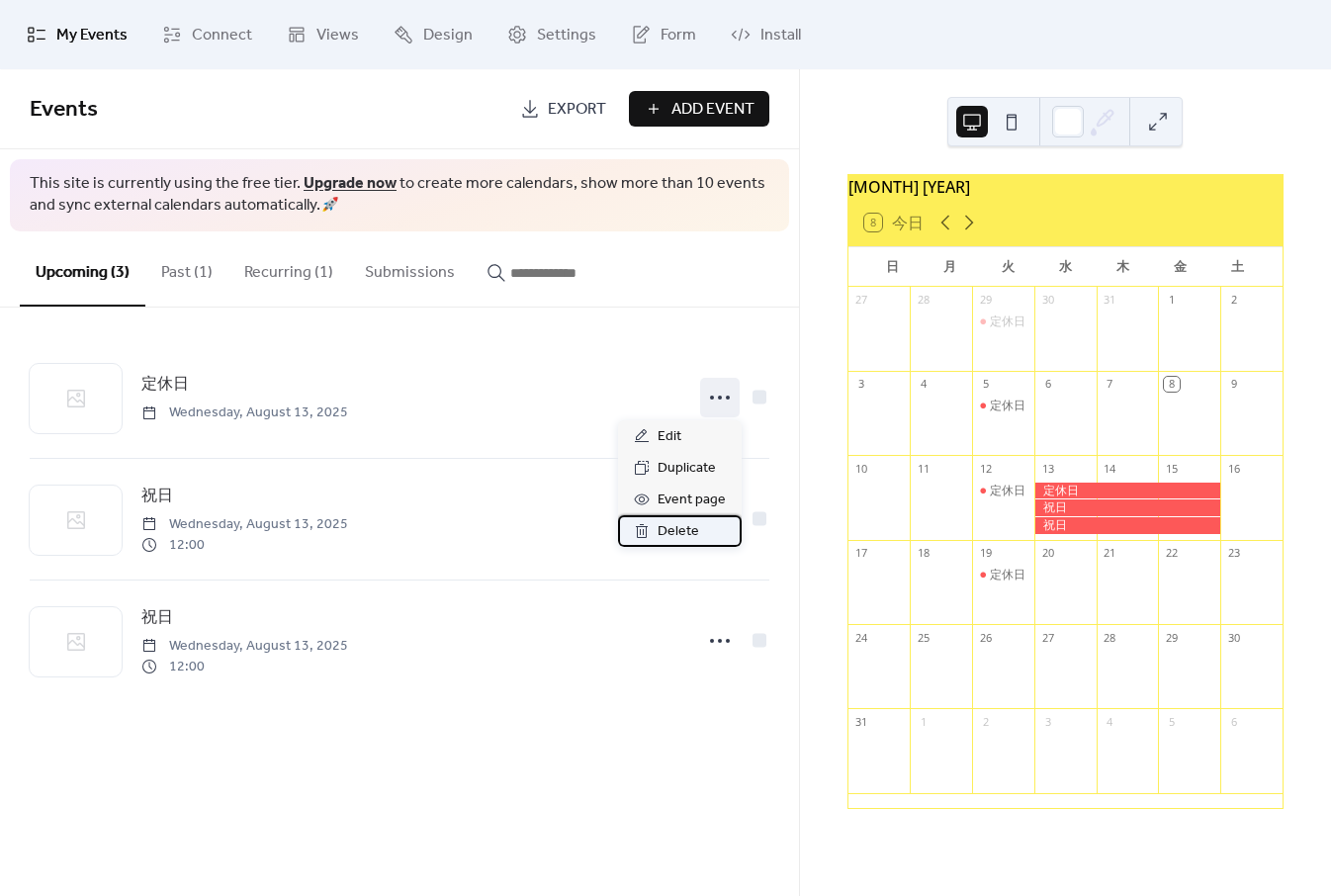 click on "Delete" at bounding box center (678, 532) 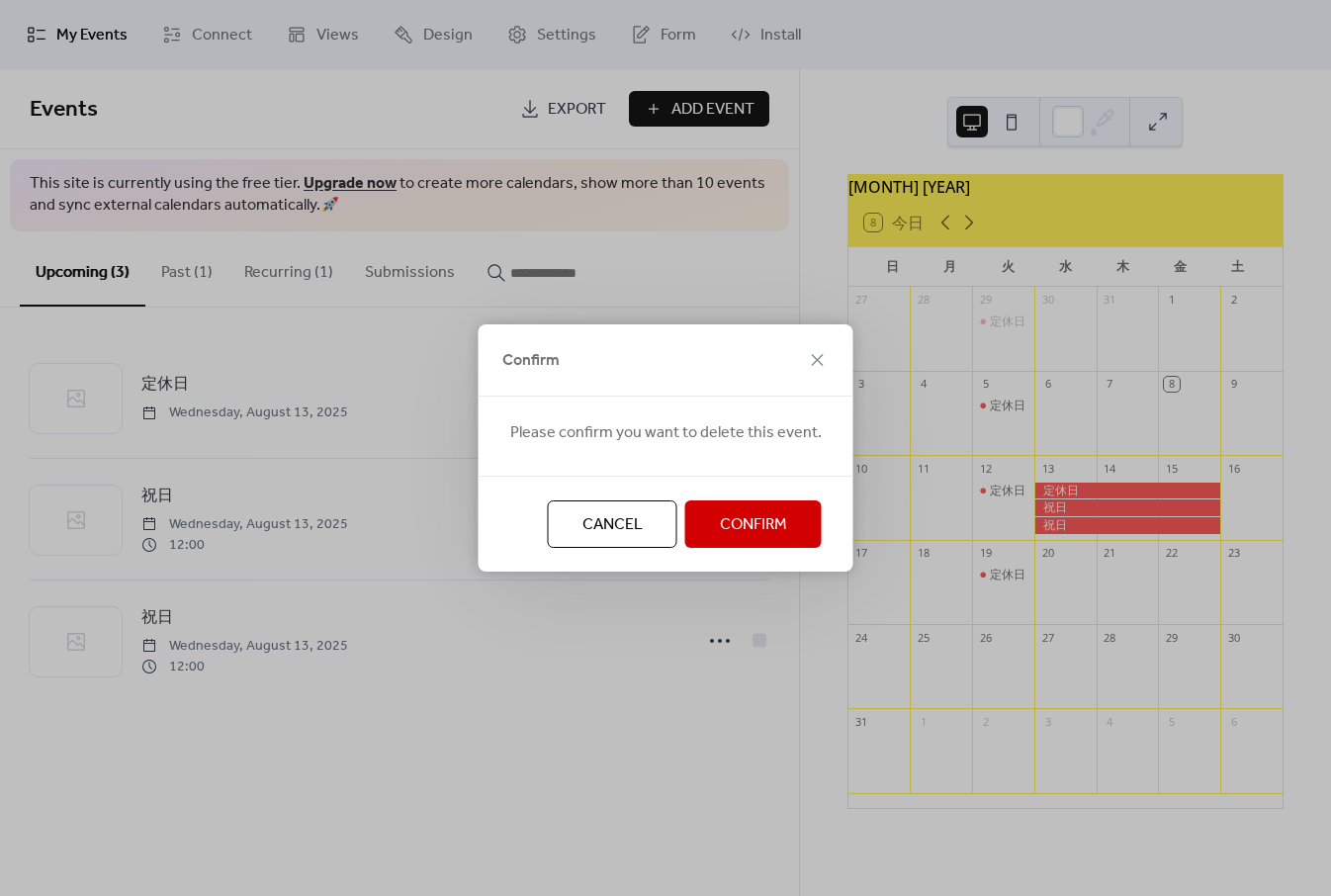 click on "Confirm" at bounding box center (754, 525) 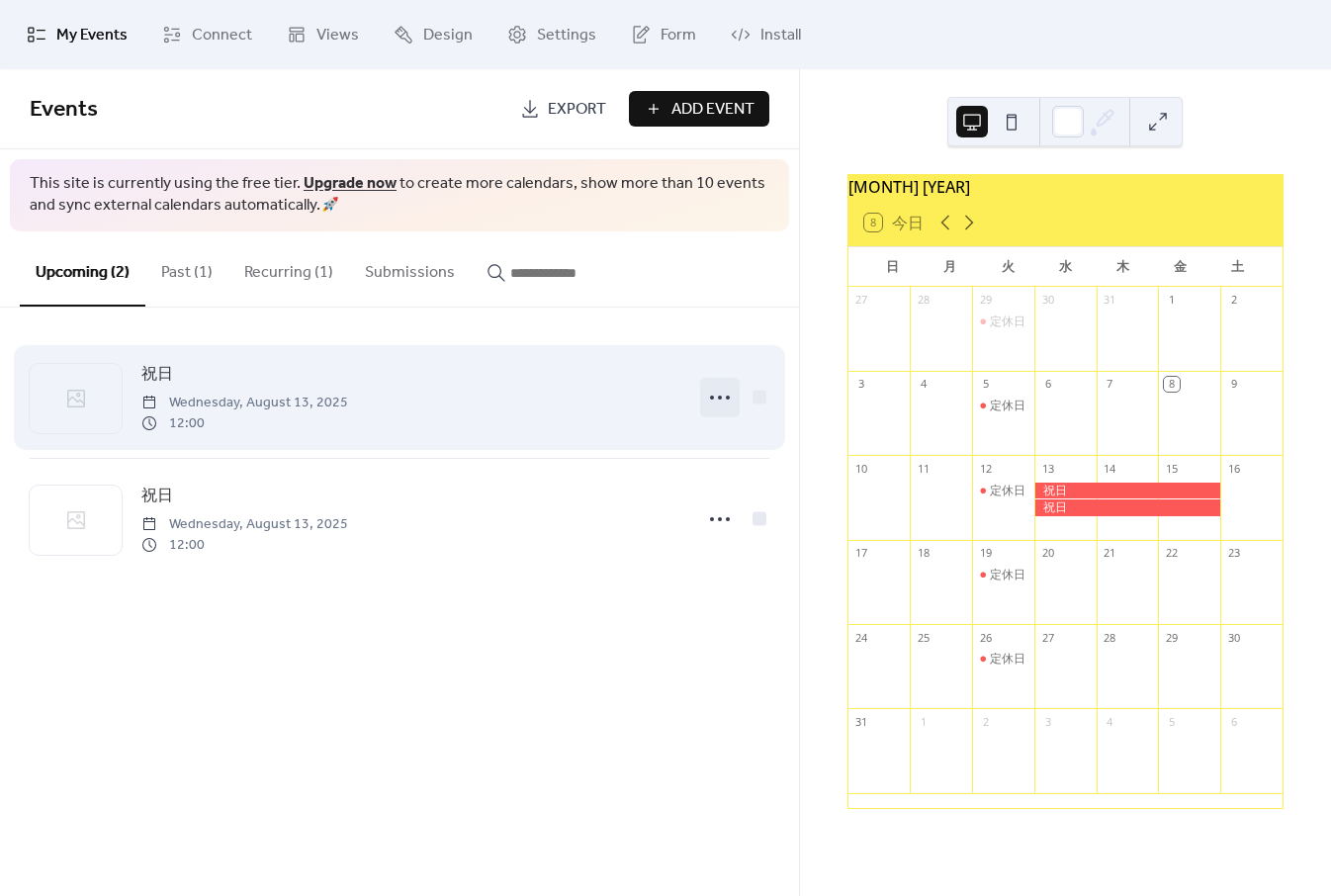 click 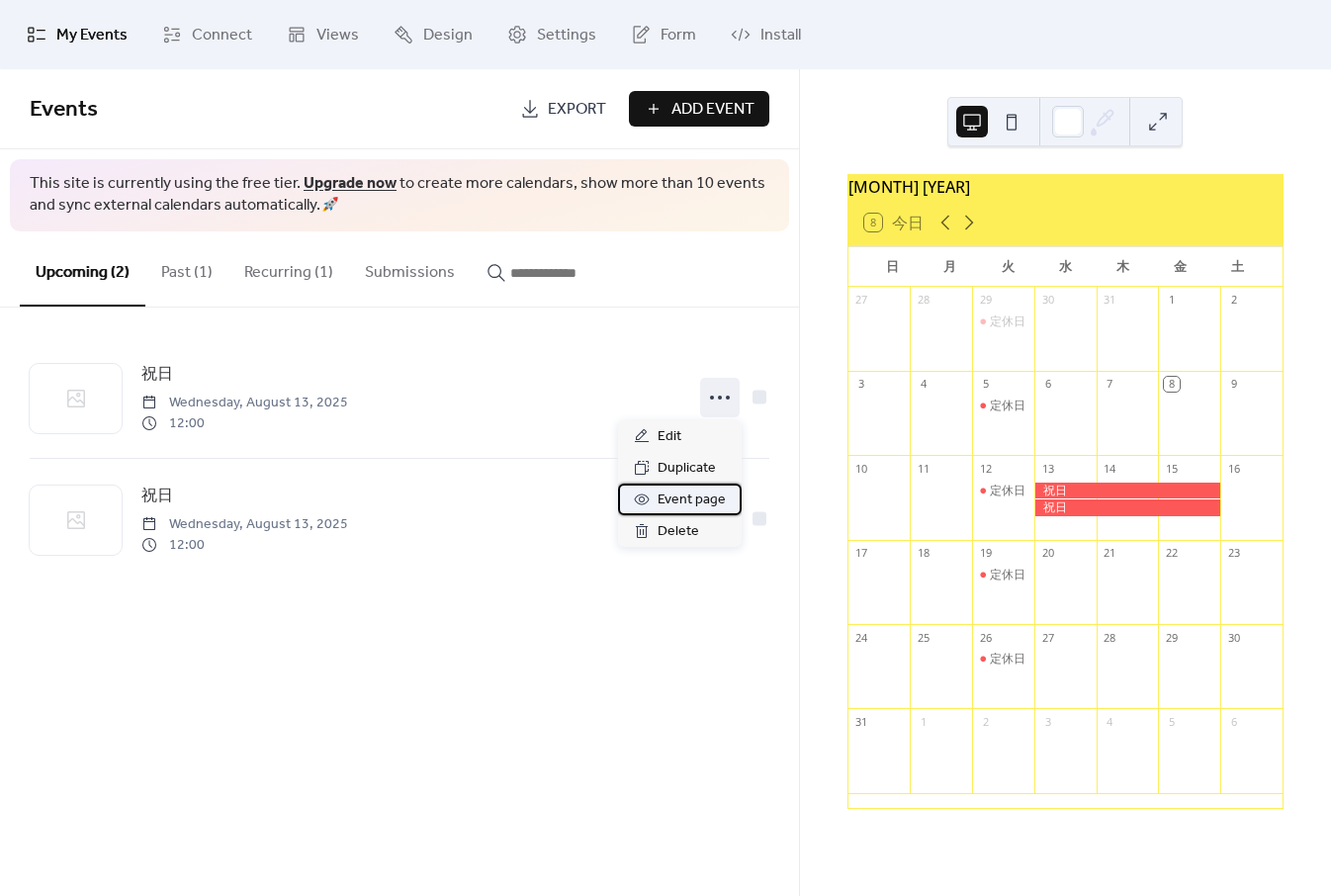 click on "Event page" at bounding box center [691, 500] 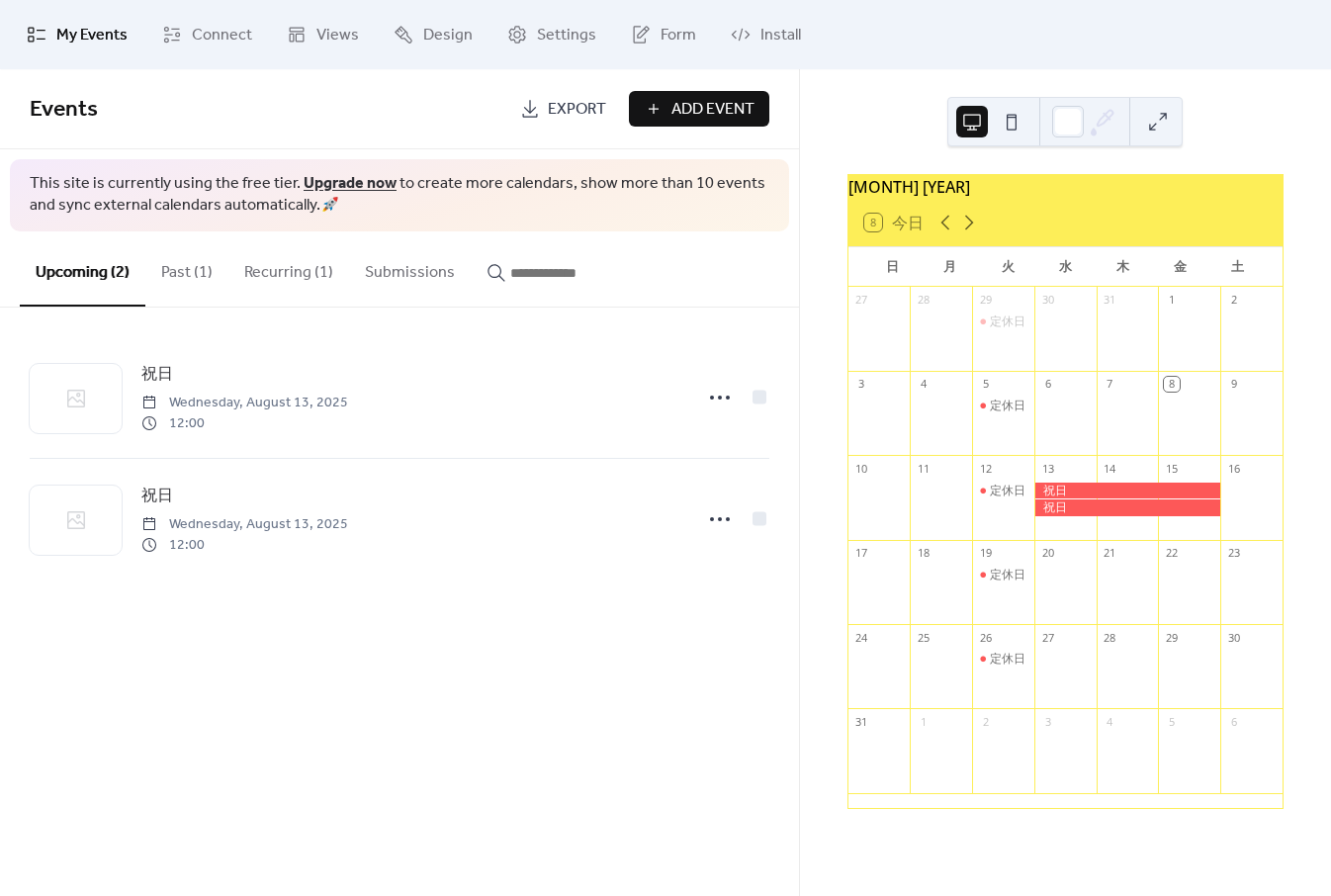 click on "Events" at bounding box center [63, 110] 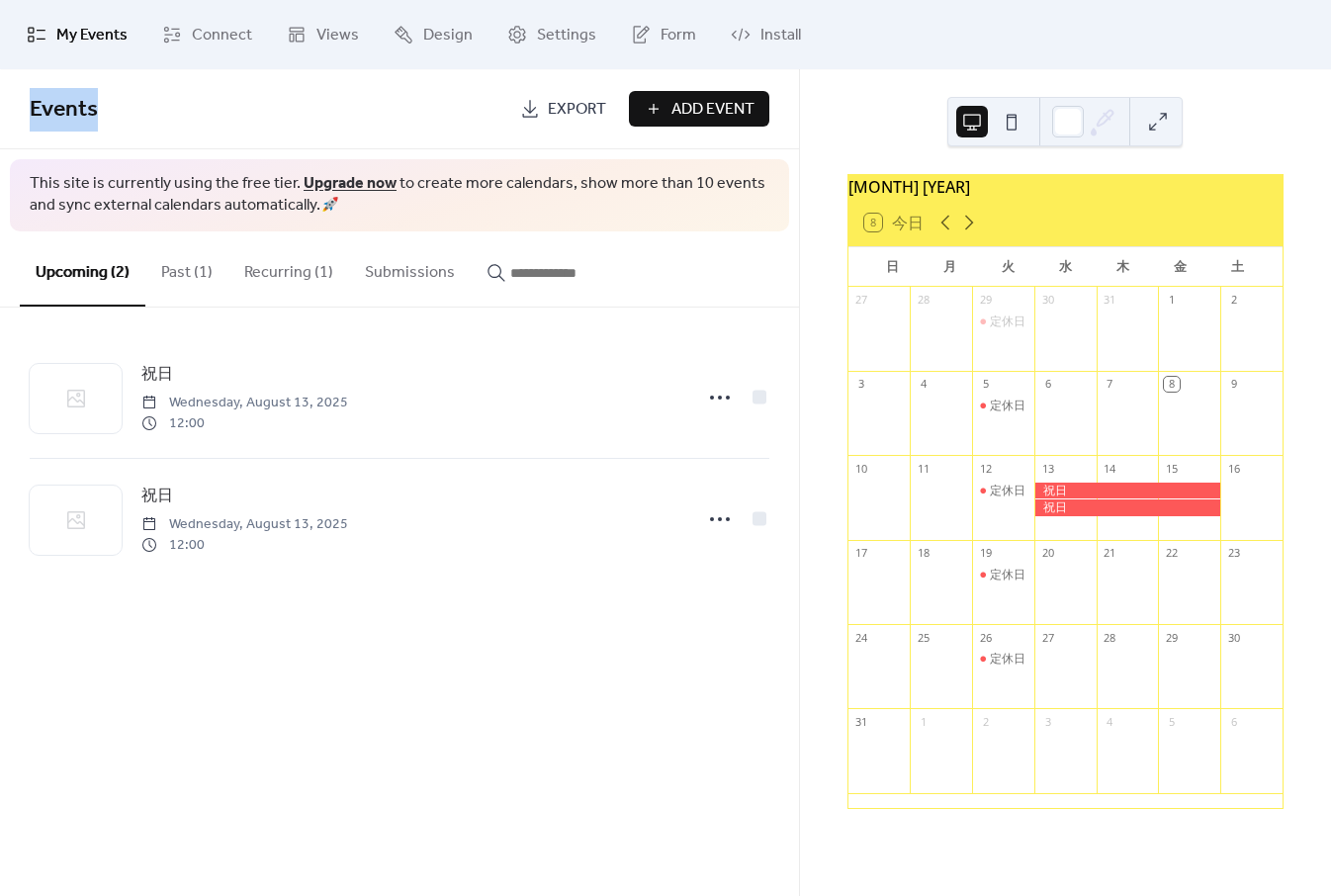 click on "Events" at bounding box center (63, 110) 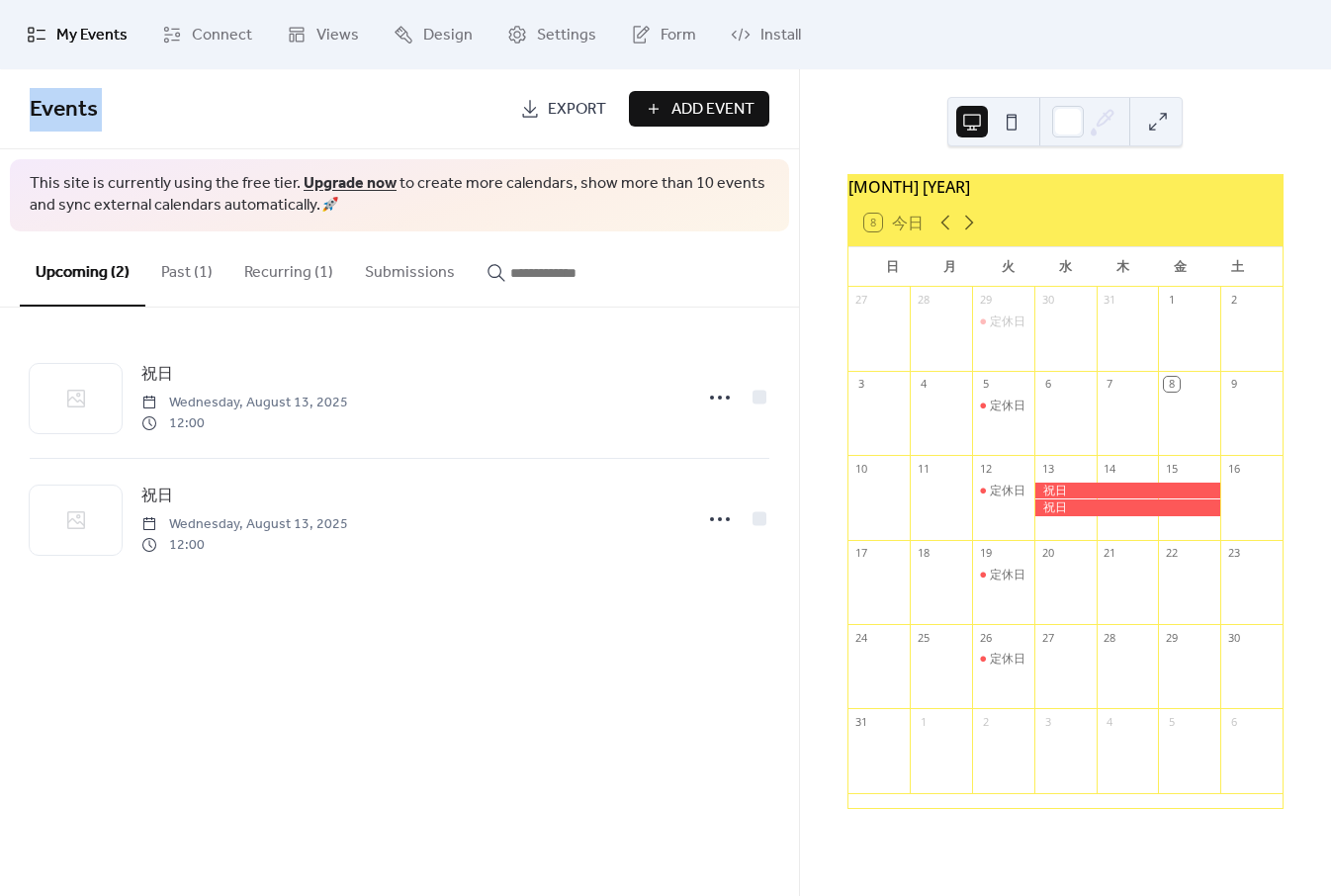 click on "Past (1)" at bounding box center [187, 268] 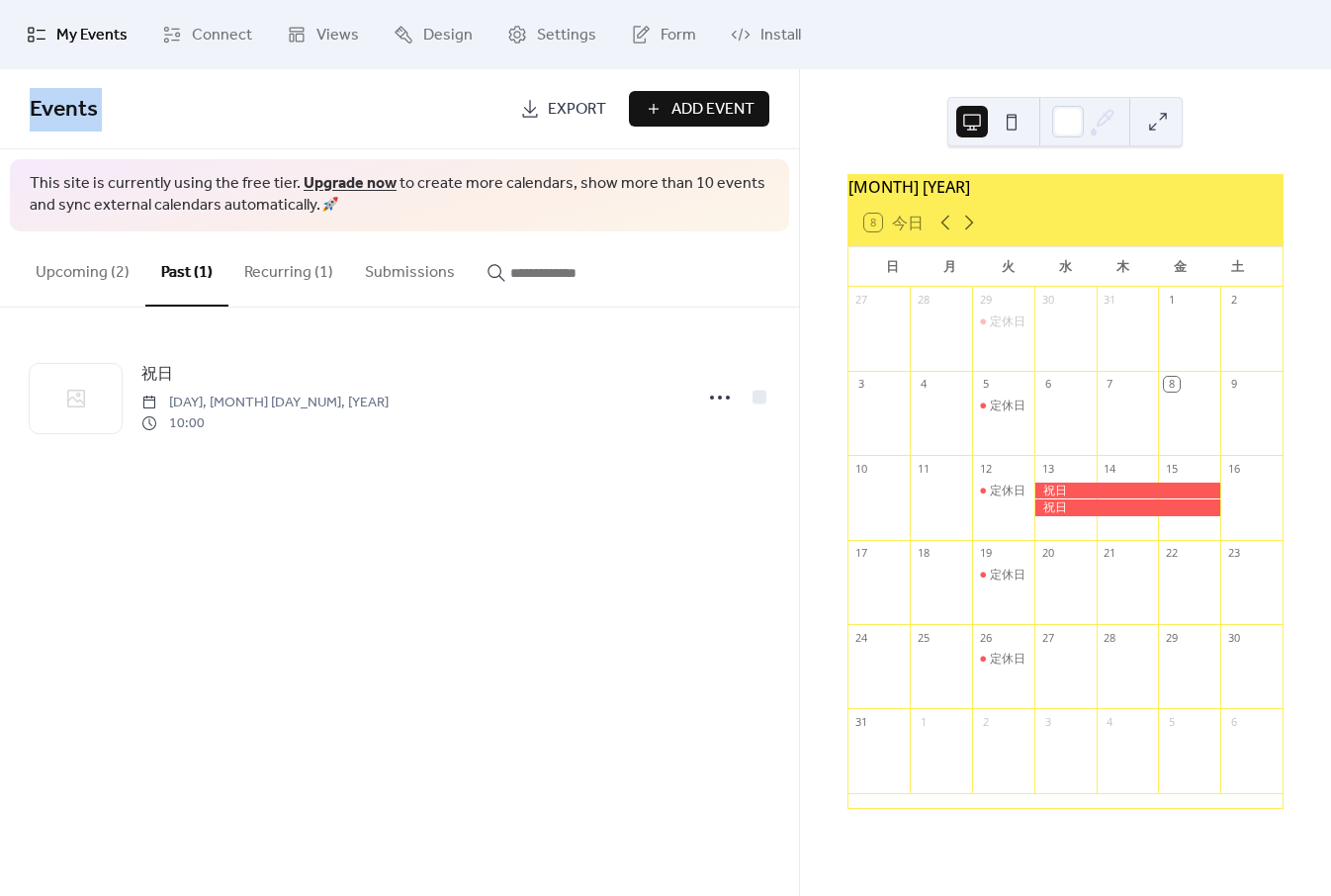 click on "Recurring (1)" at bounding box center [289, 268] 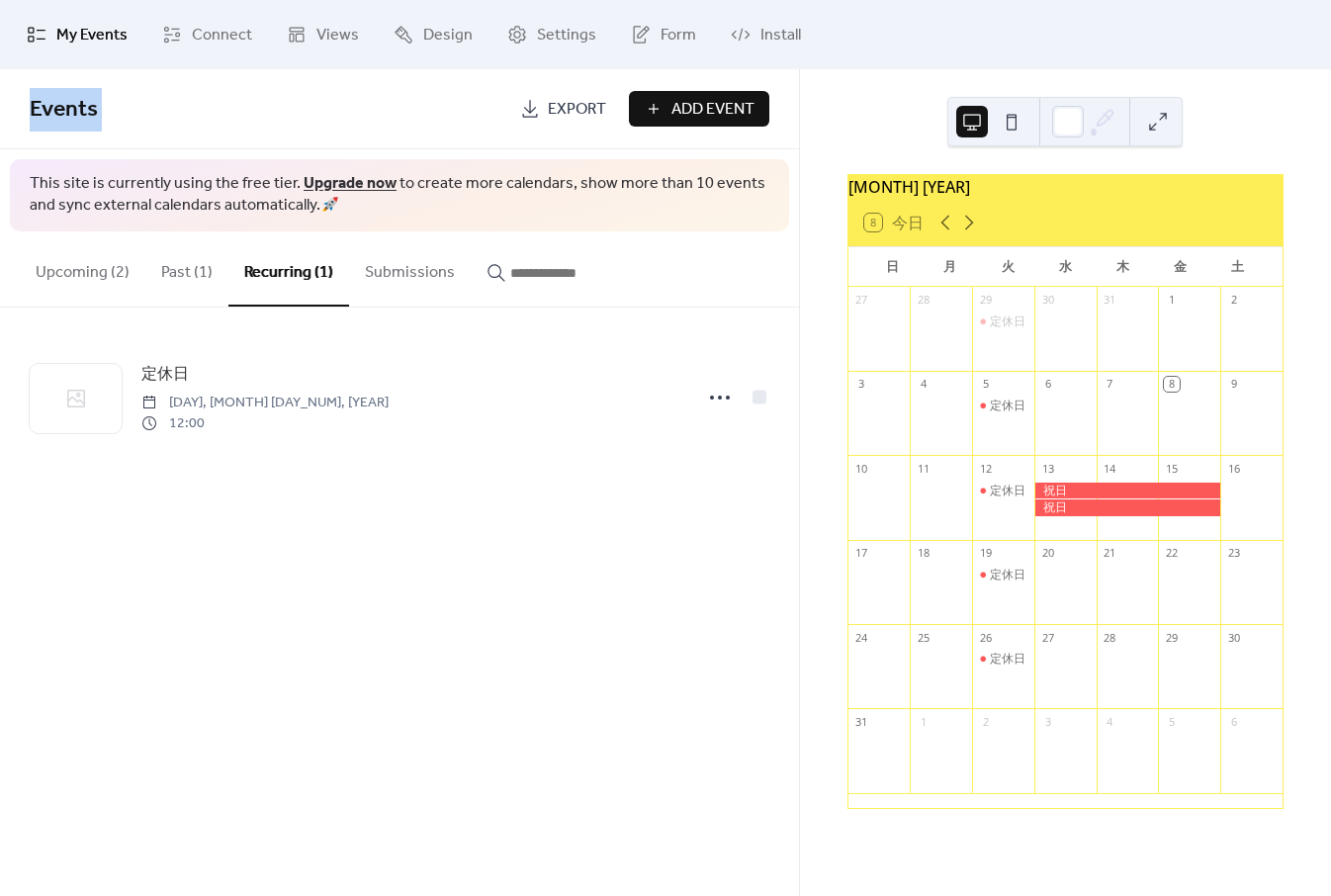 click on "Submissions" at bounding box center (409, 268) 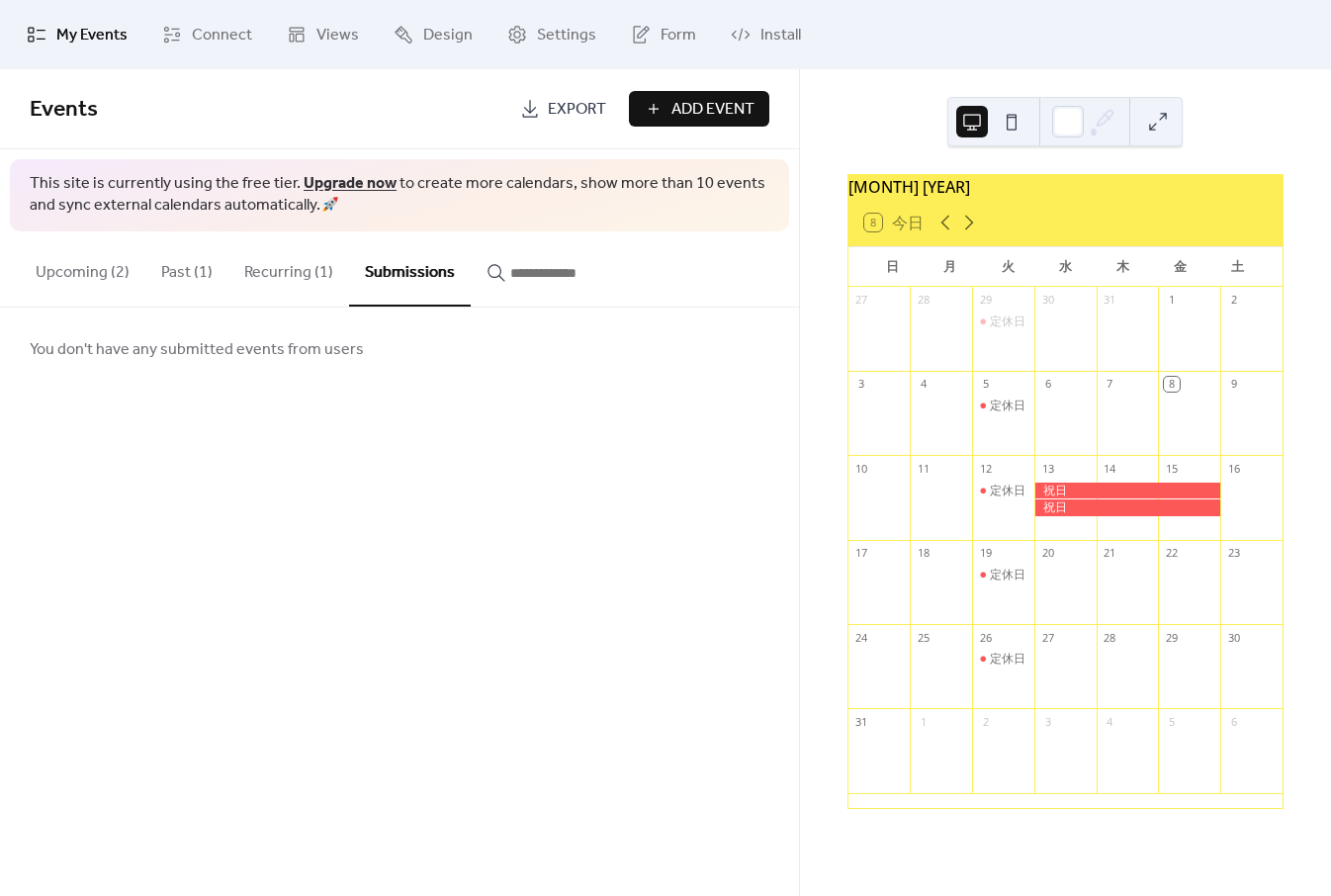 click at bounding box center (570, 273) 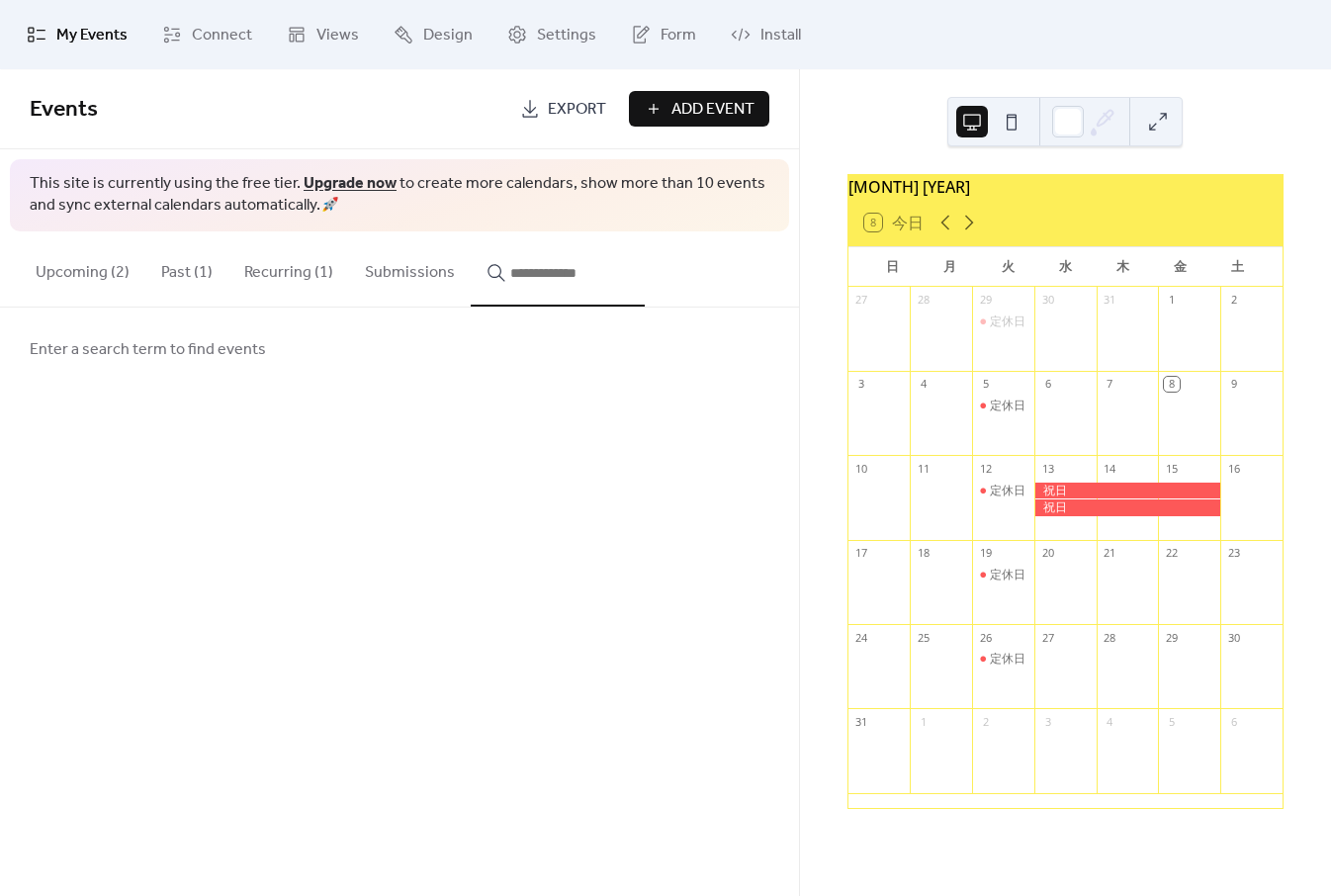 click on "Upcoming (2)" at bounding box center (82, 268) 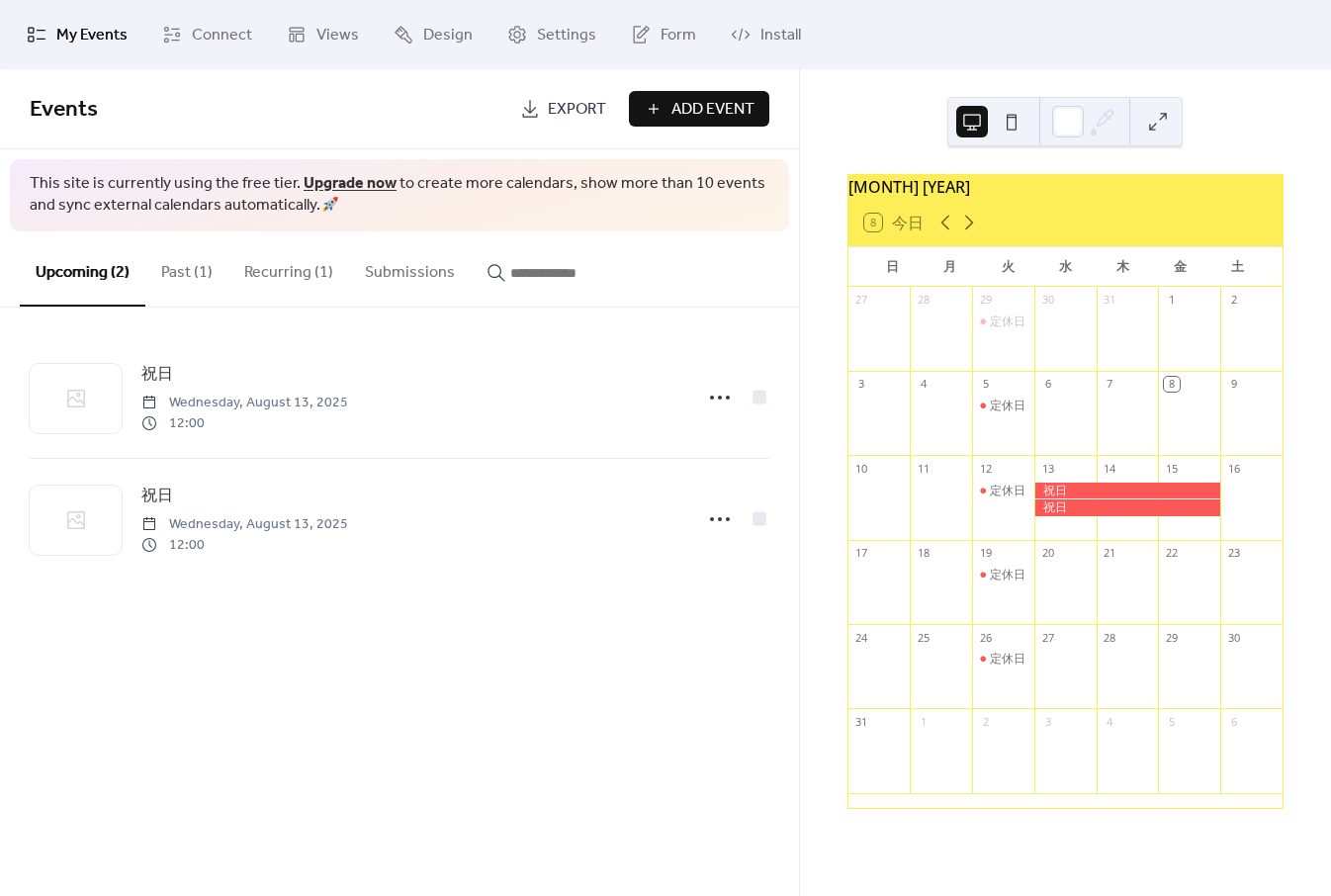 click on "Past (1)" at bounding box center [187, 268] 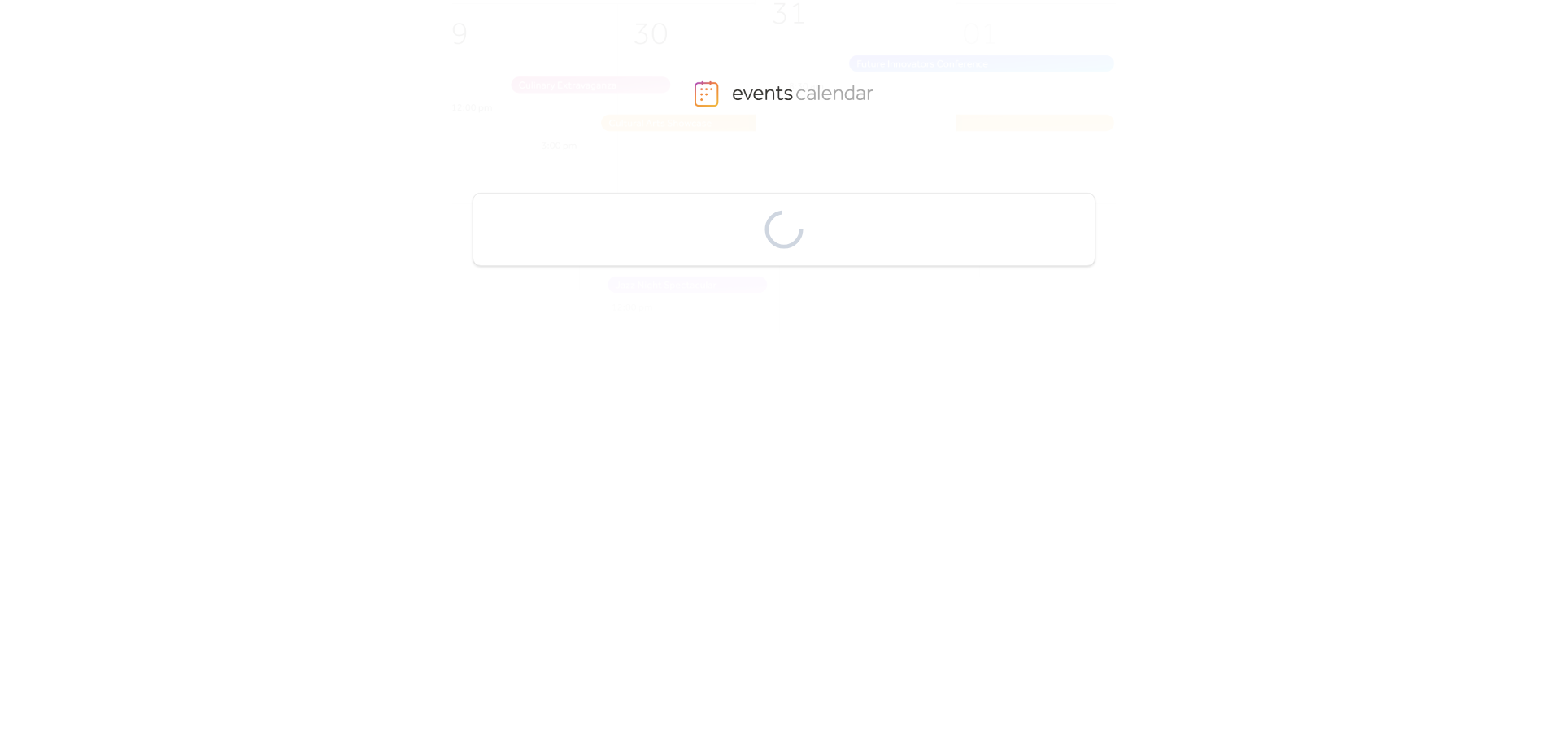 scroll, scrollTop: 0, scrollLeft: 0, axis: both 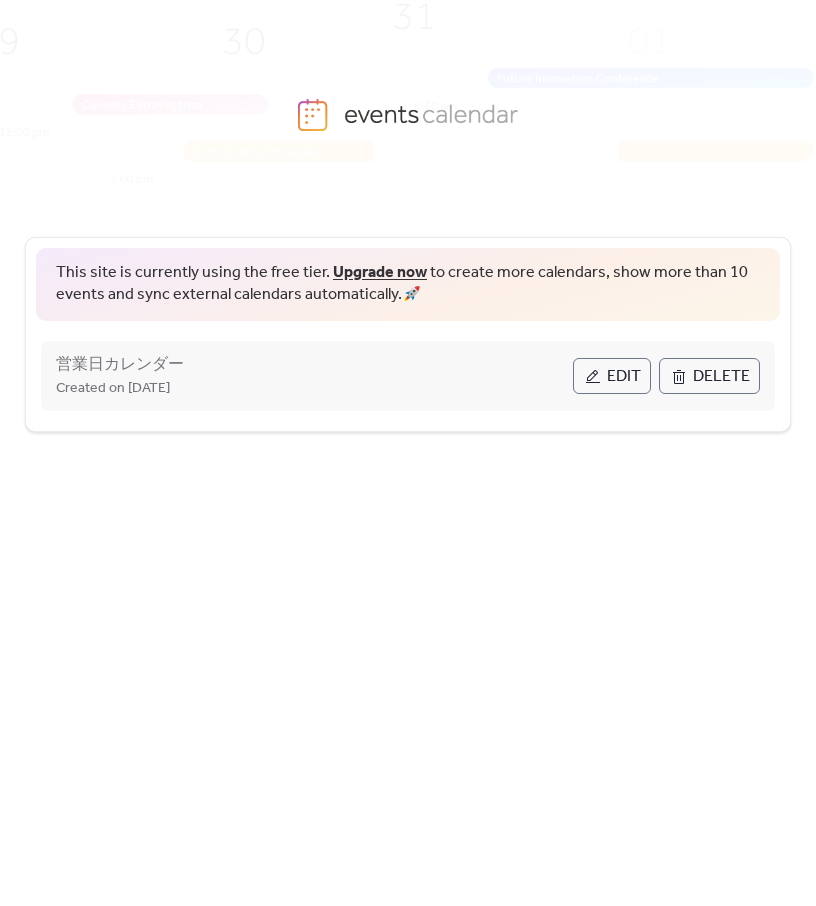 click on "Edit" at bounding box center [624, 377] 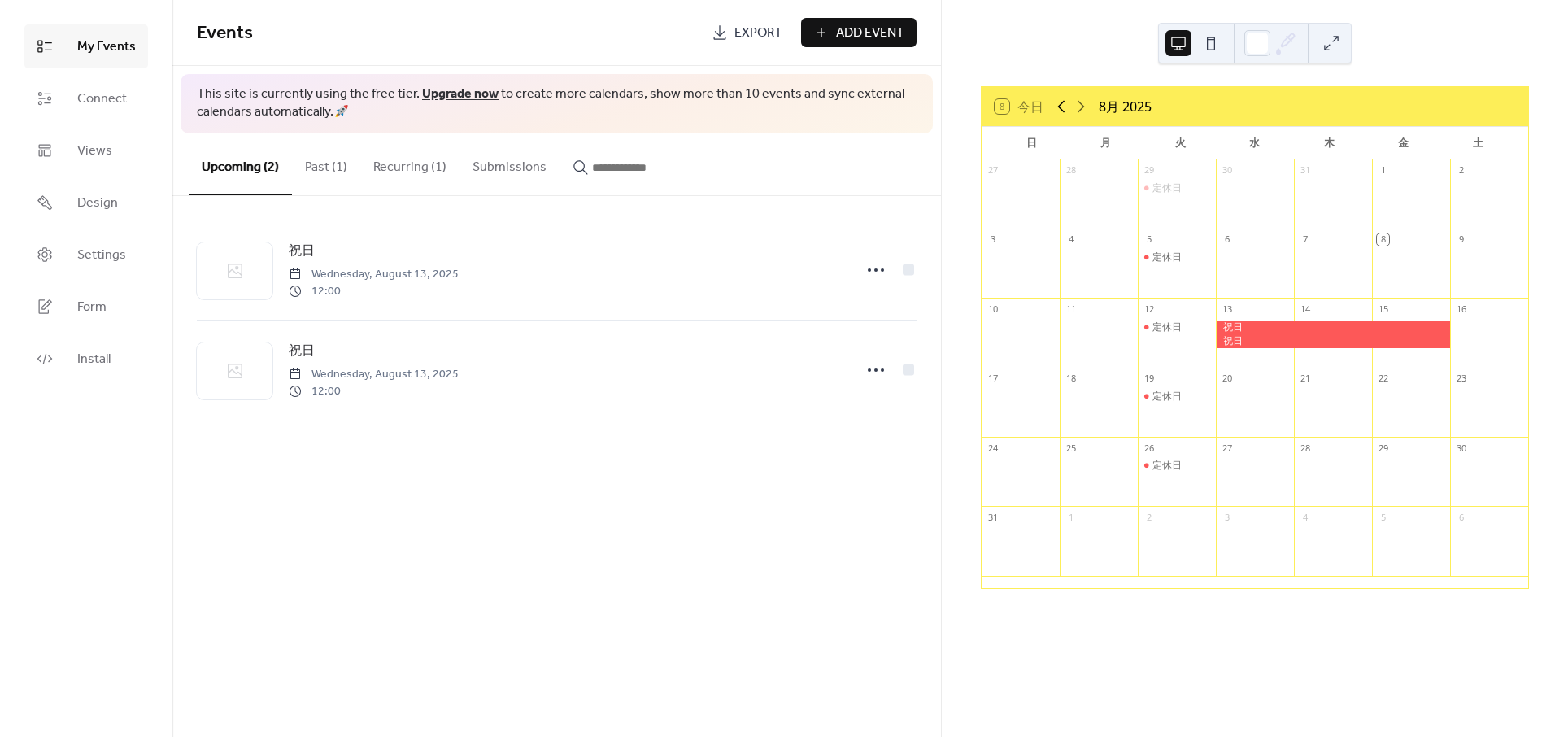 click 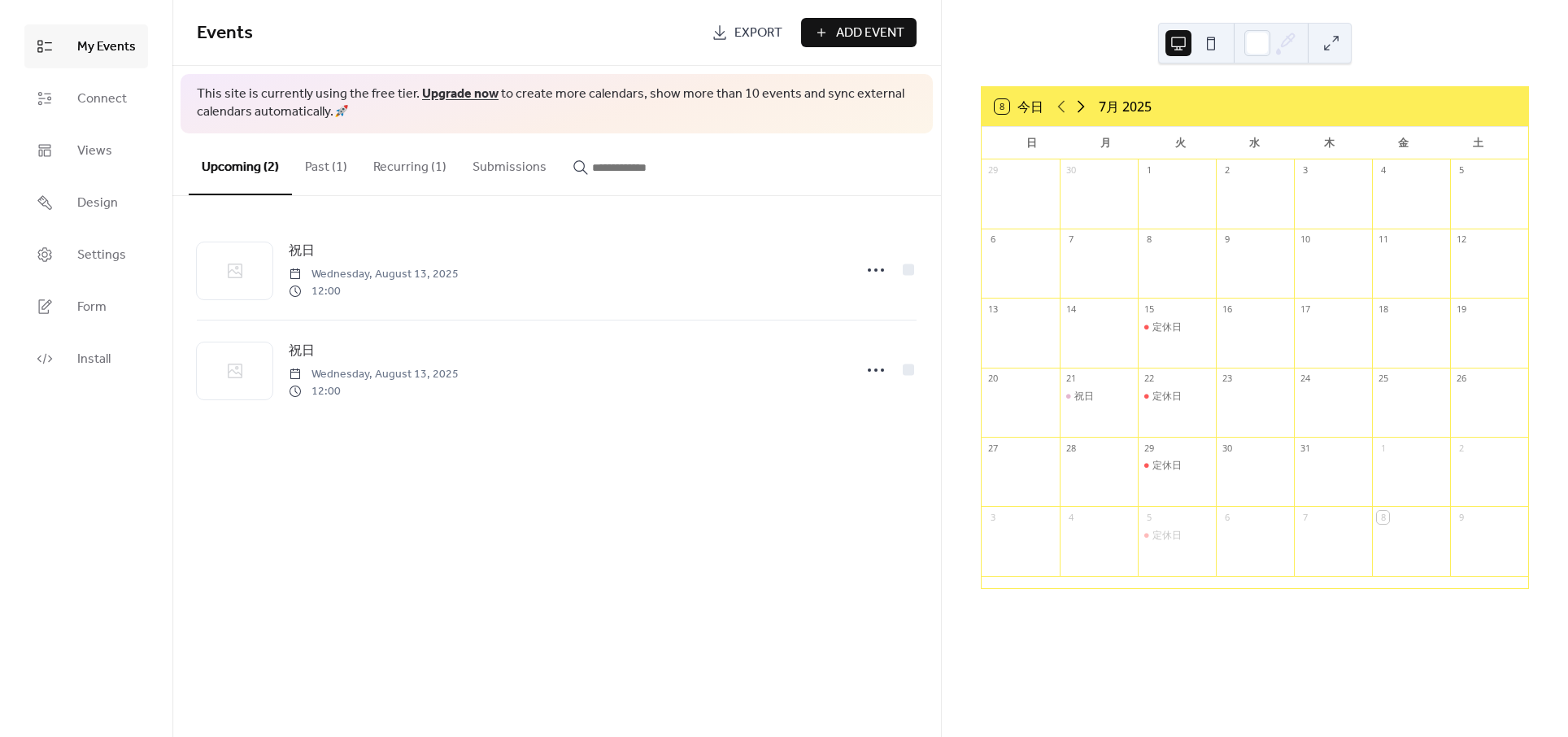 click 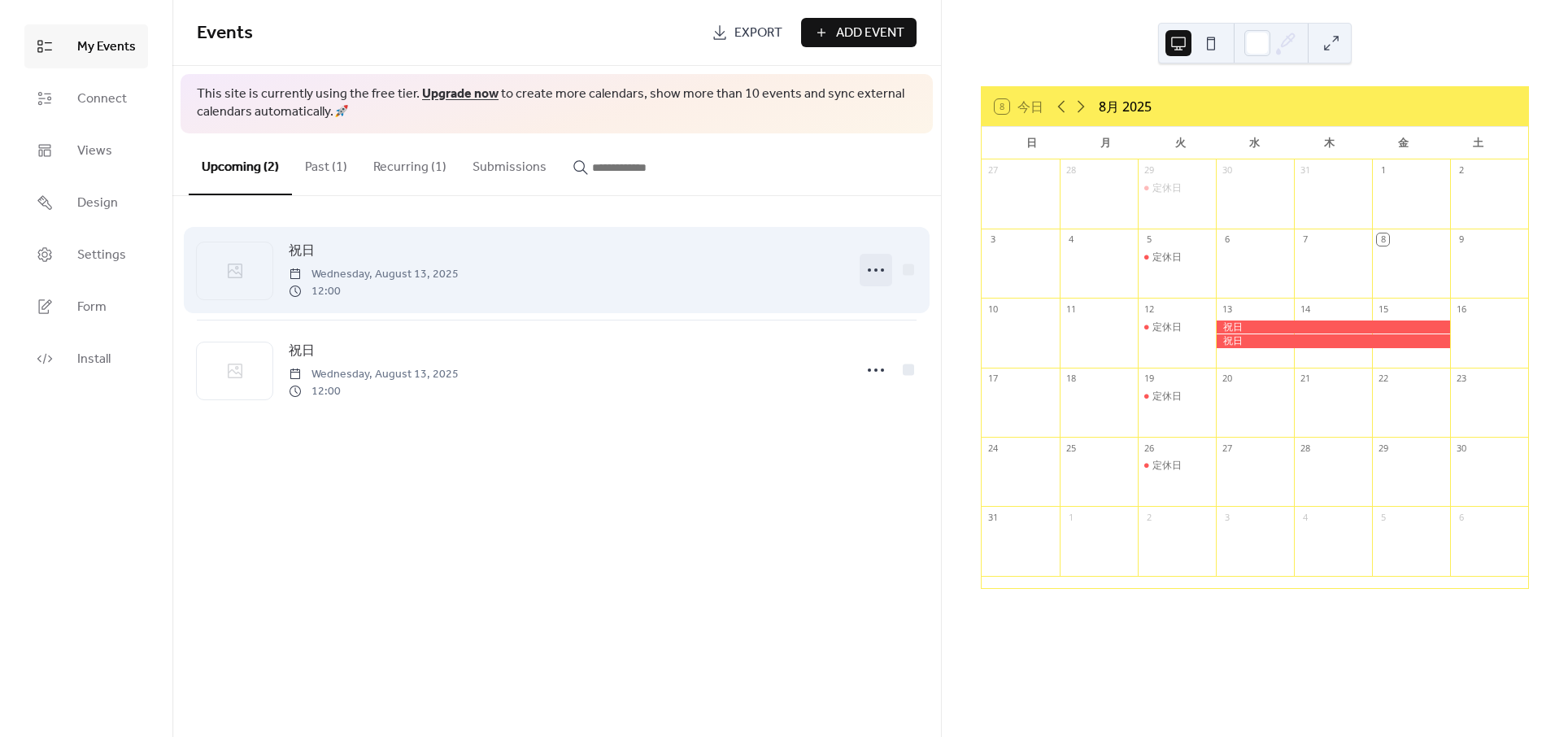click 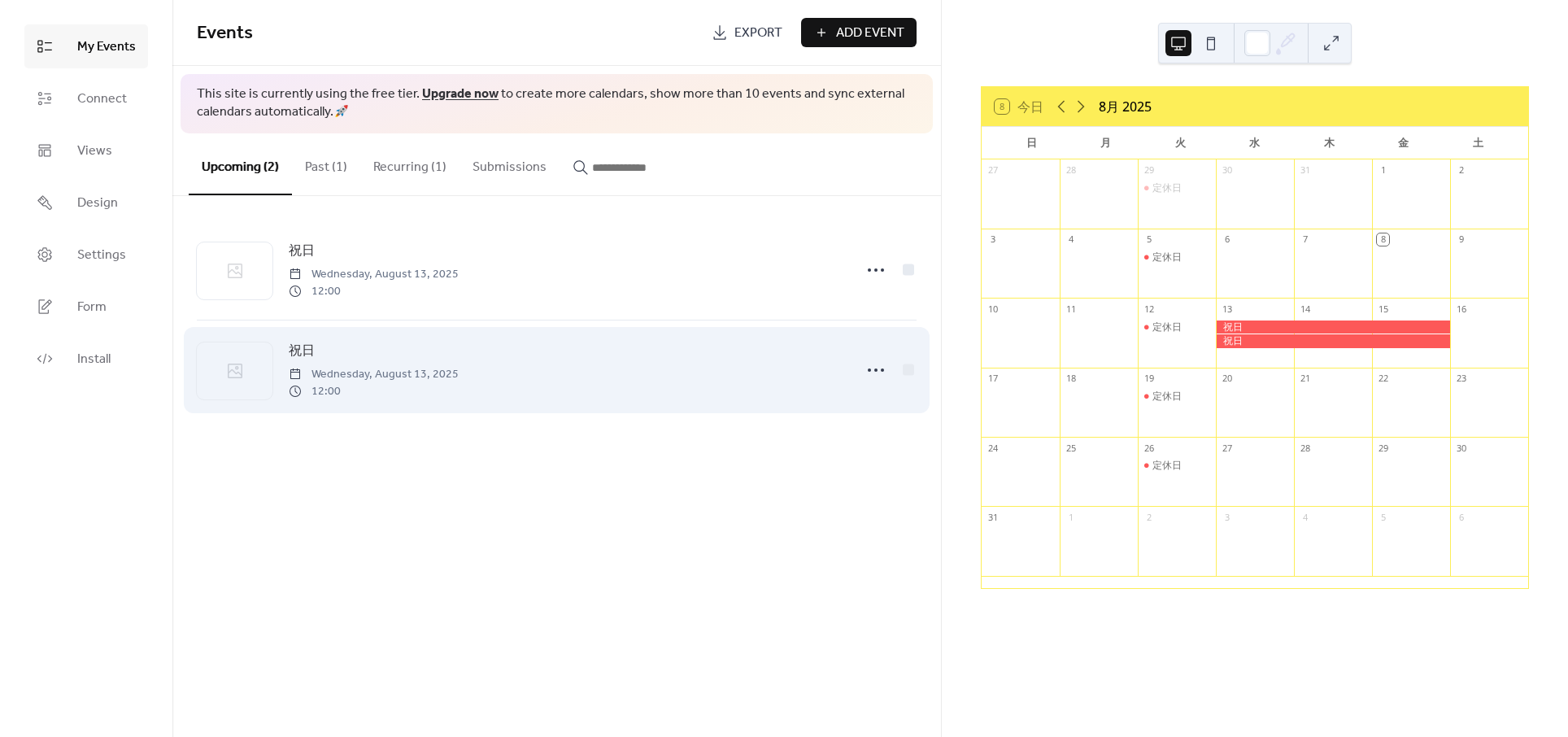 click on "祝日 Wednesday, [MONTH] 13, 2025 12:00" at bounding box center [565, 370] 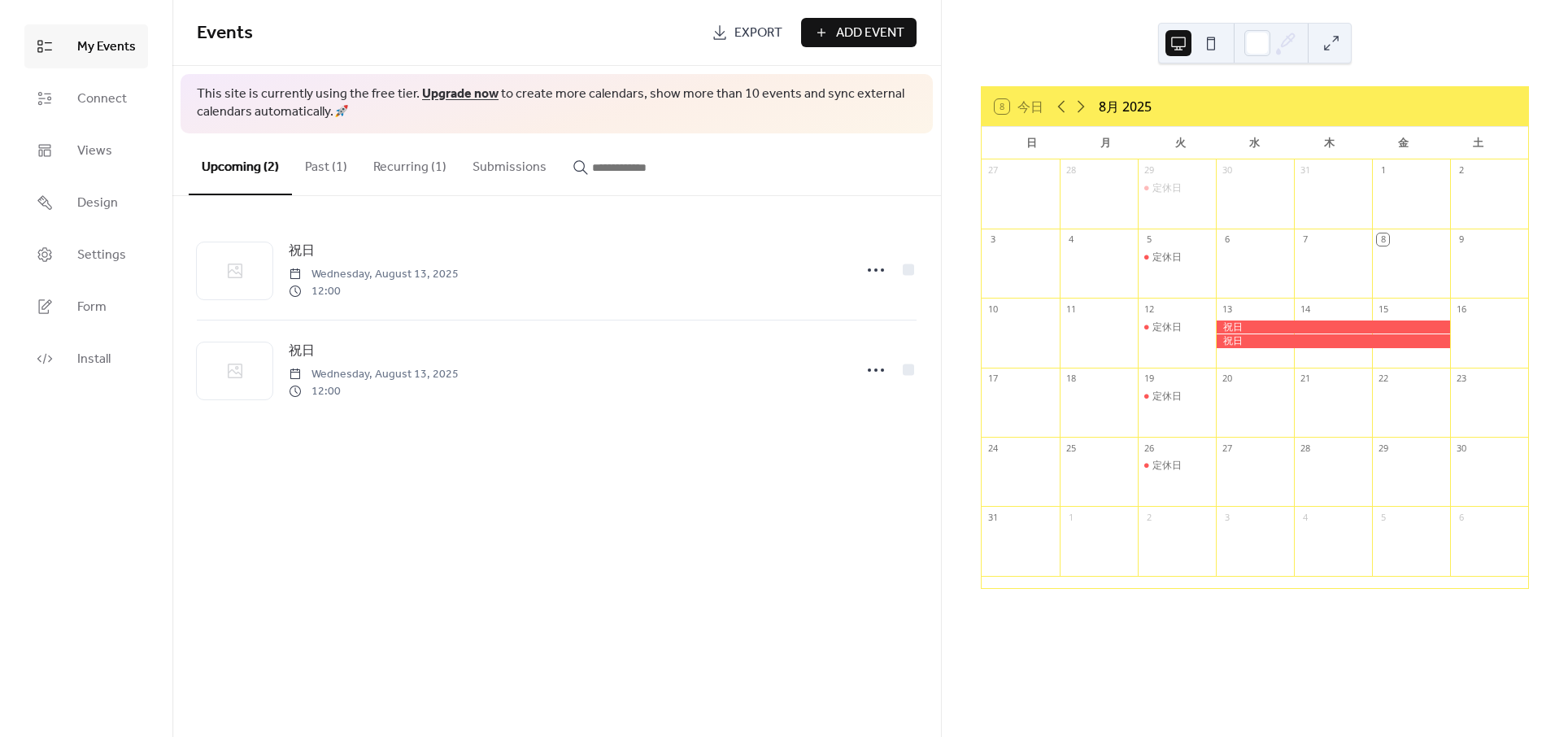 click on "Past (1)" at bounding box center [326, 164] 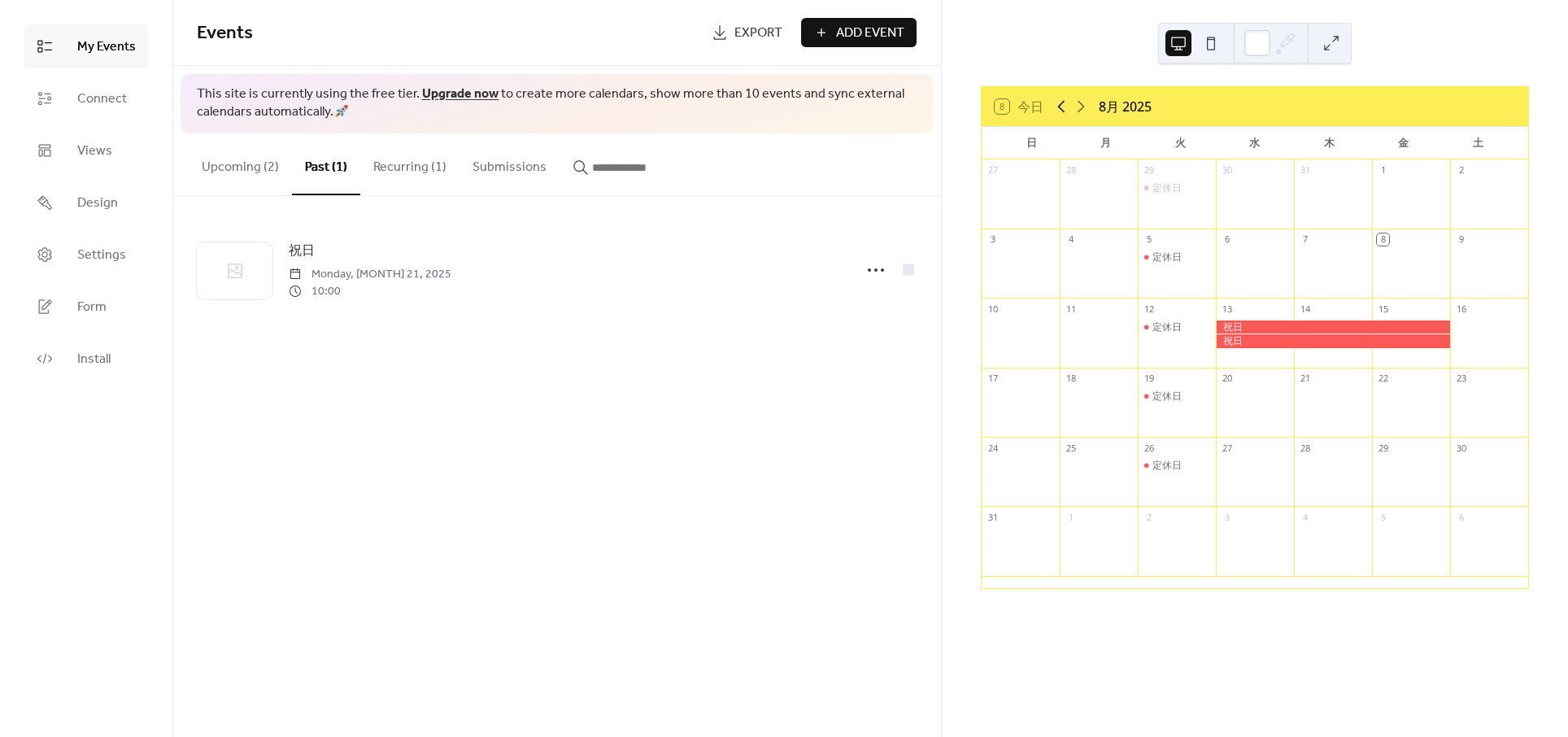 click 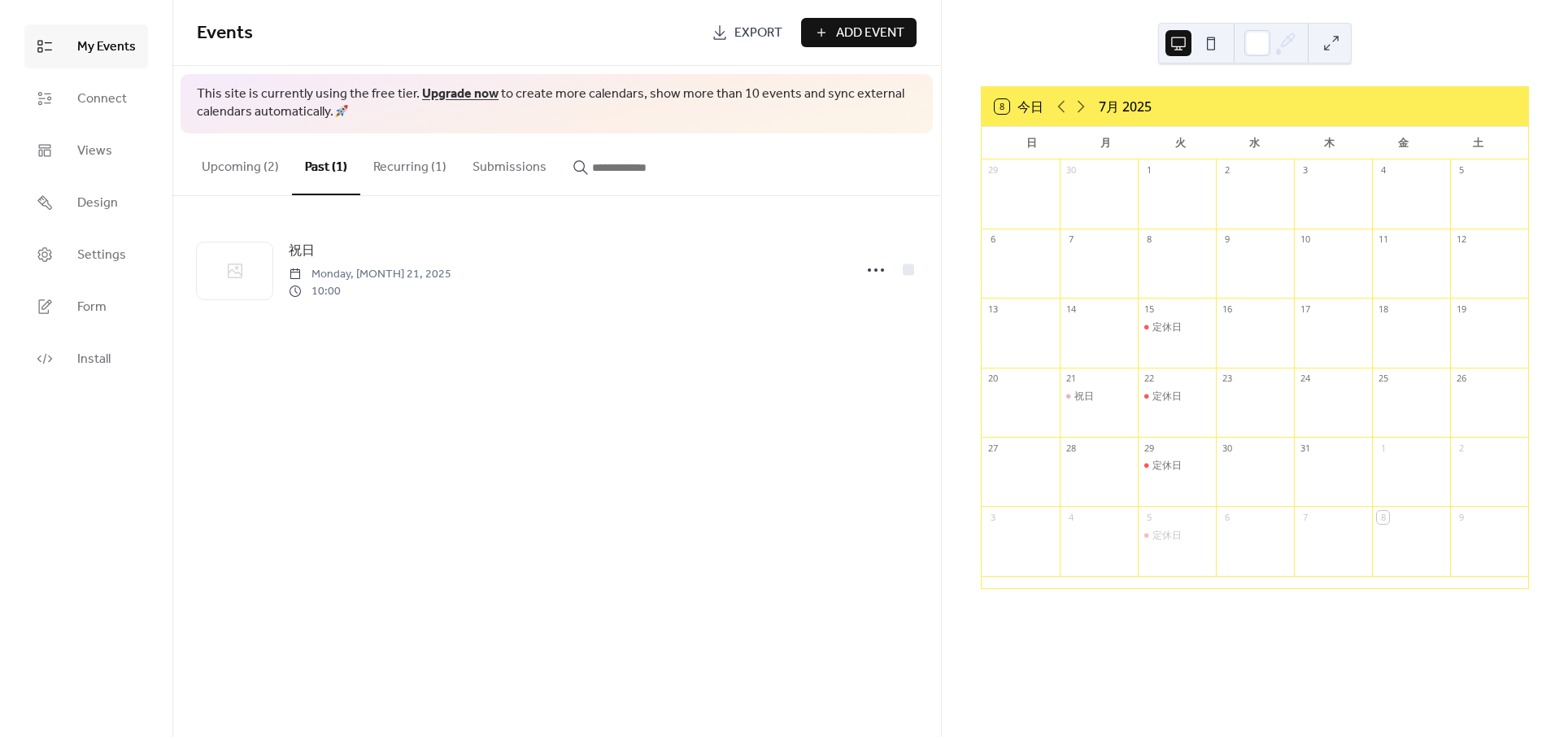 click on "定休日" at bounding box center [1177, 328] 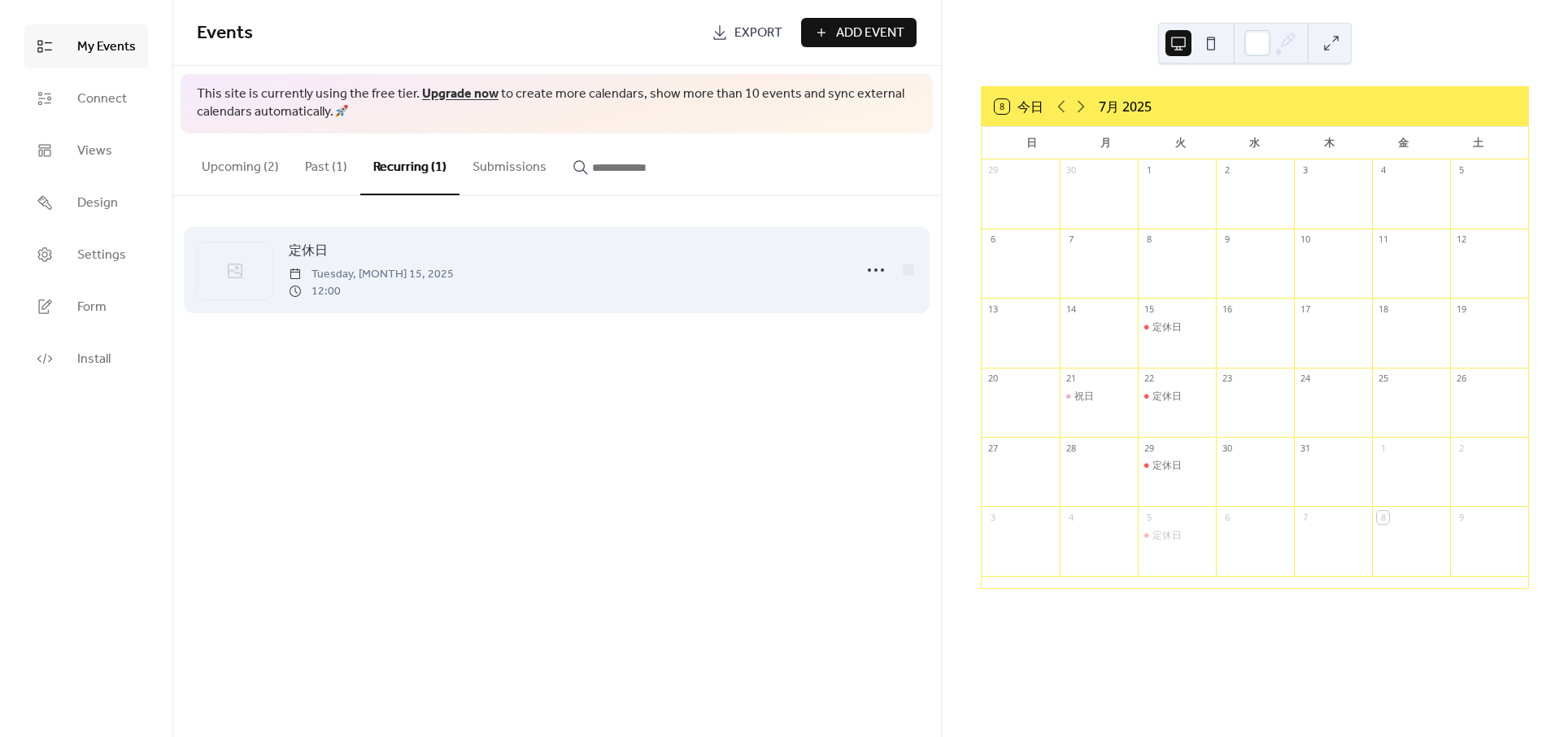 click on "定休日 Tuesday, [MONTH] 15, 2025 12:00" at bounding box center (565, 270) 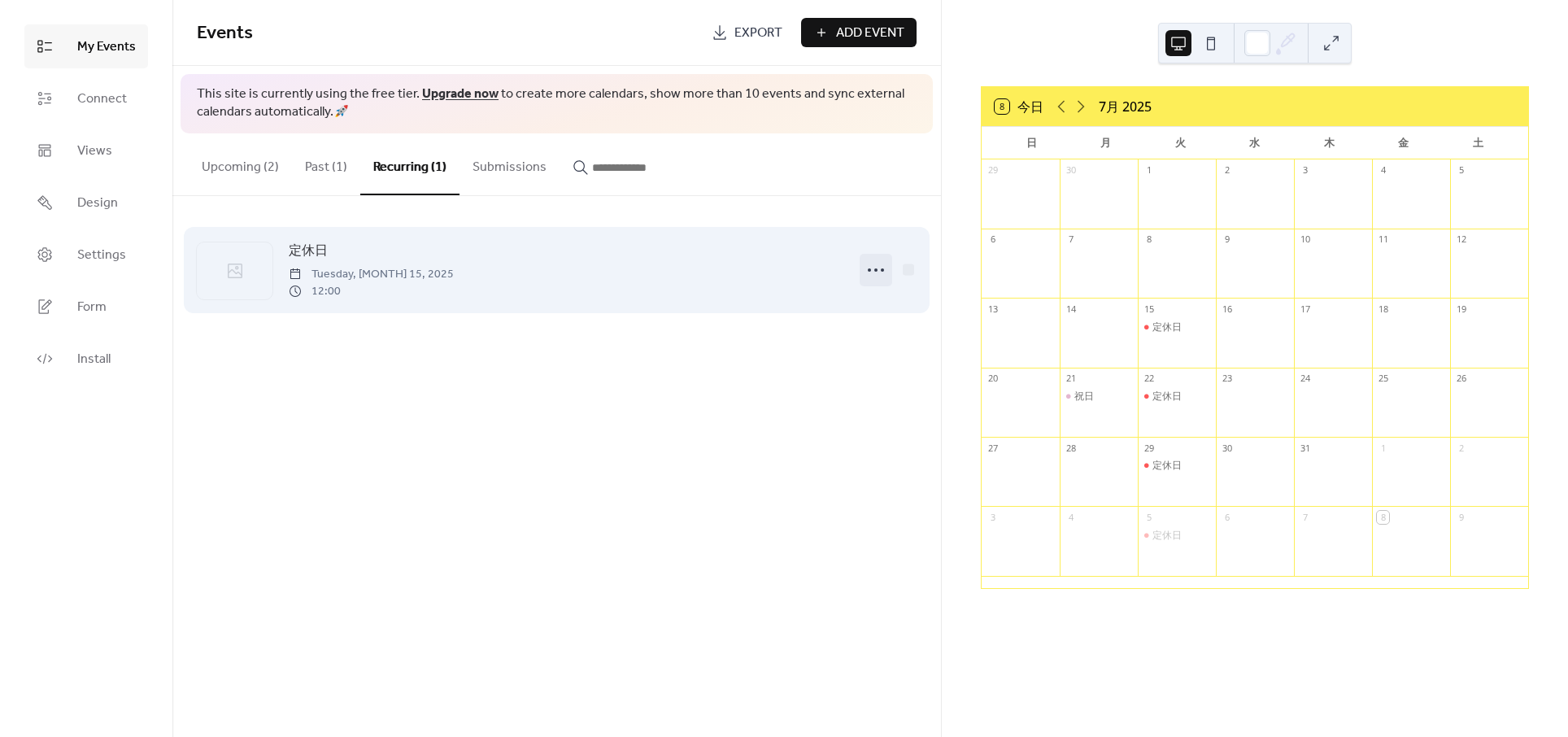 click 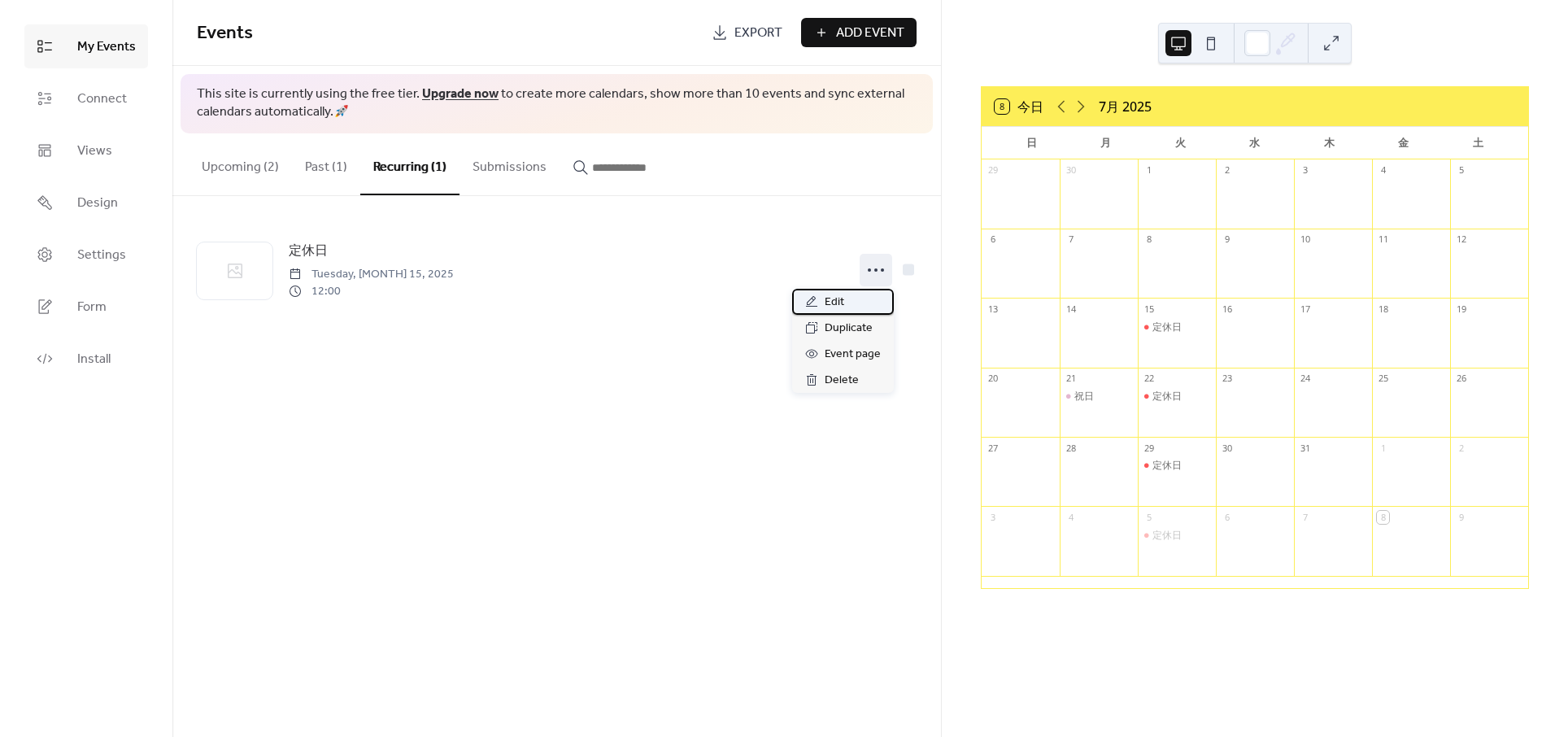 click on "Edit" at bounding box center [834, 303] 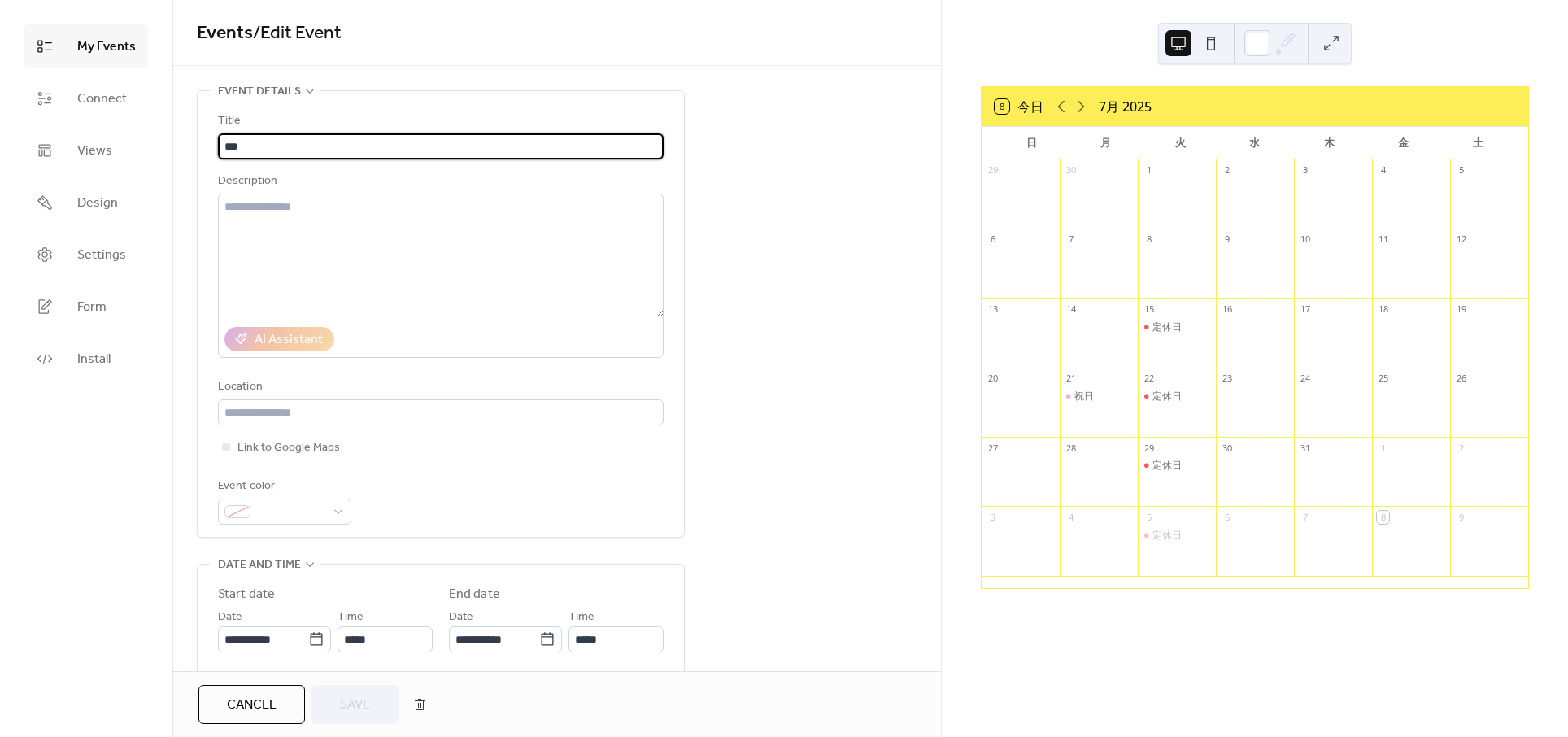 scroll, scrollTop: 124, scrollLeft: 0, axis: vertical 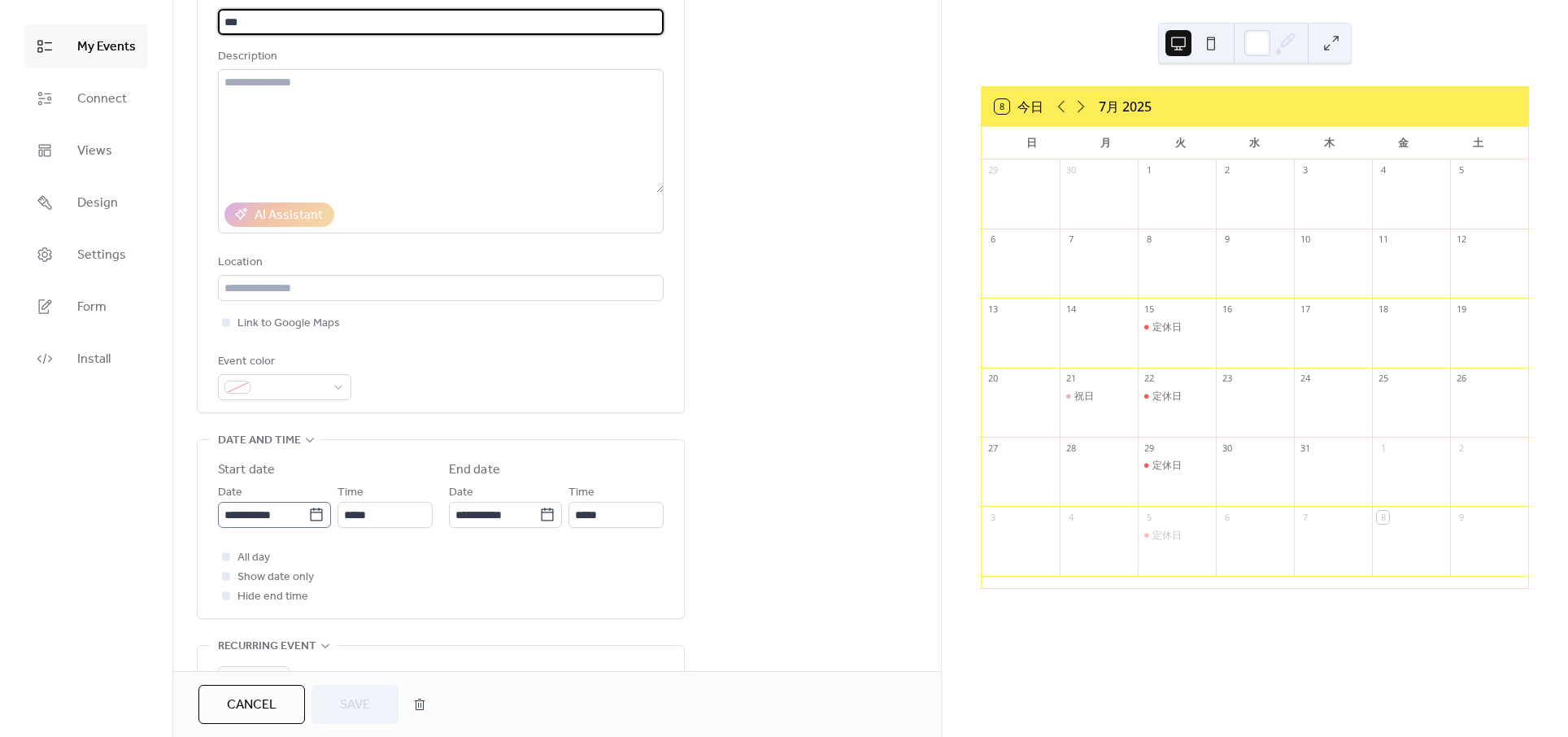 click 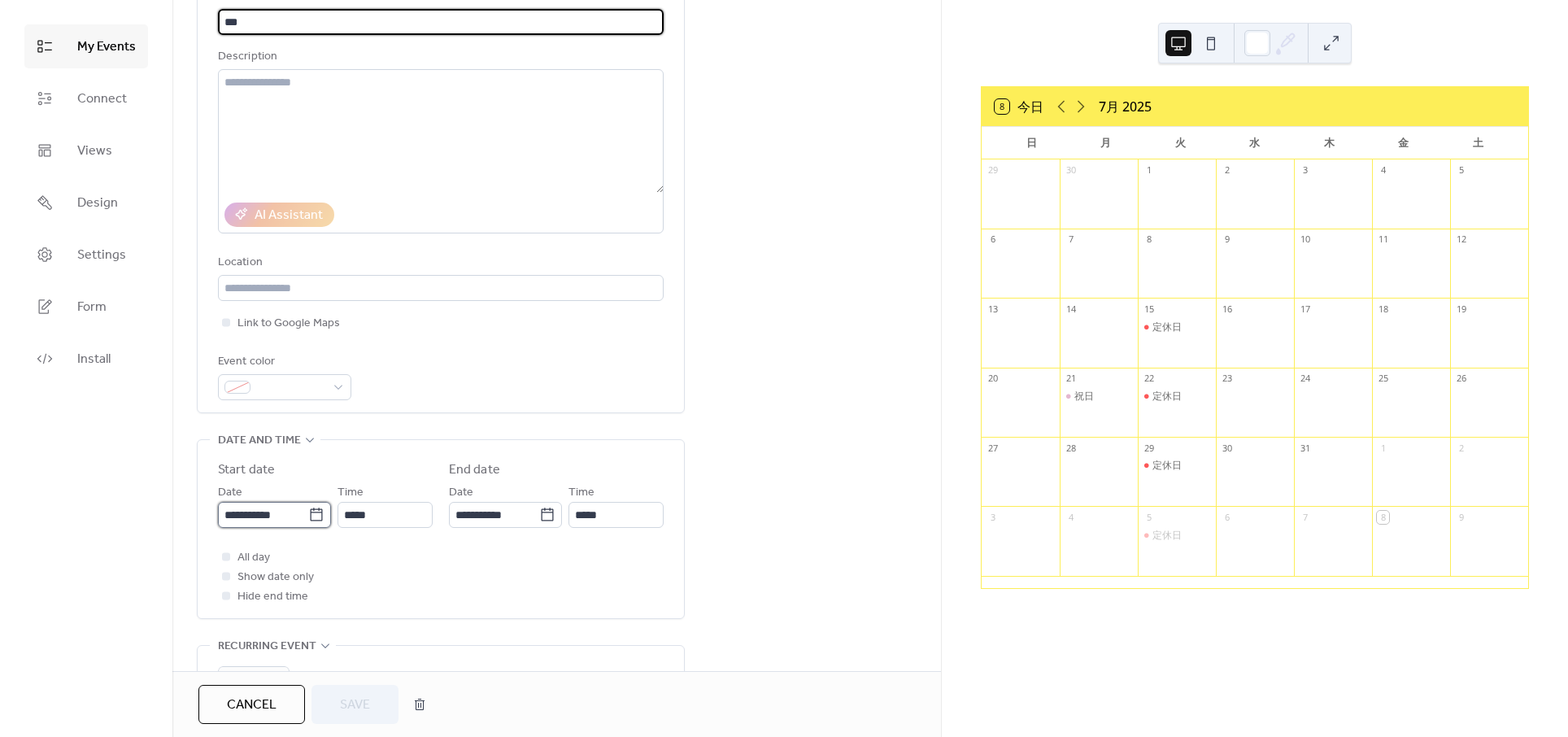 click on "**********" at bounding box center [263, 515] 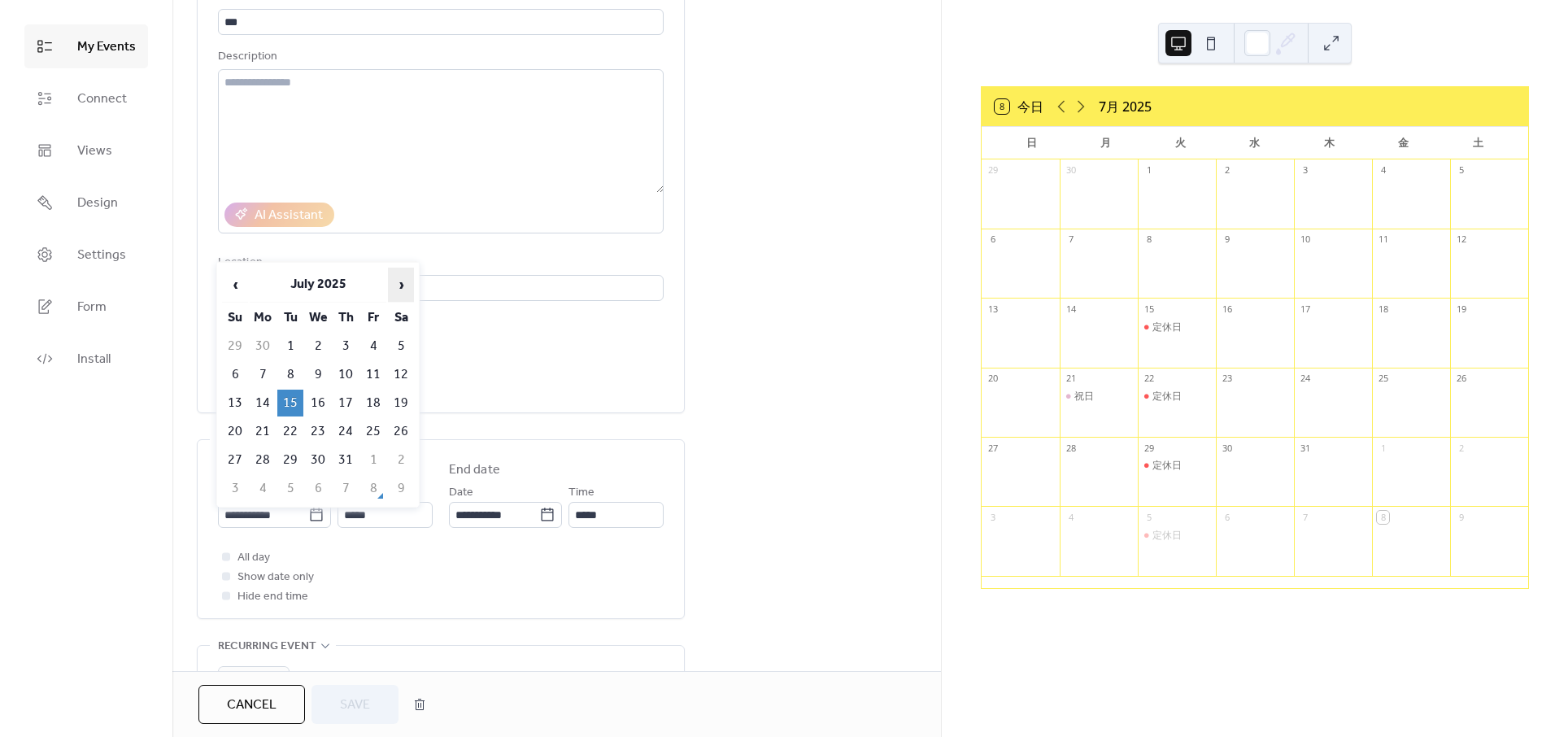 click on "›" at bounding box center (401, 285) 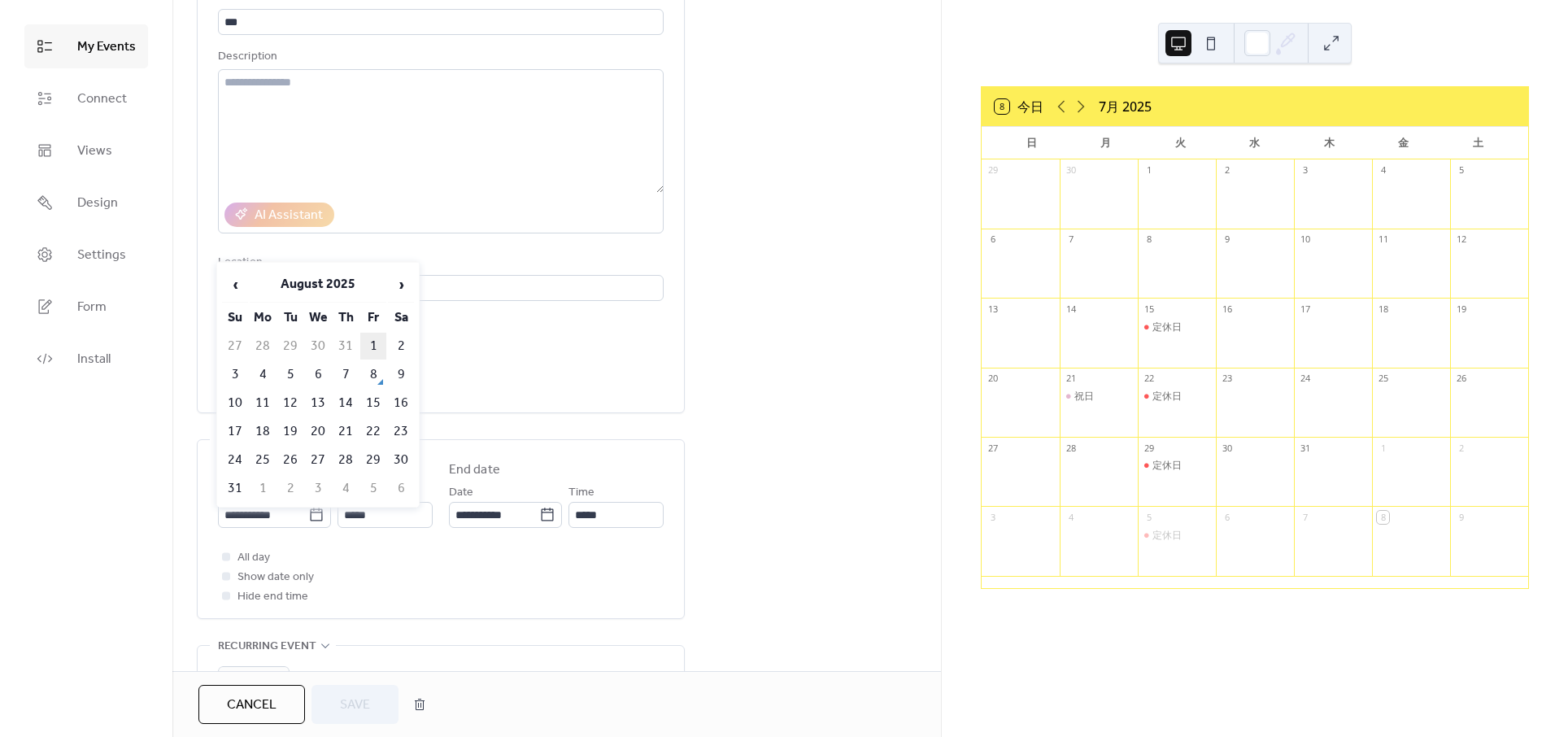 click on "1" at bounding box center (373, 346) 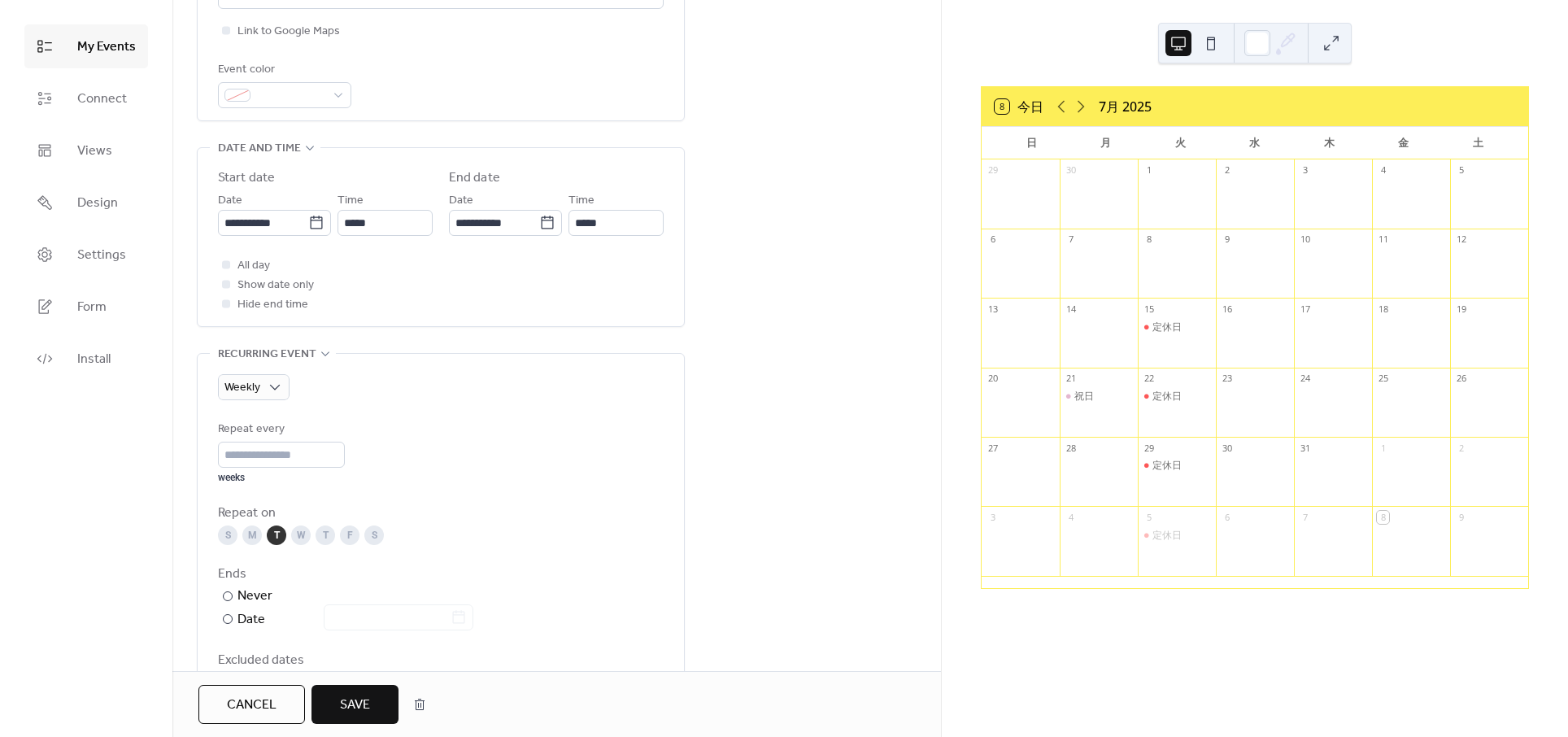 scroll, scrollTop: 415, scrollLeft: 0, axis: vertical 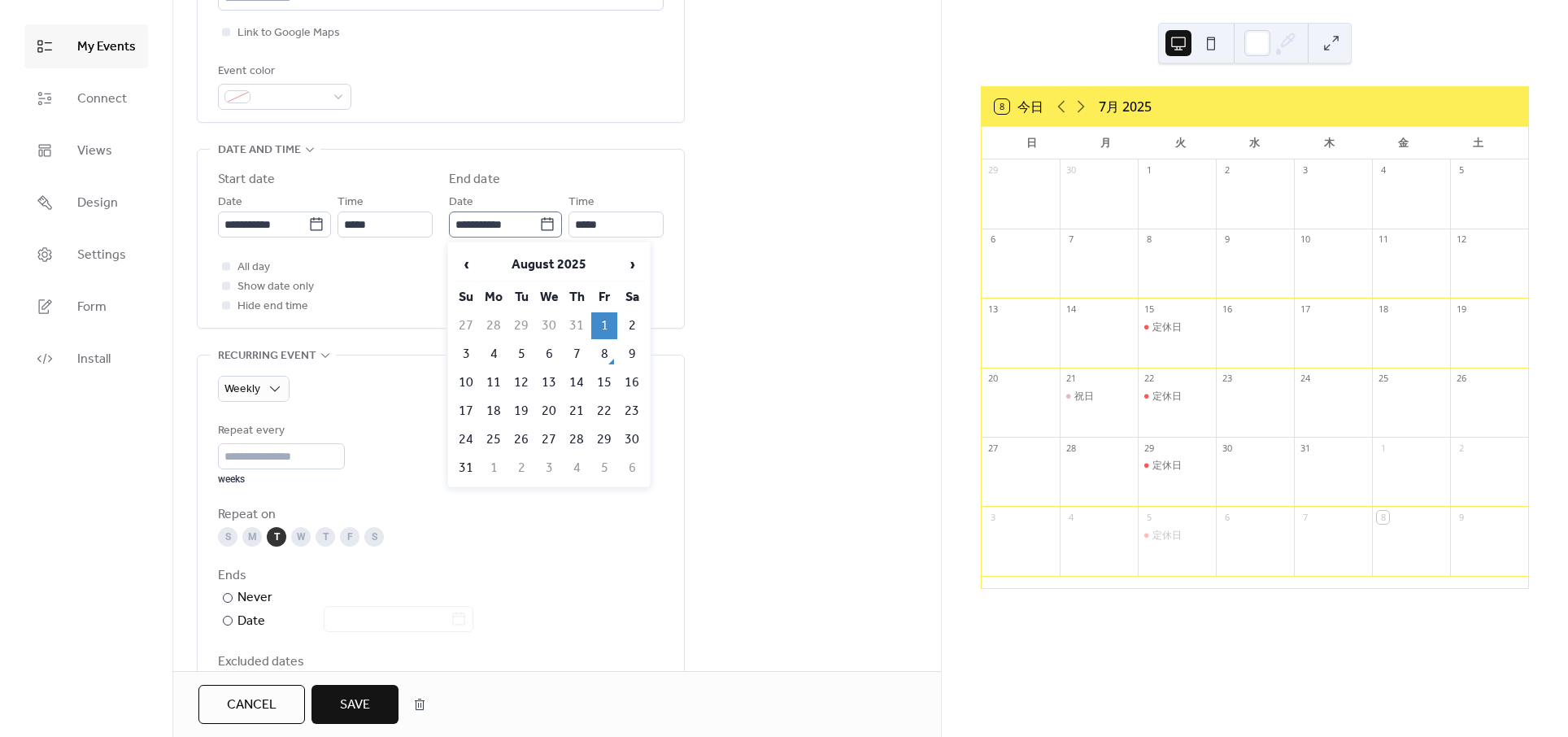 click 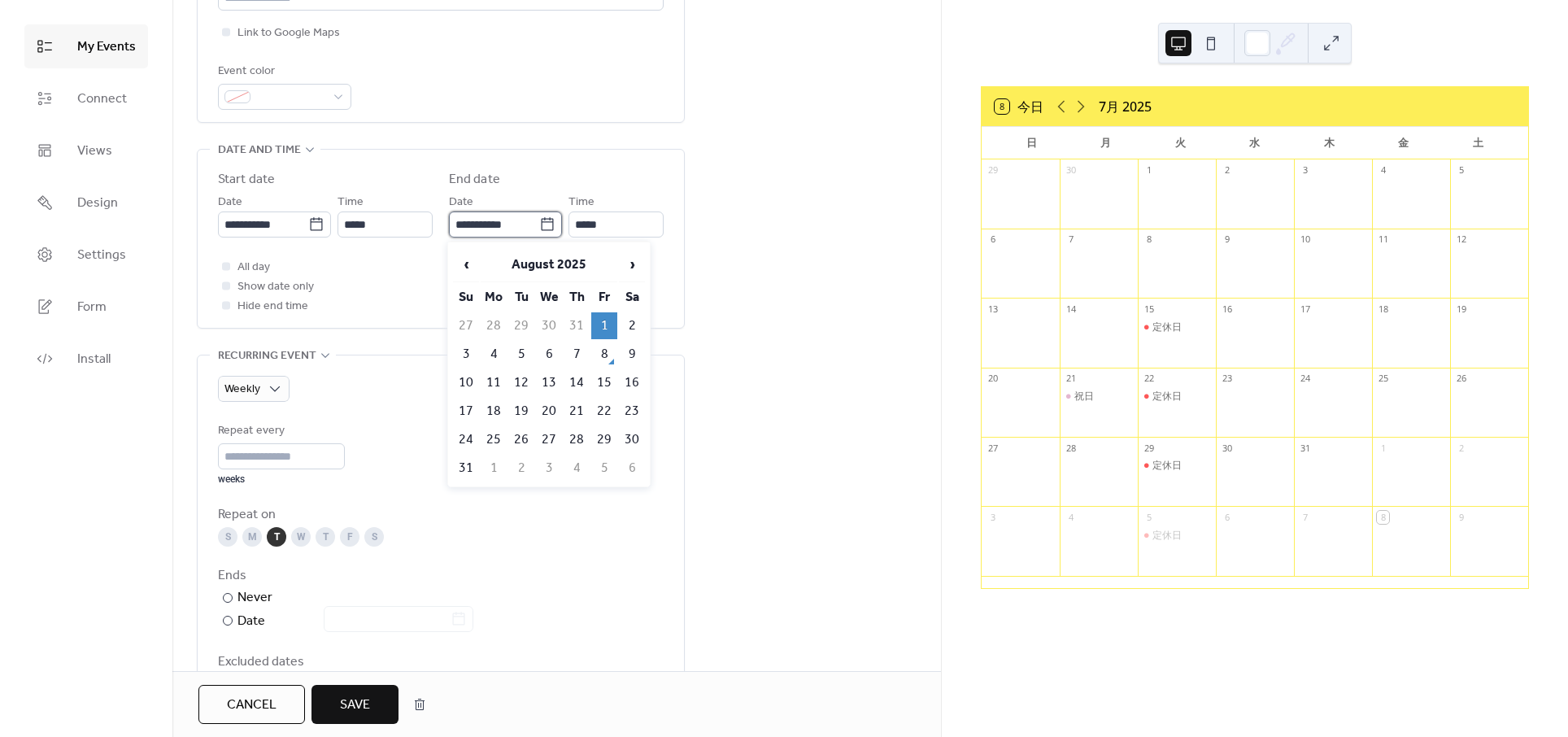 click on "**********" at bounding box center [494, 225] 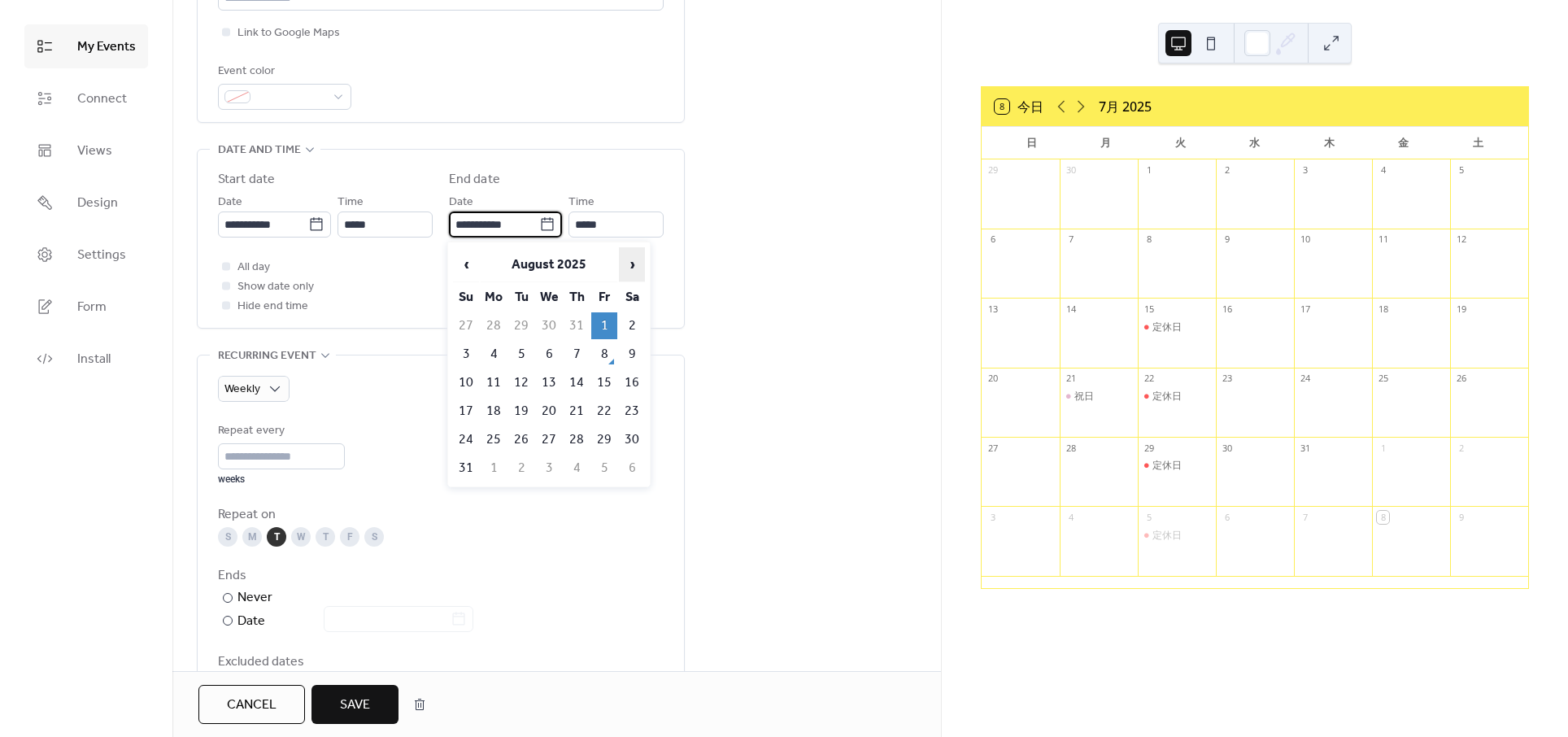 click on "›" at bounding box center [632, 264] 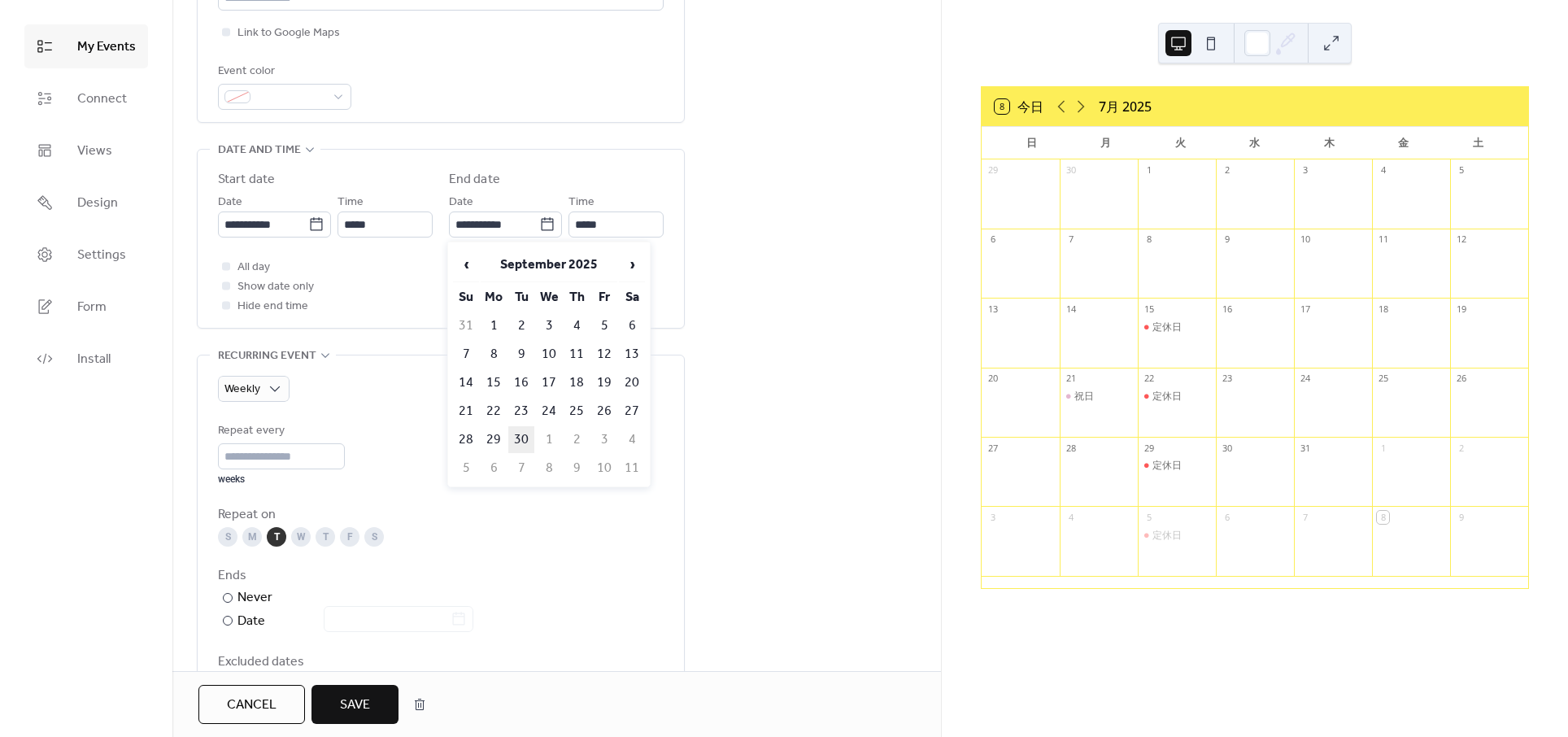 click on "30" at bounding box center [521, 439] 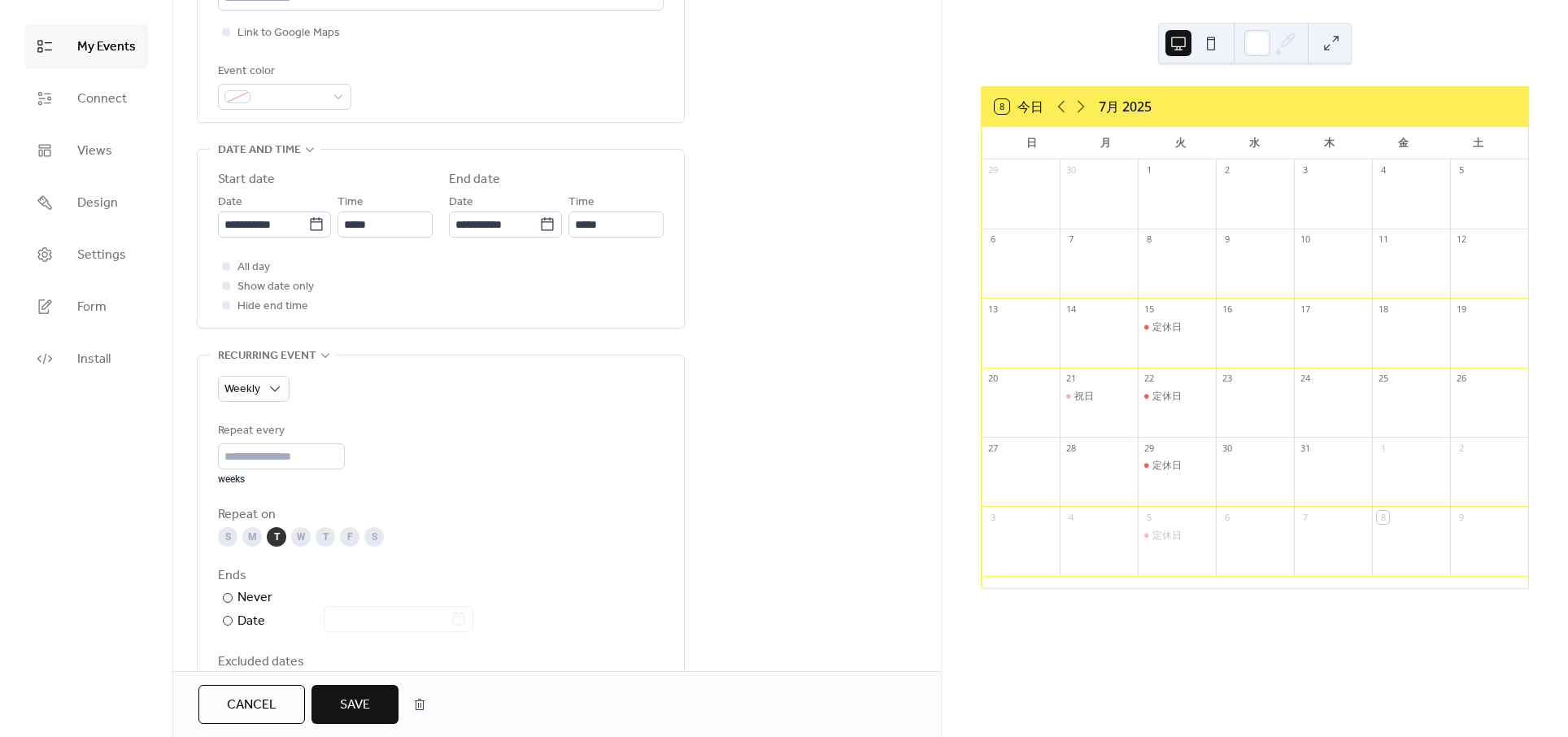click on "Save" at bounding box center [355, 705] 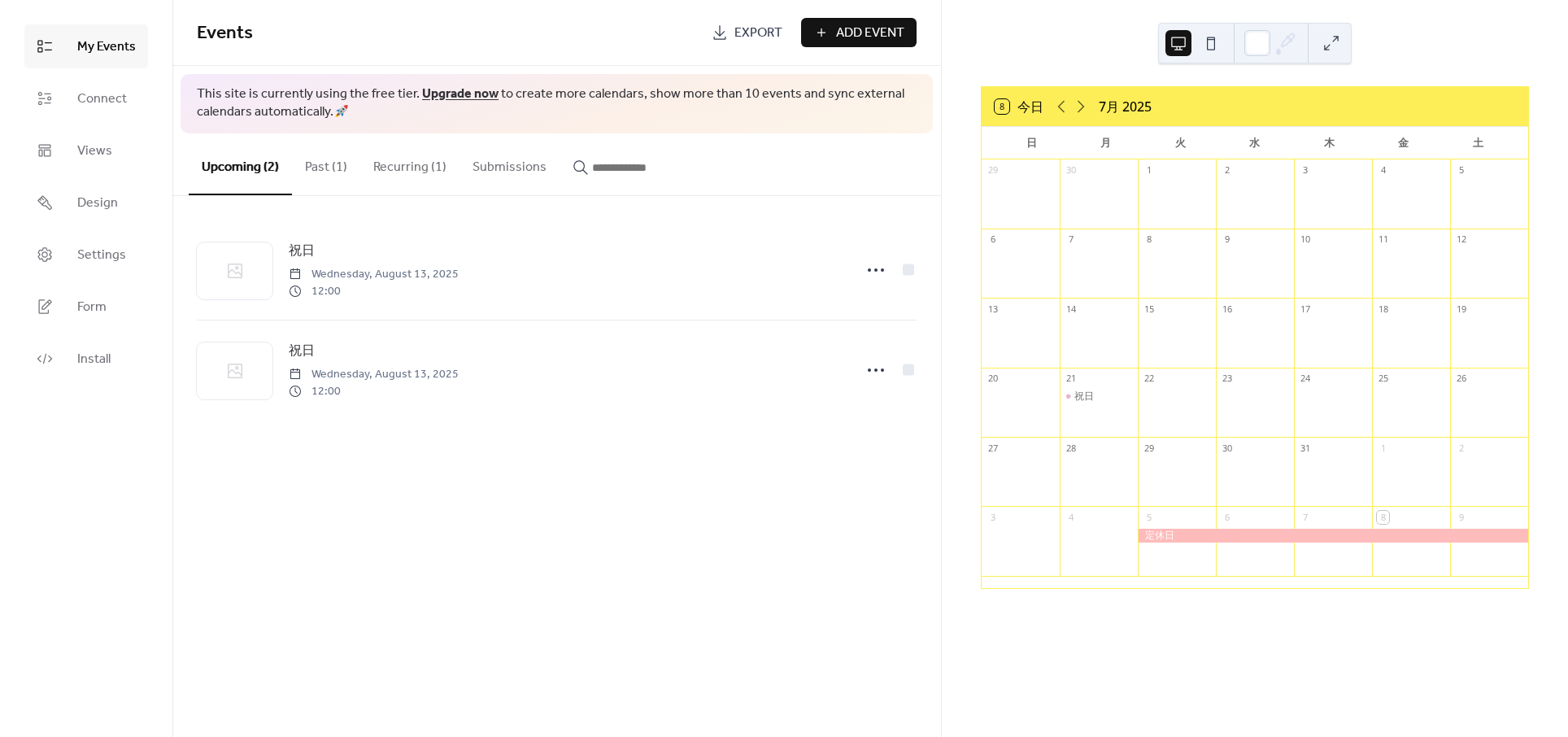 click on "Recurring (1)" at bounding box center [410, 164] 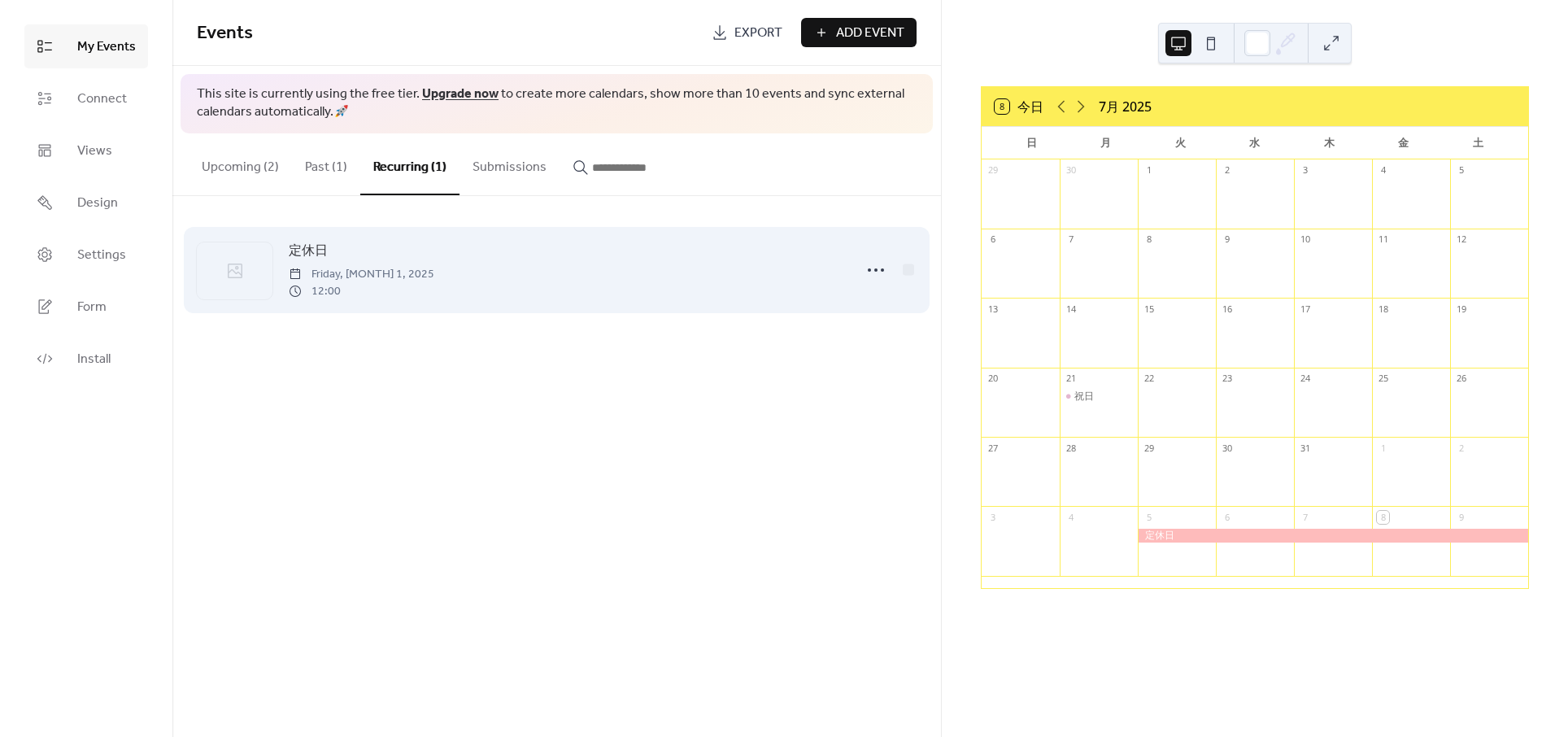 click on "Friday, [MONTH] 1, 2025" at bounding box center (361, 274) 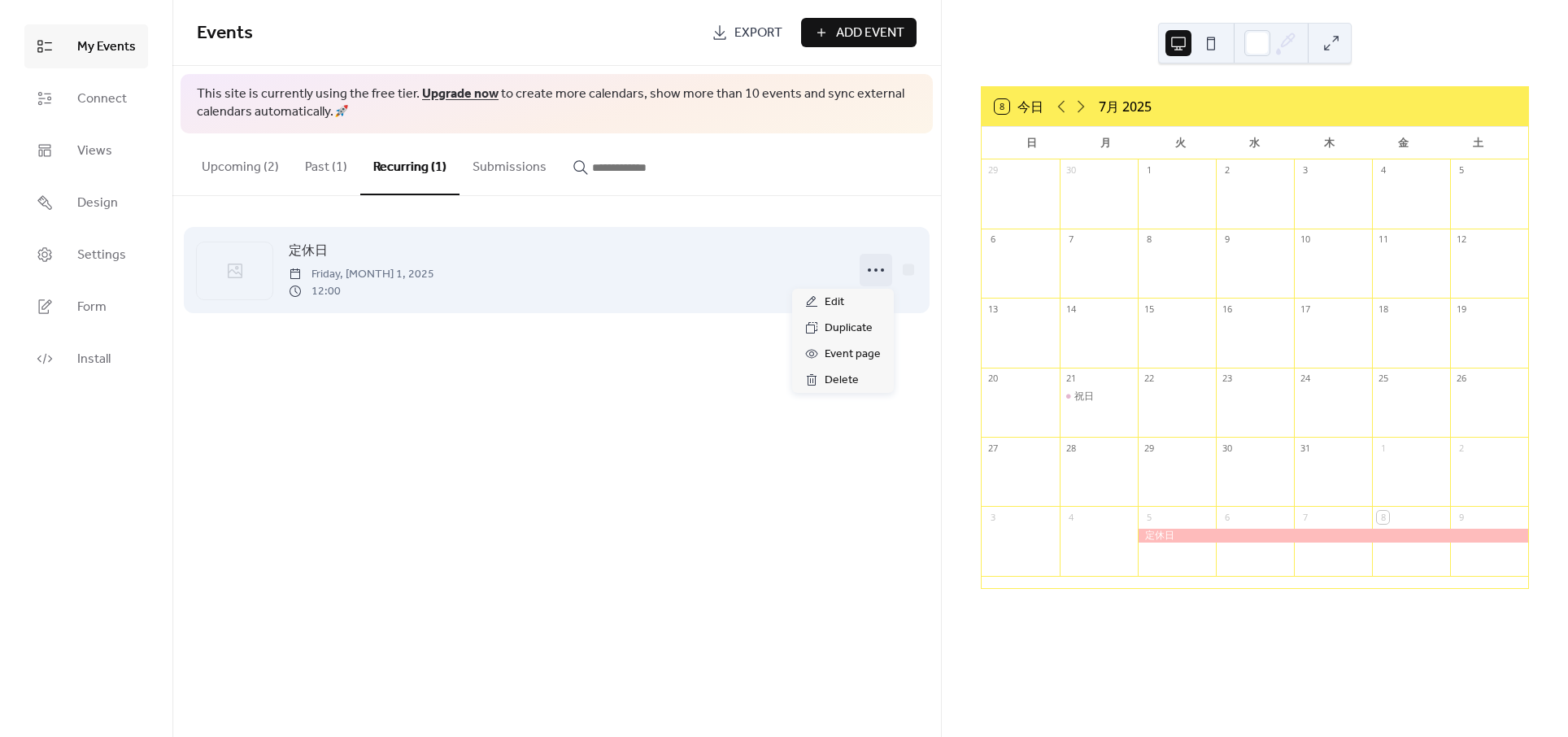 click 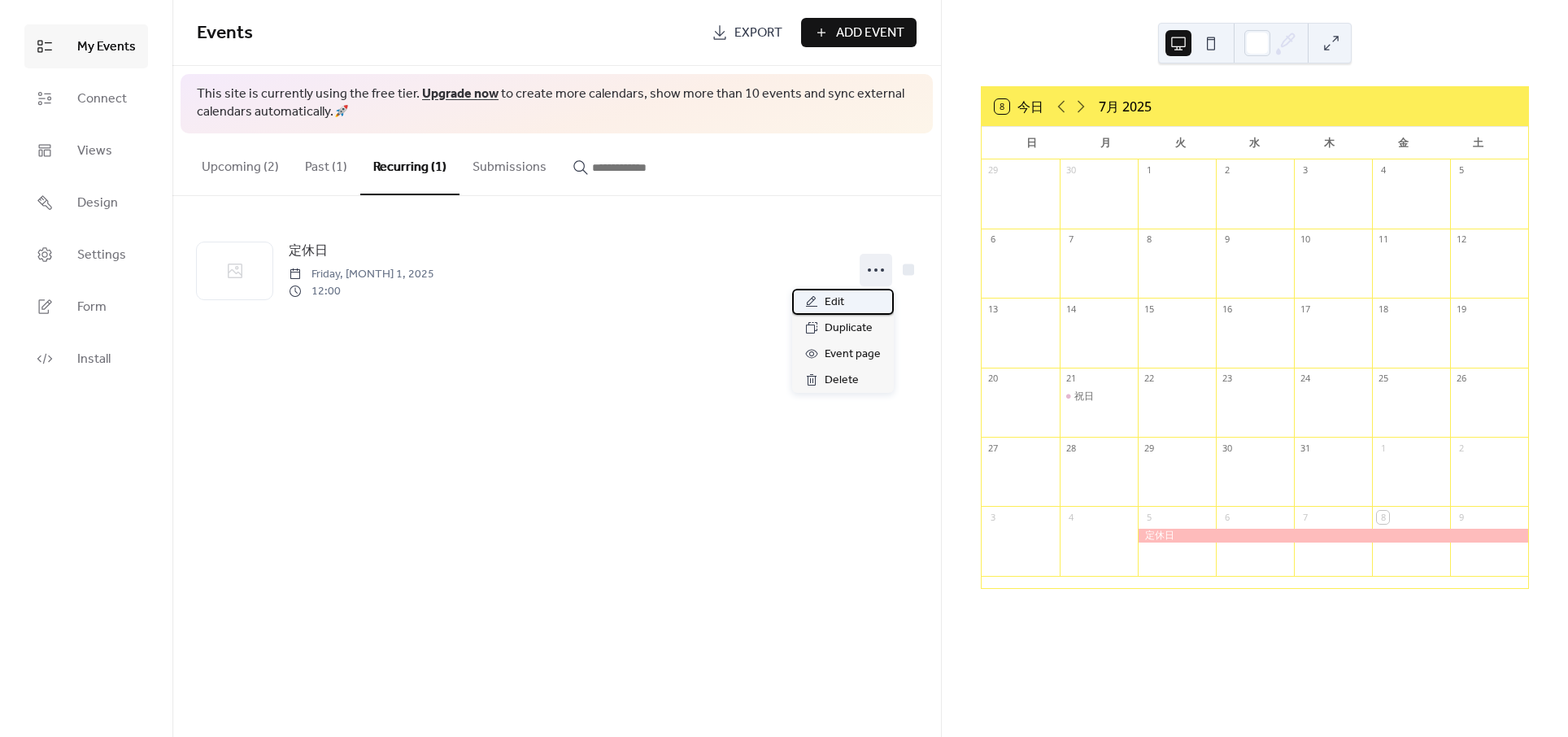 click on "Edit" at bounding box center (834, 303) 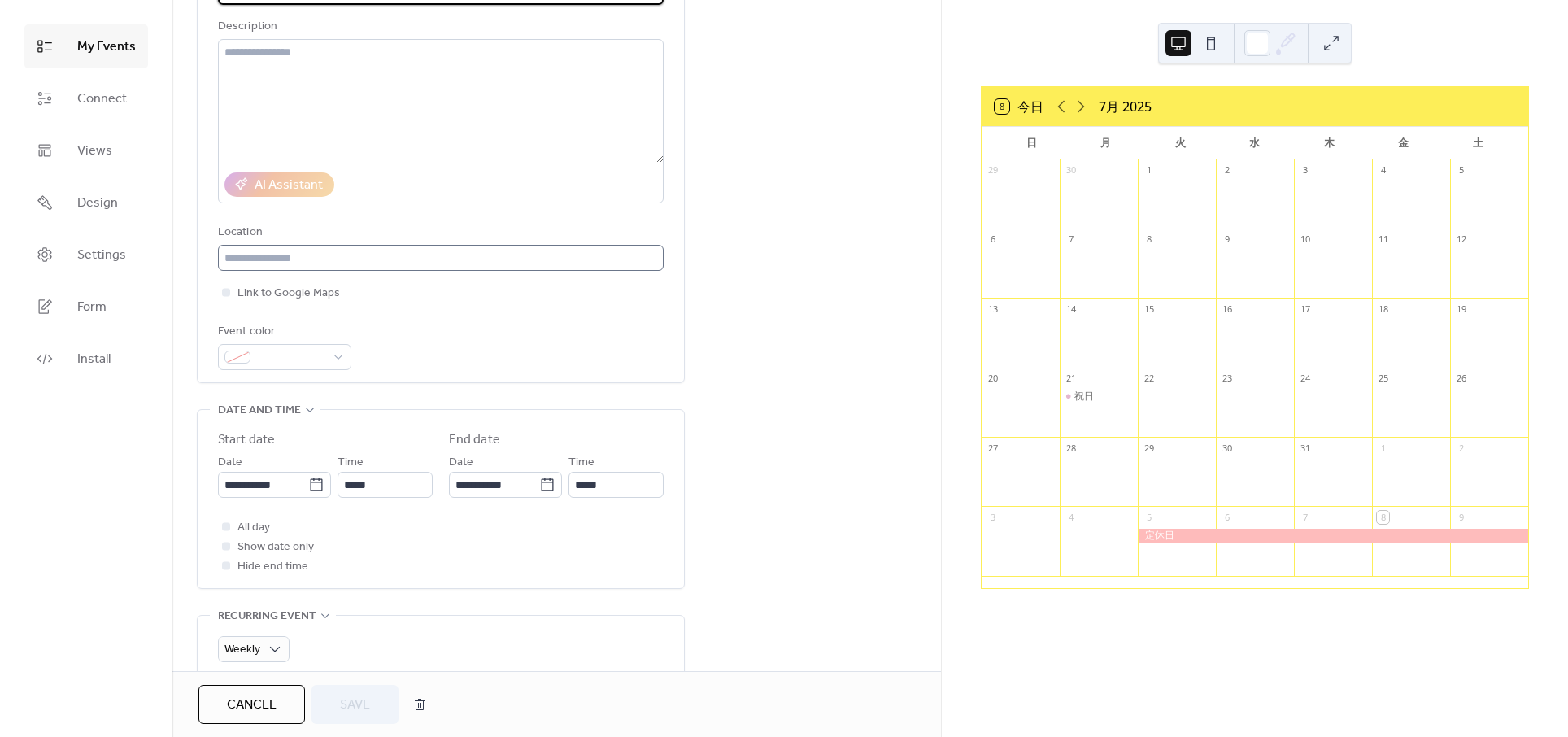 scroll, scrollTop: 153, scrollLeft: 0, axis: vertical 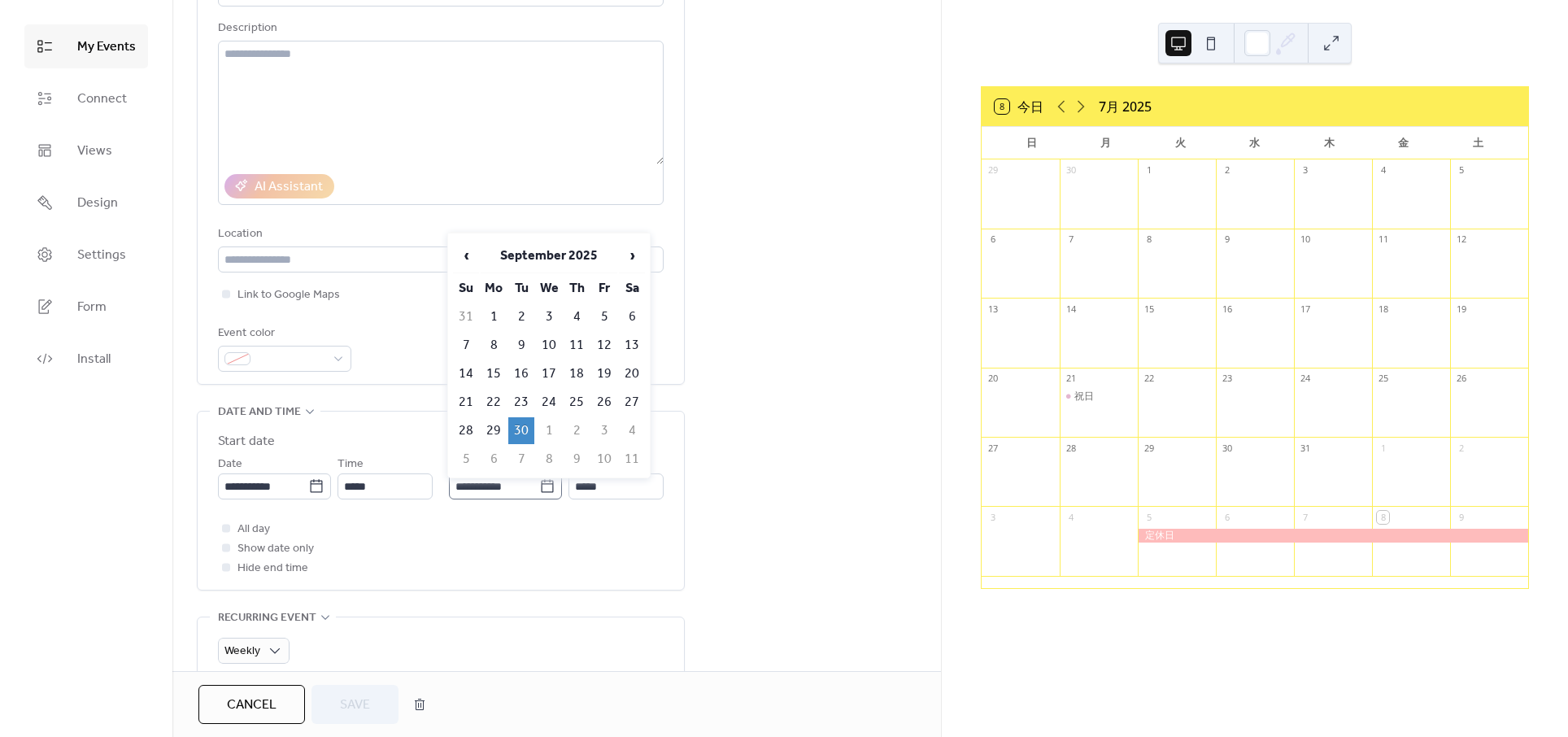 click 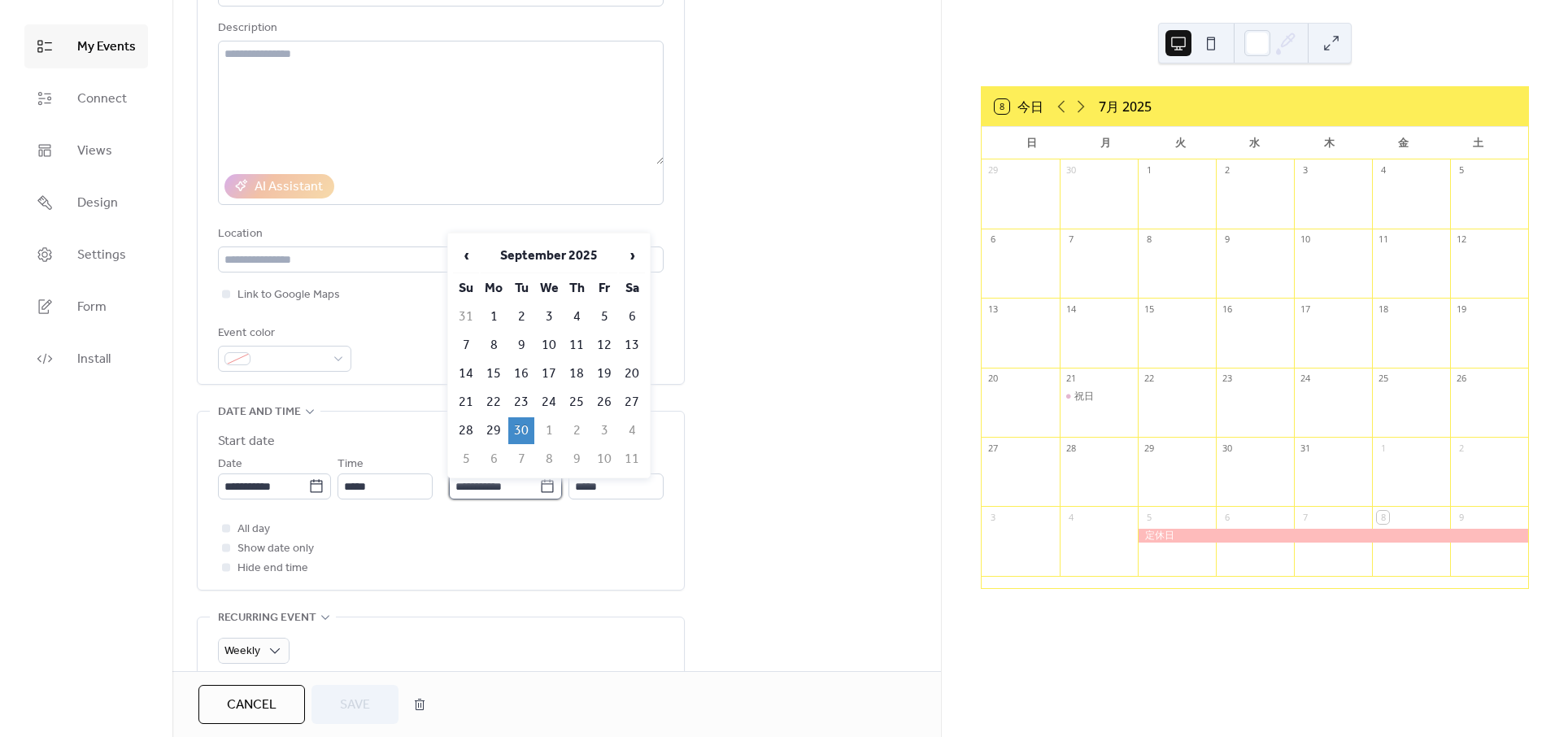 click on "**********" at bounding box center [494, 486] 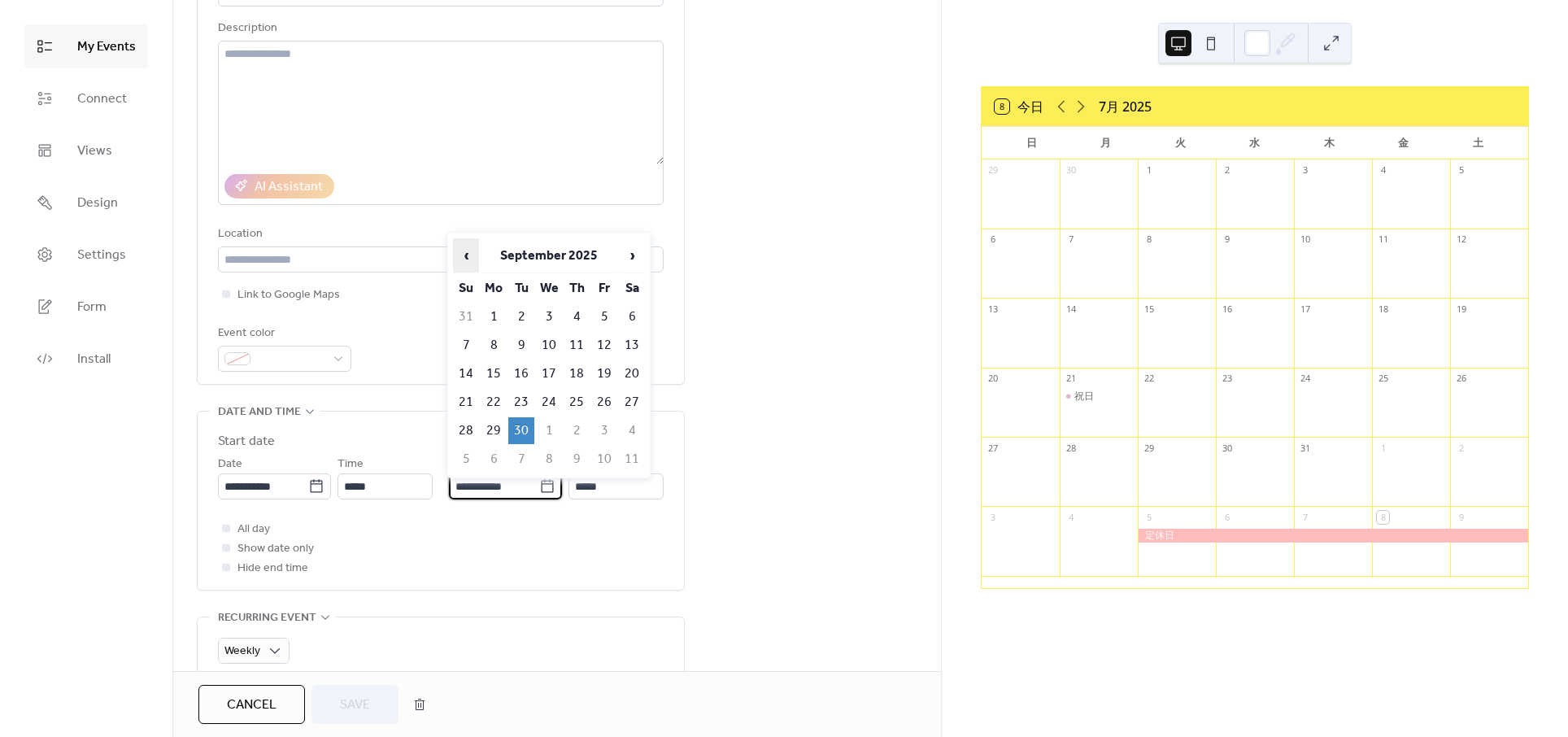 click on "‹" at bounding box center (466, 255) 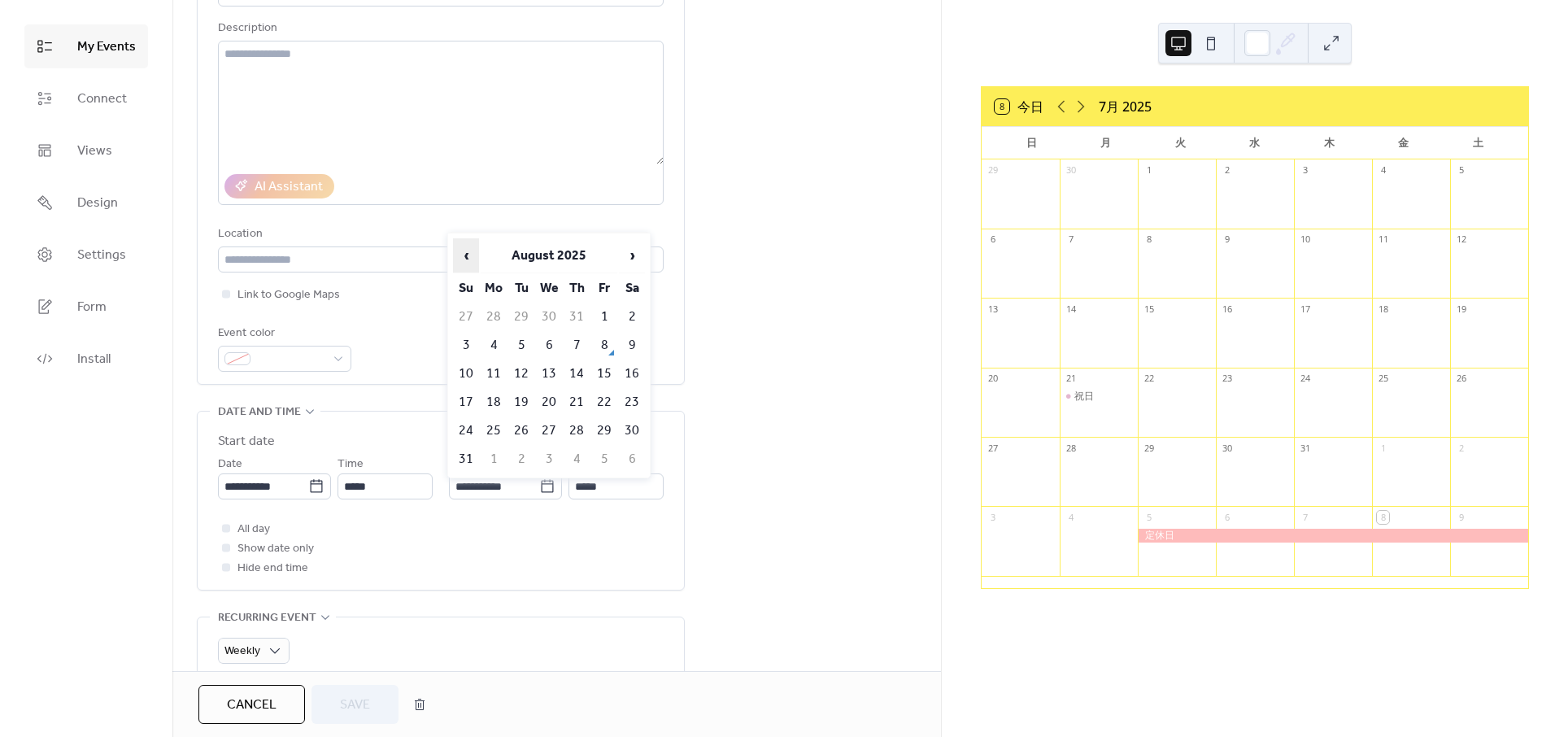 click on "‹" at bounding box center [466, 255] 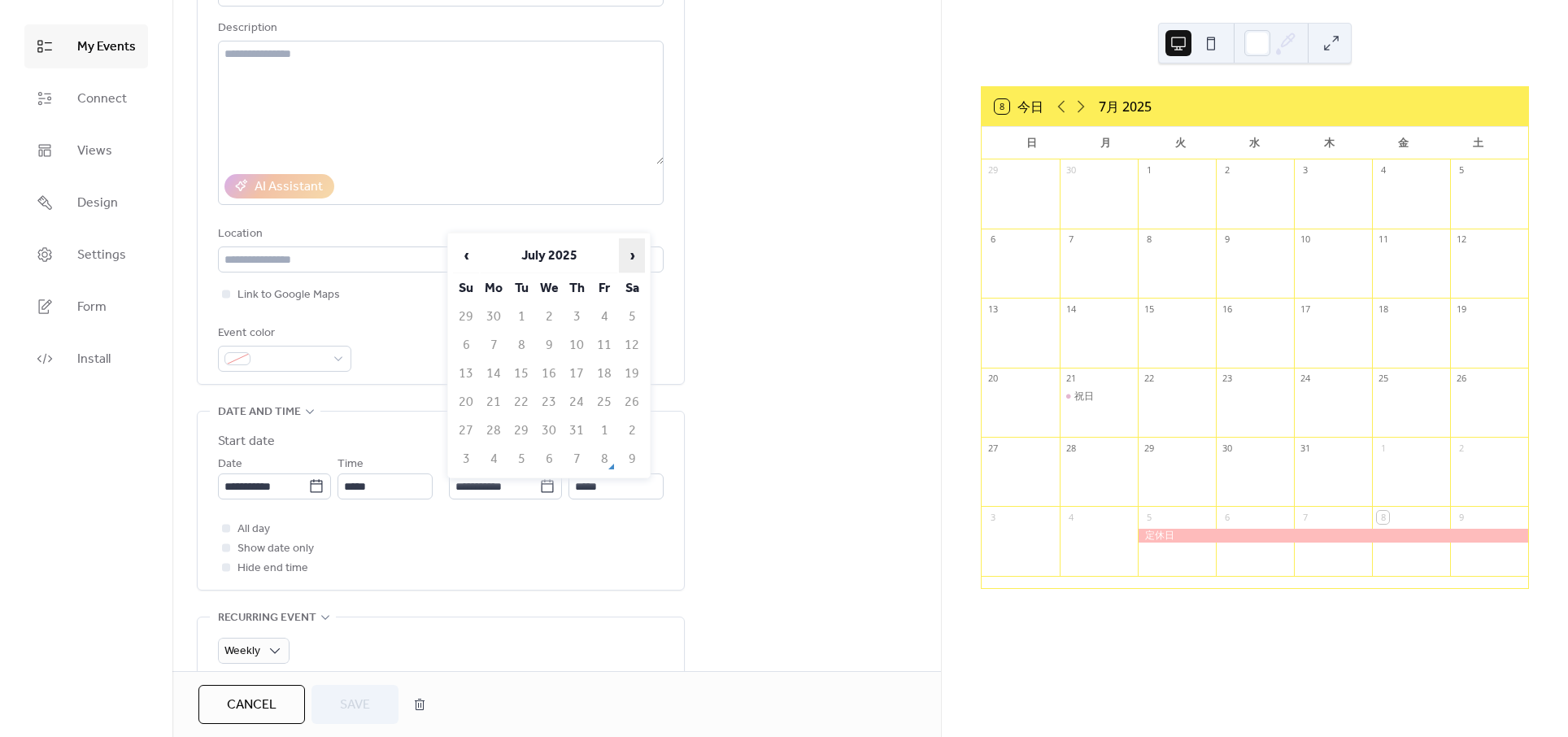 click on "›" at bounding box center (632, 255) 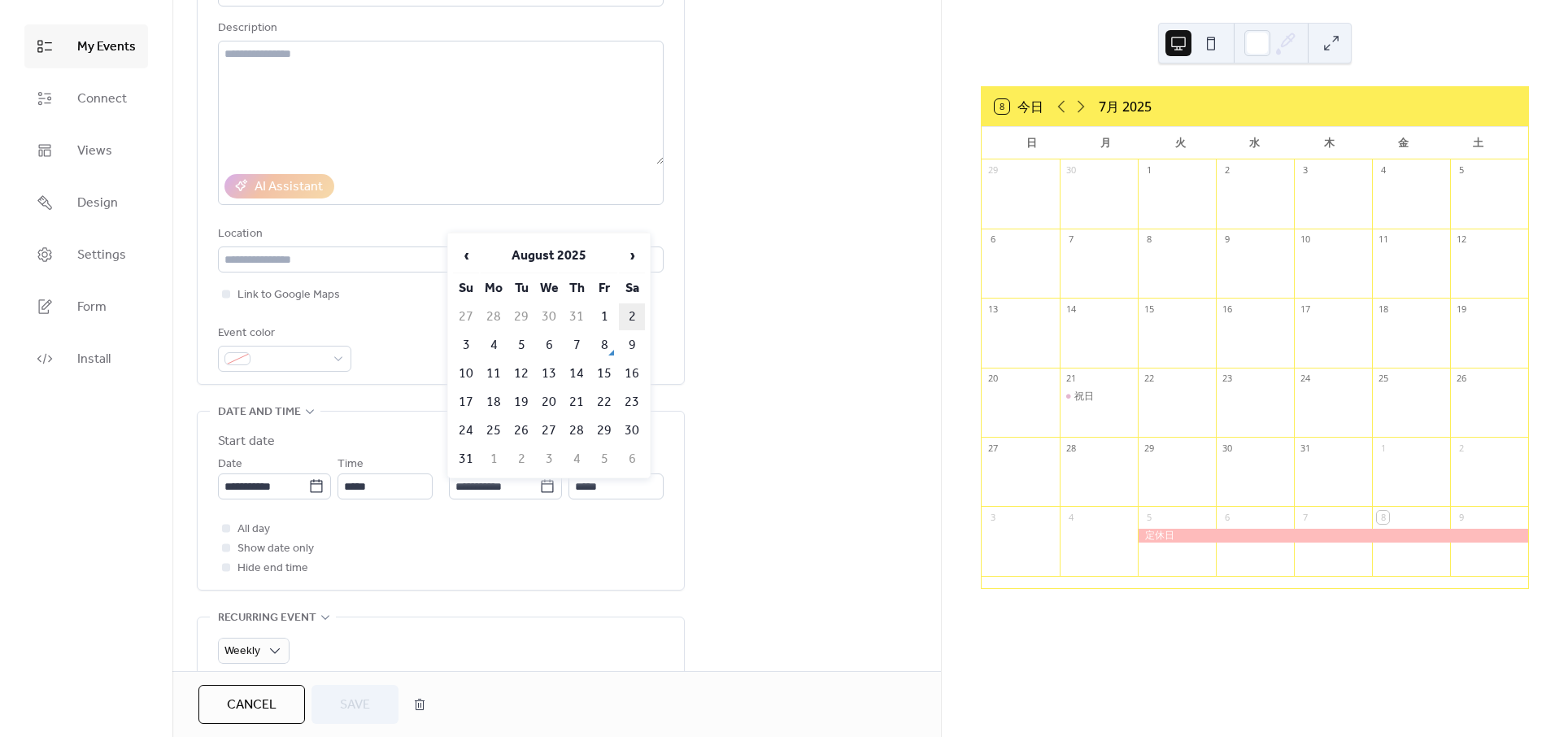 click on "2" at bounding box center (632, 316) 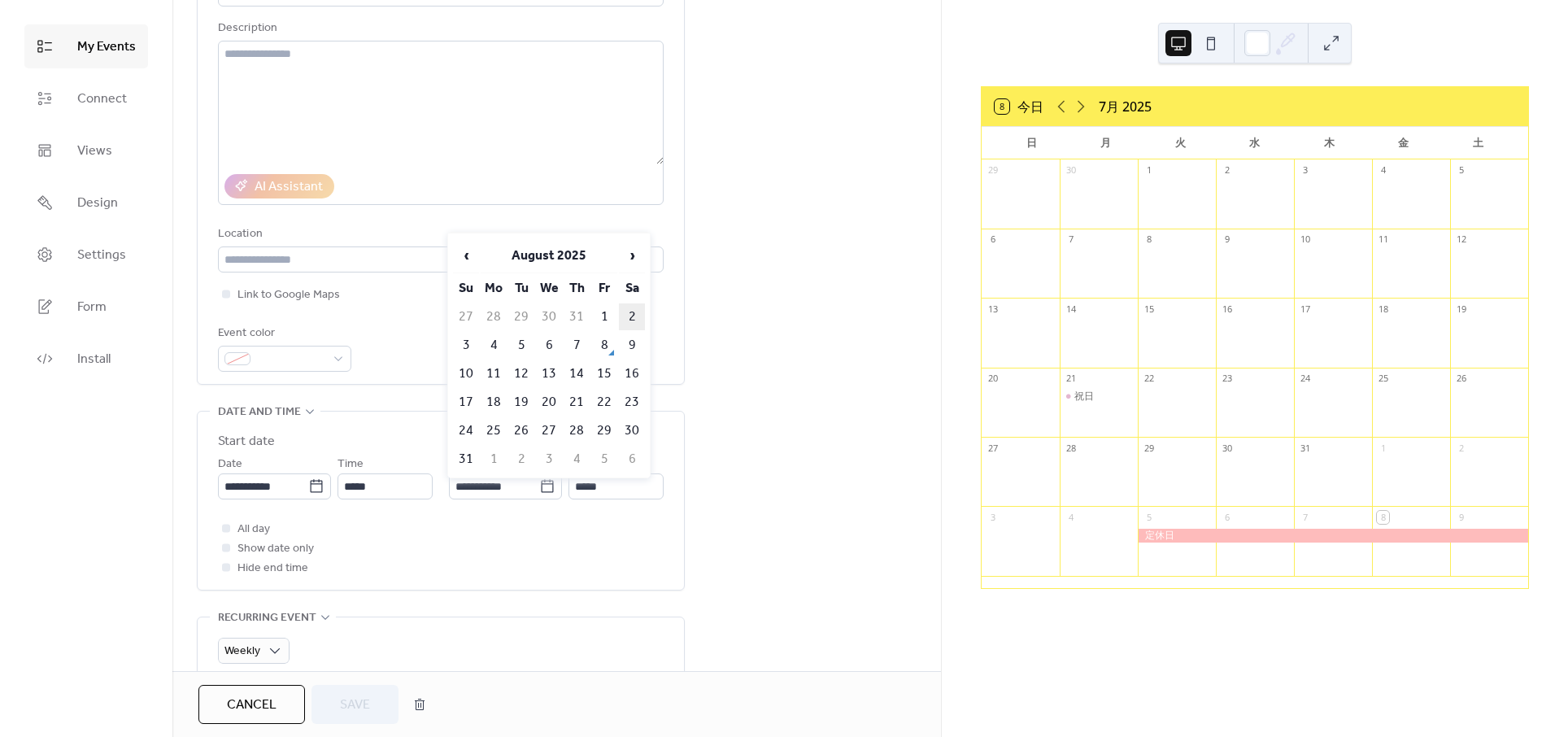 type on "**********" 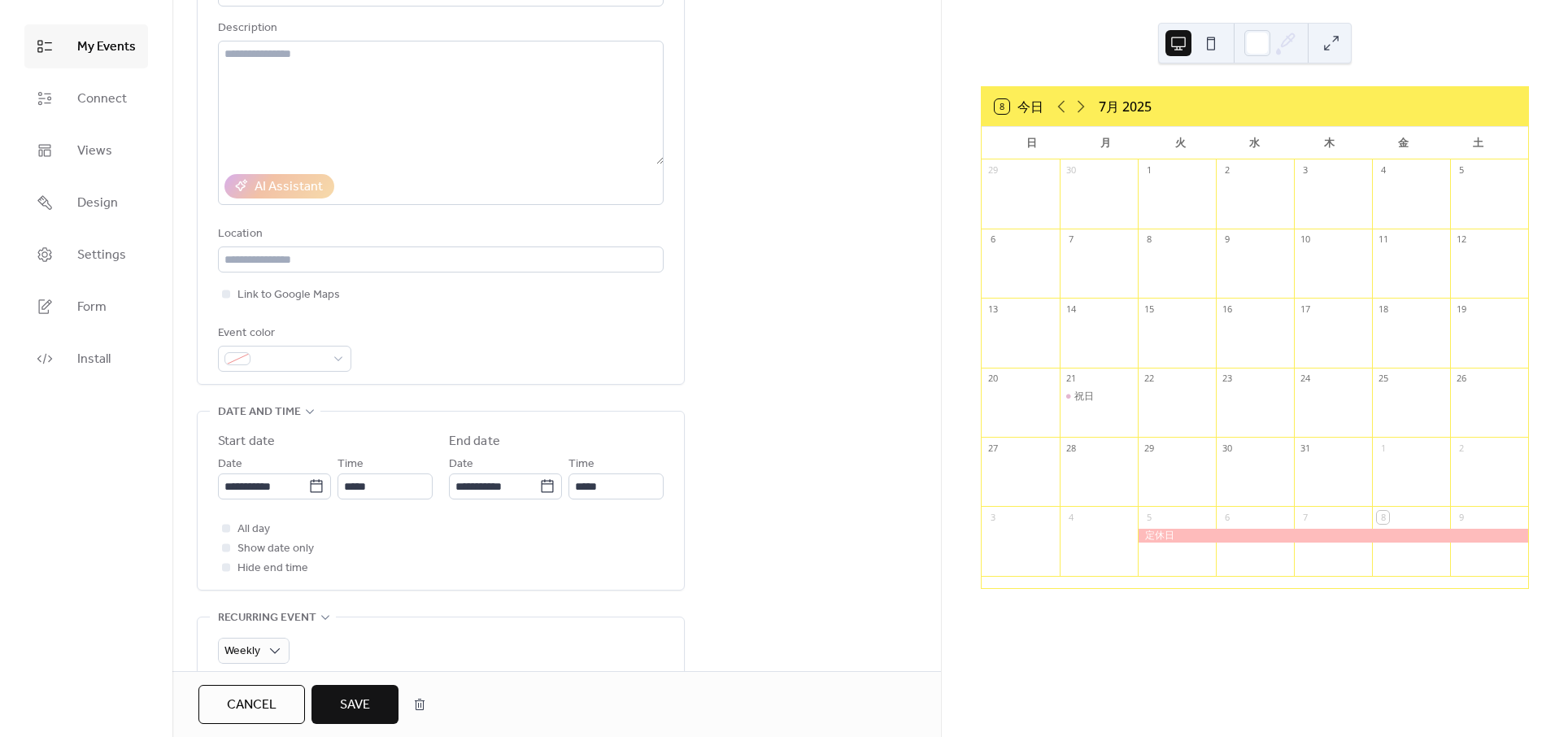 click on "Save" at bounding box center (355, 705) 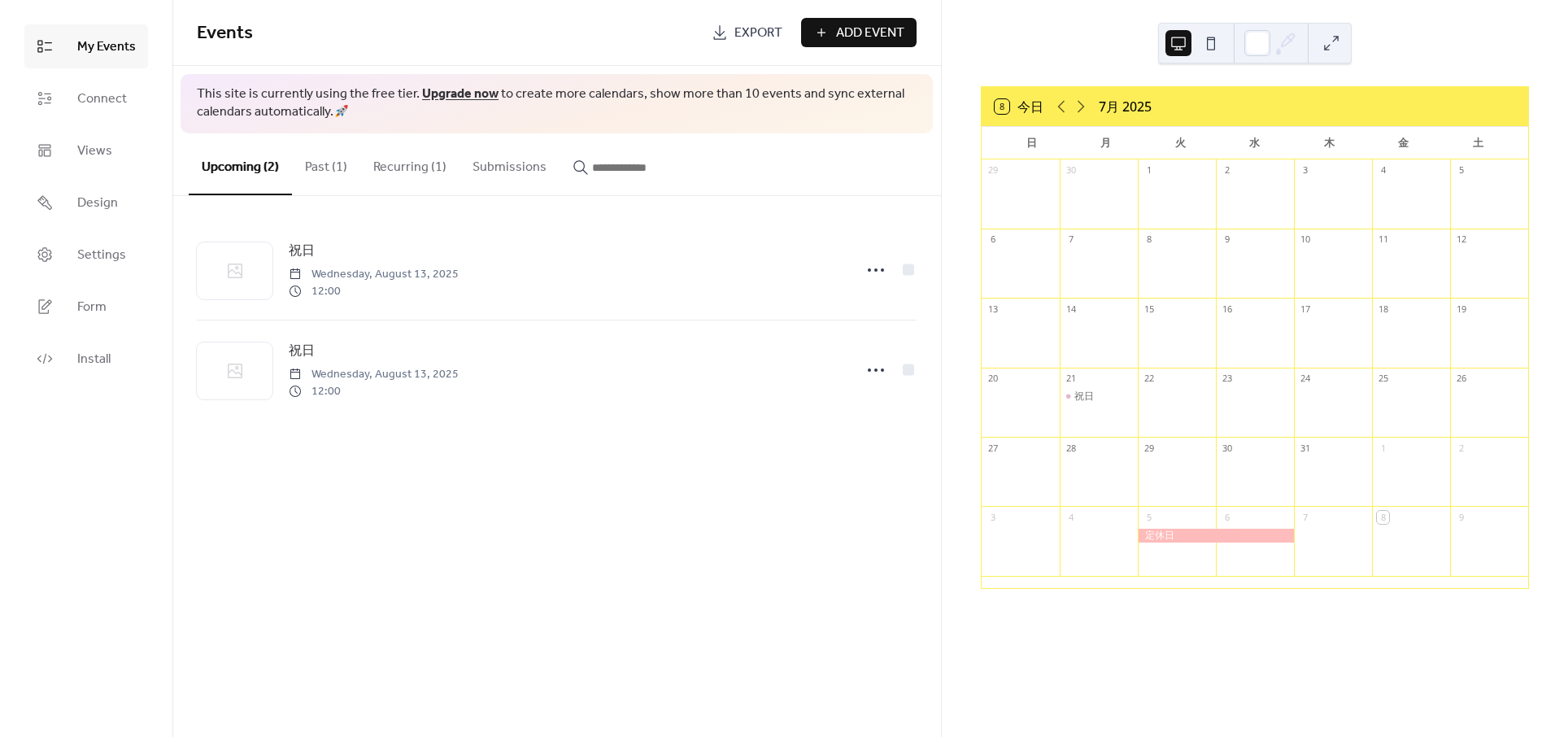 click on "Past (1)" at bounding box center [326, 164] 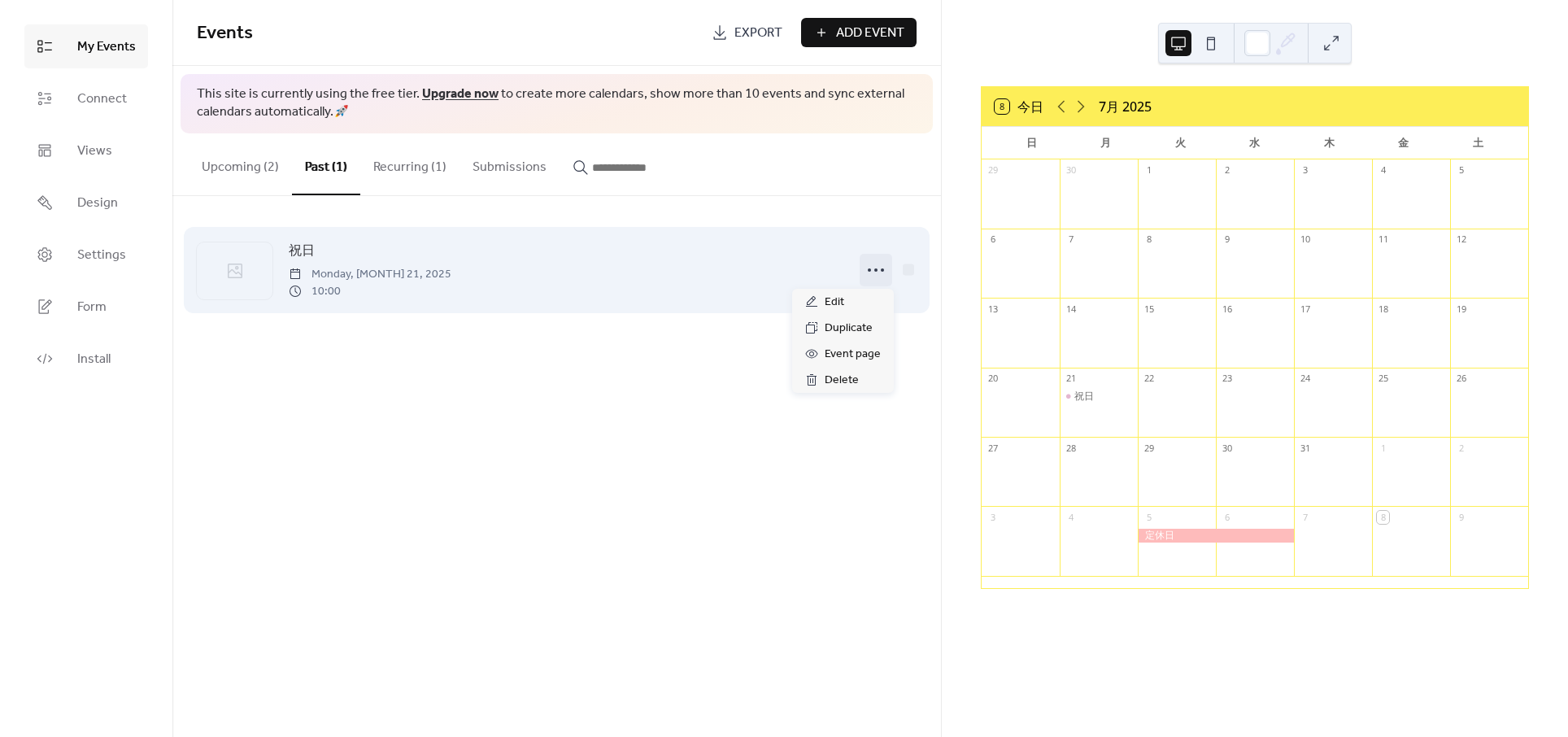 click 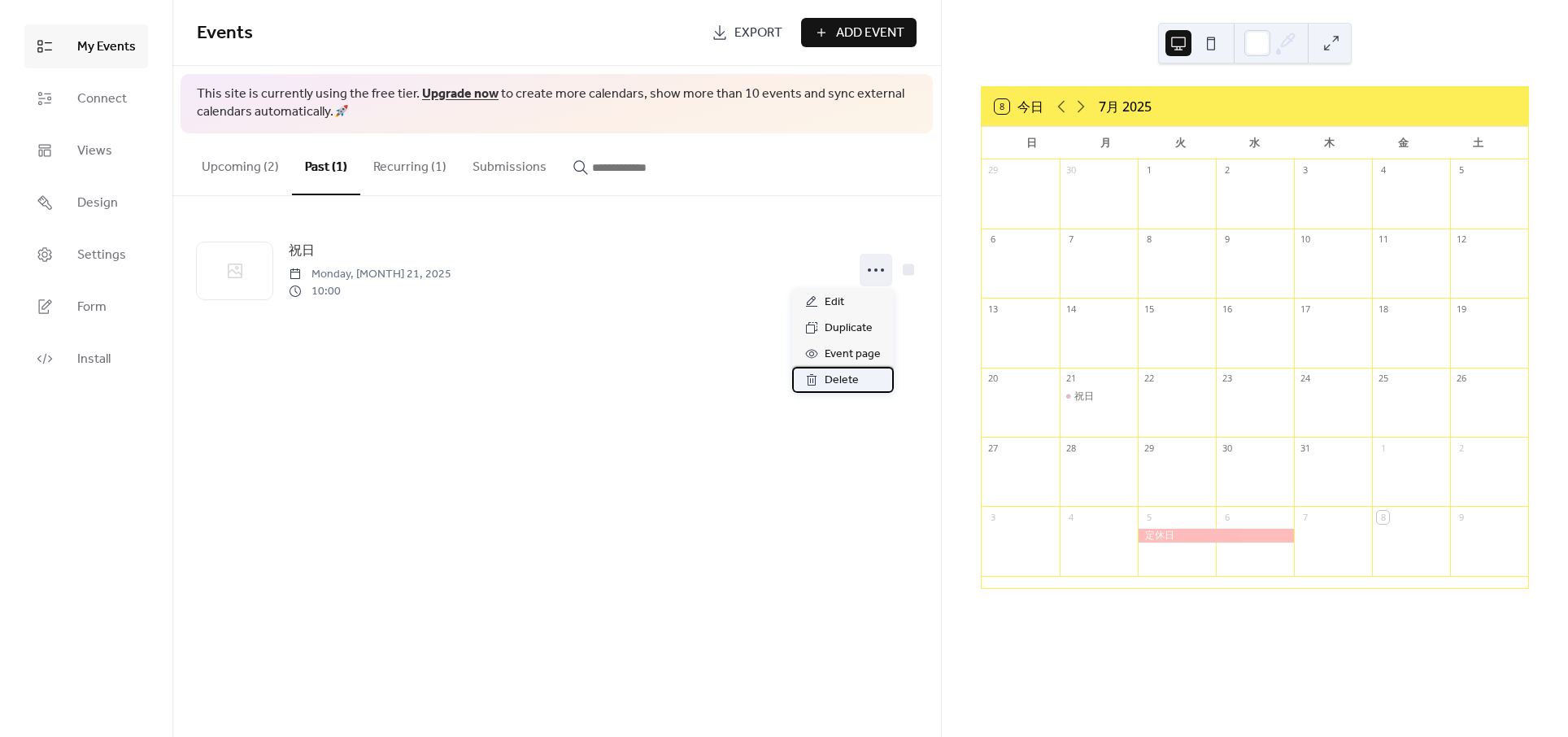 click on "Delete" at bounding box center (842, 381) 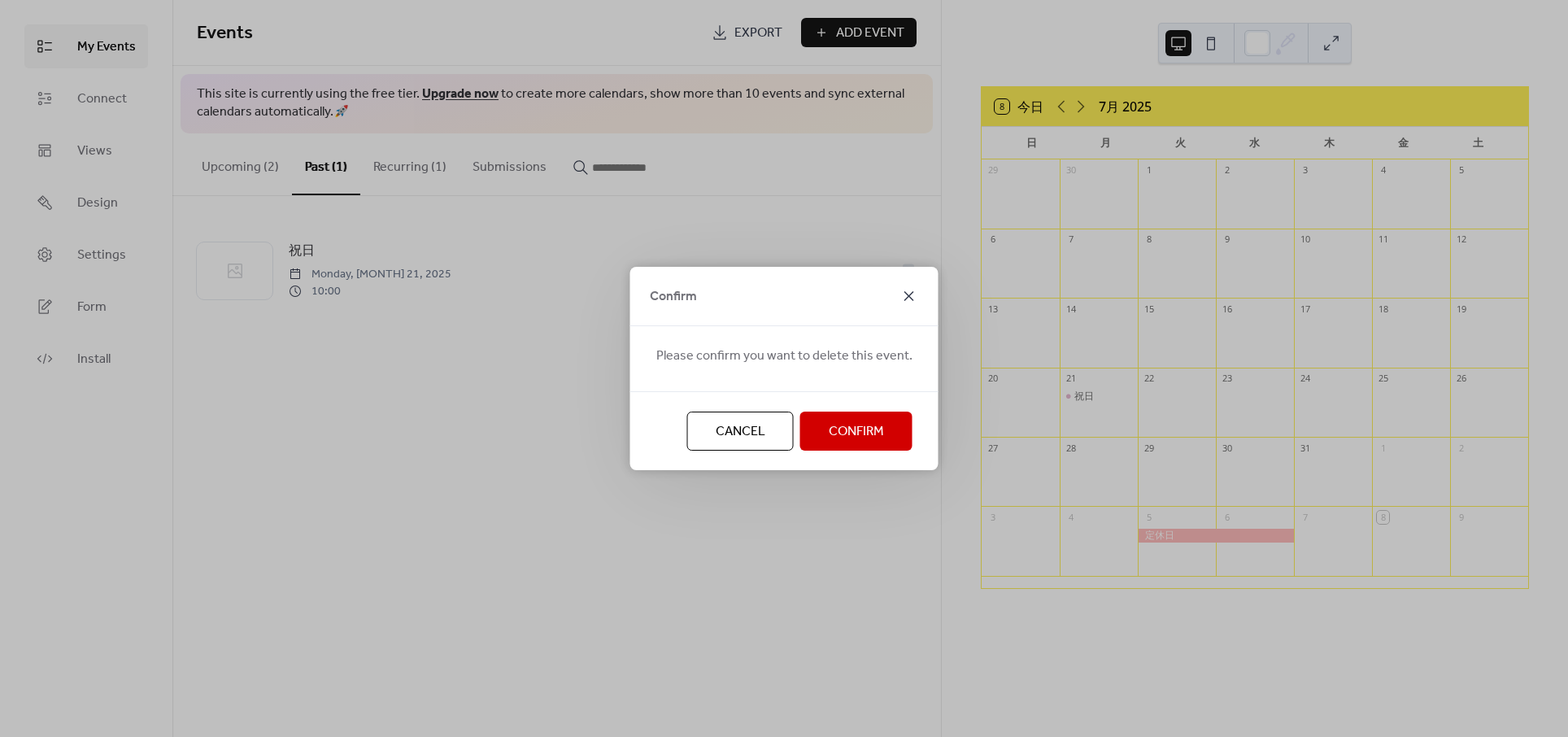 click 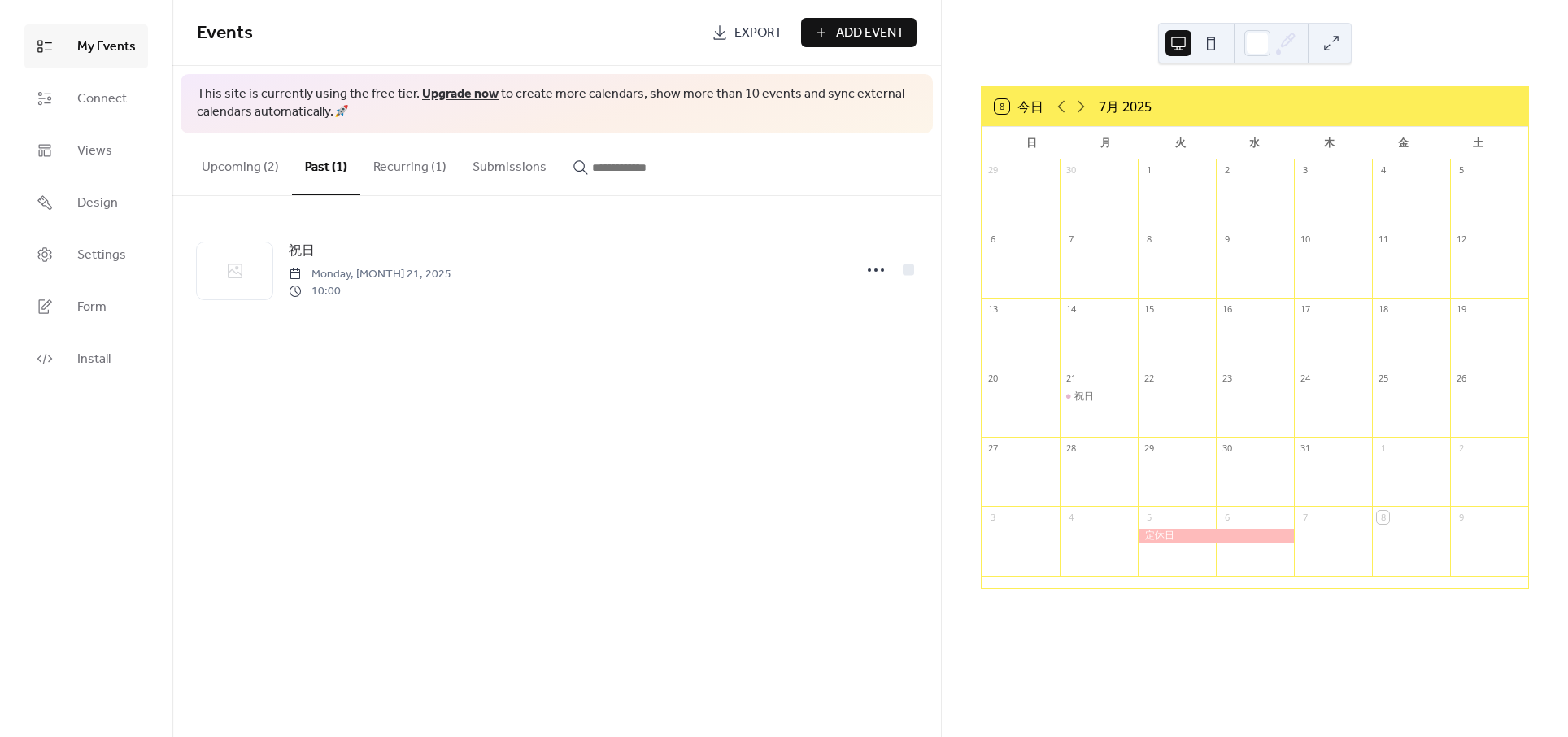 click on "Recurring (1)" at bounding box center (410, 164) 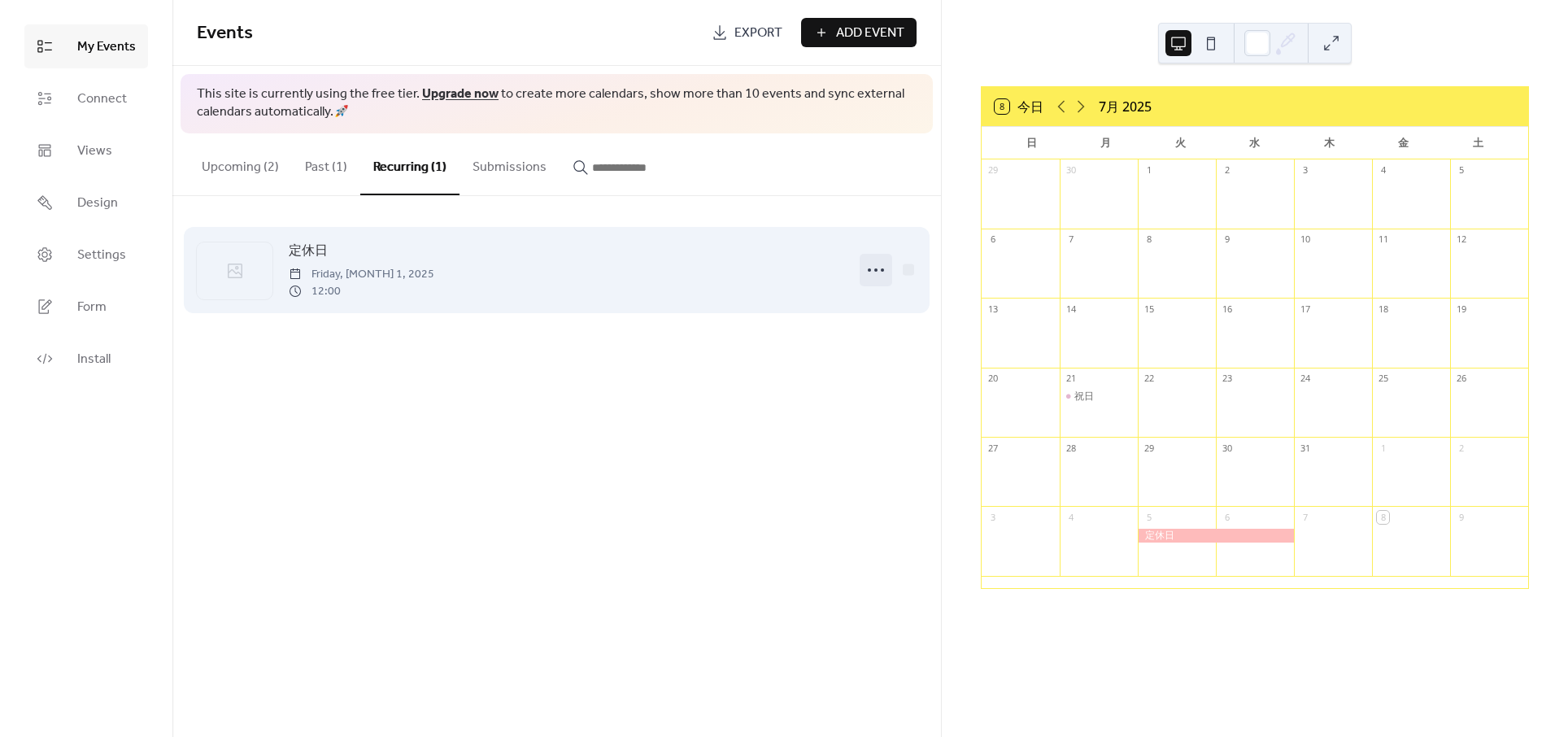 click 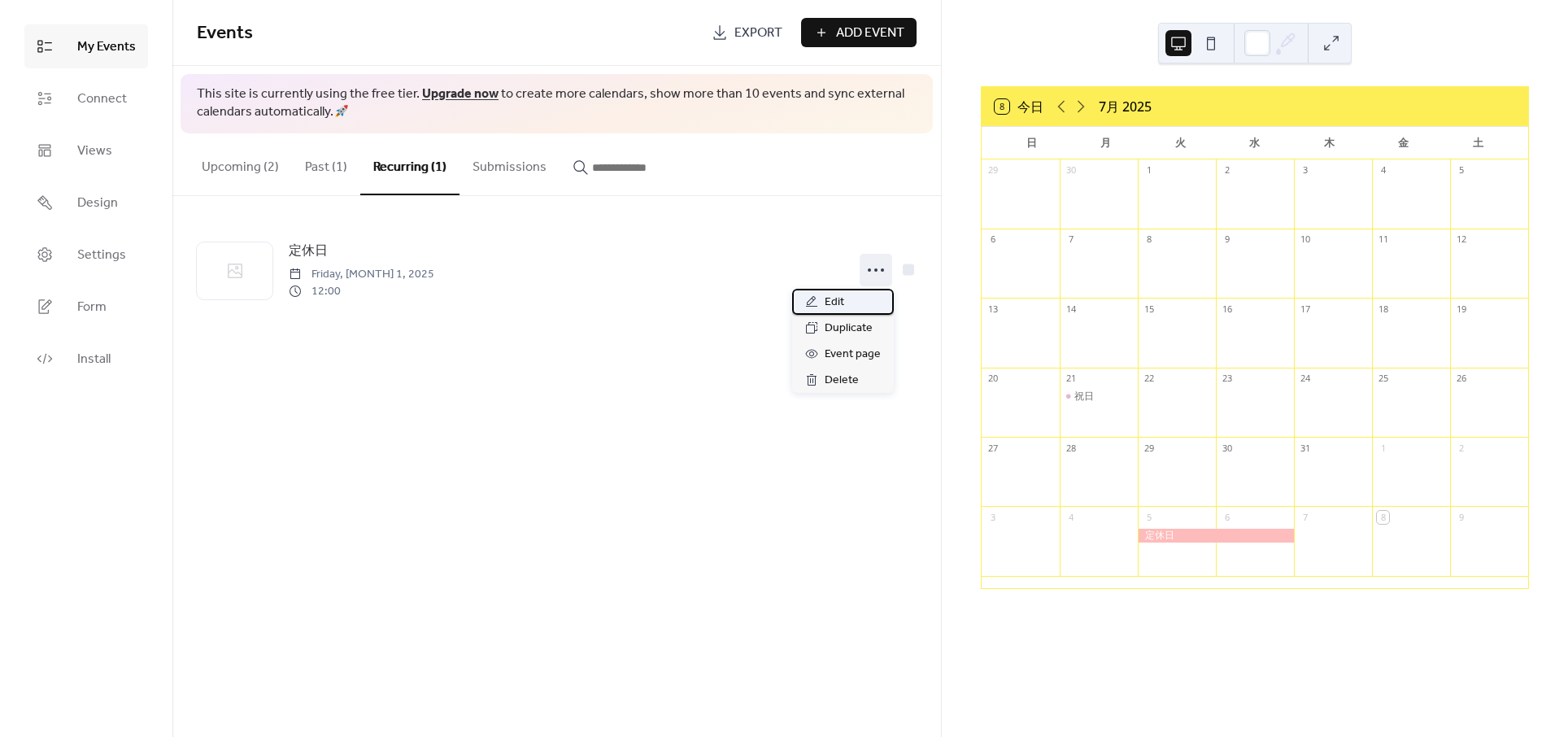 click on "Edit" at bounding box center [843, 302] 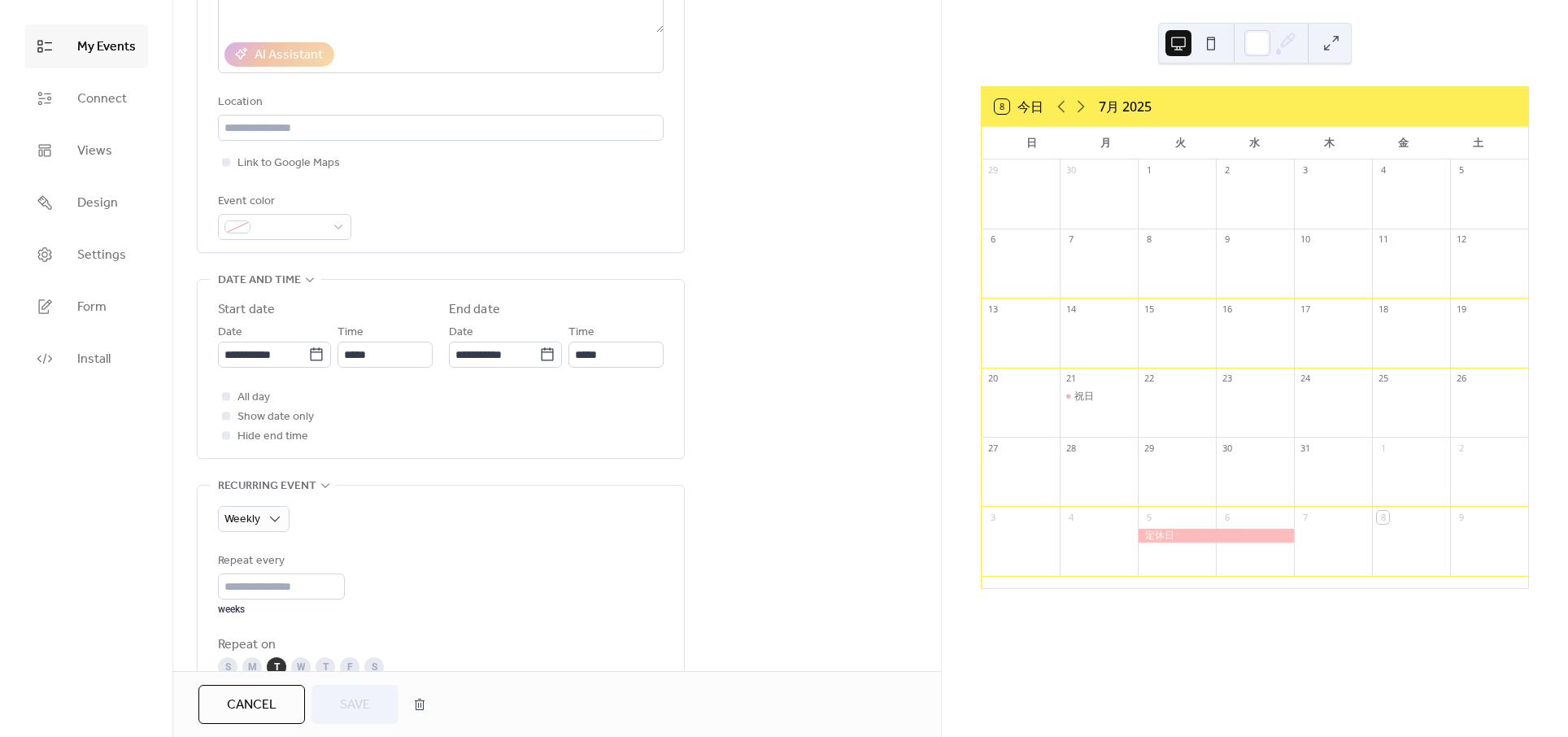 scroll, scrollTop: 0, scrollLeft: 0, axis: both 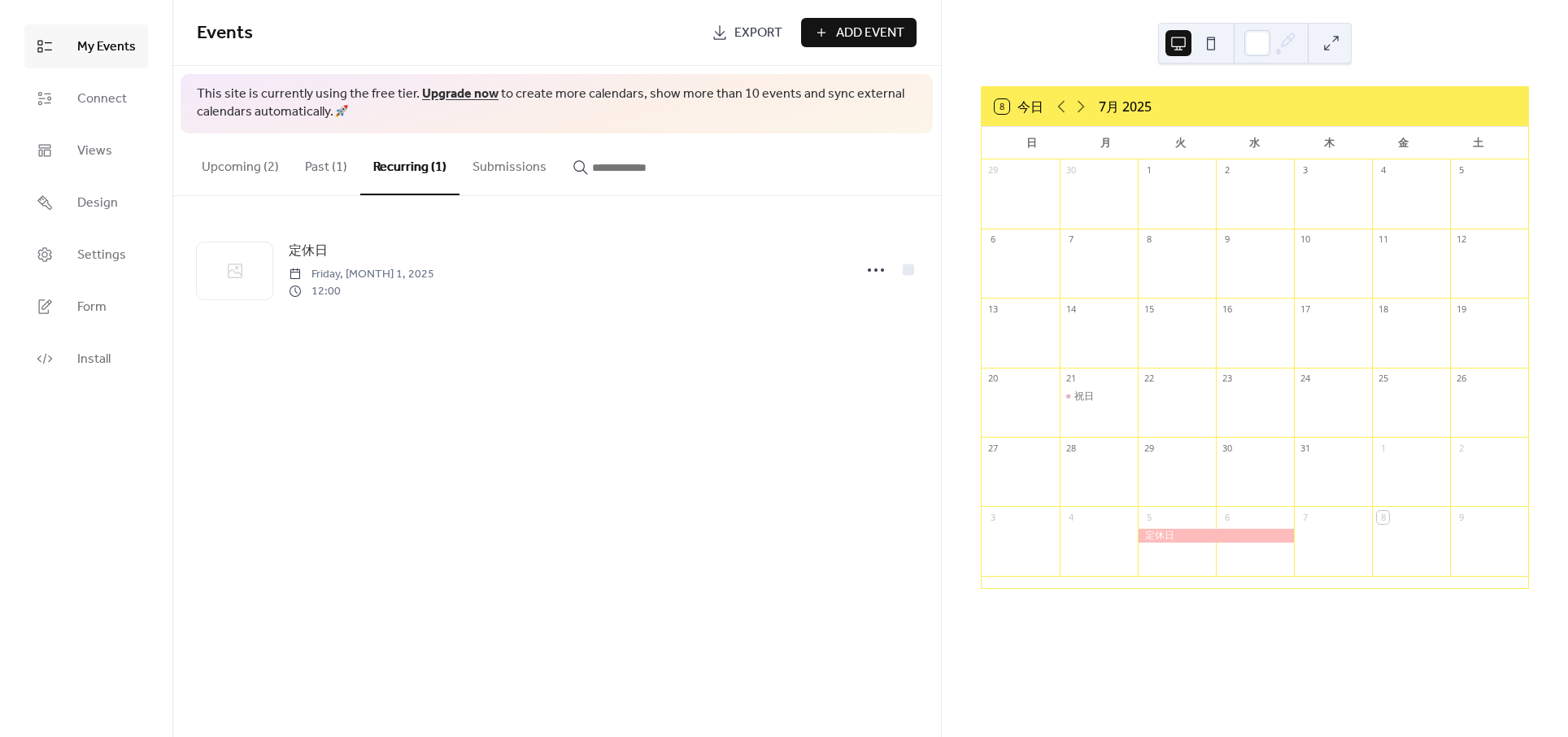 click on "Past (1)" at bounding box center (326, 164) 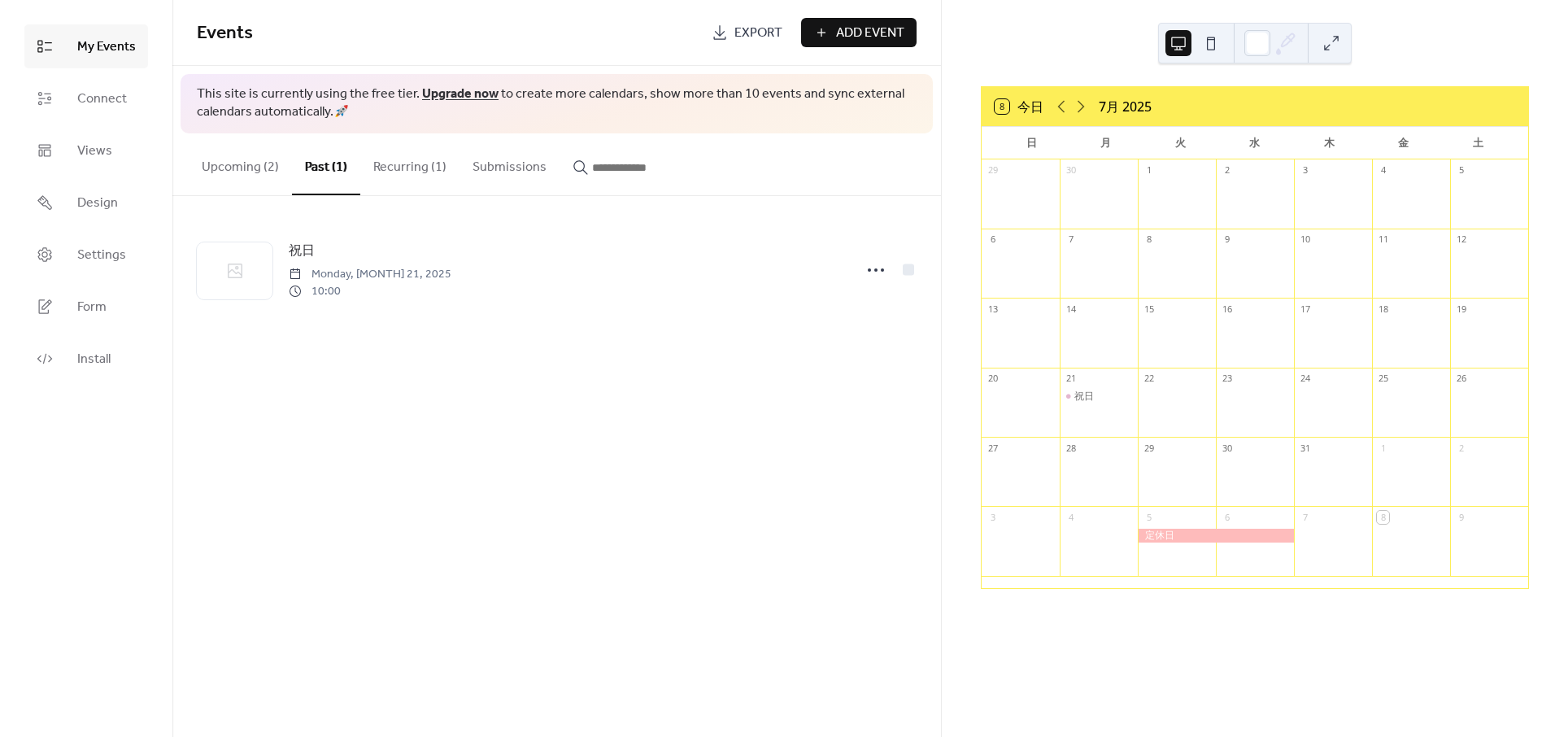 click on "Recurring (1)" at bounding box center (410, 164) 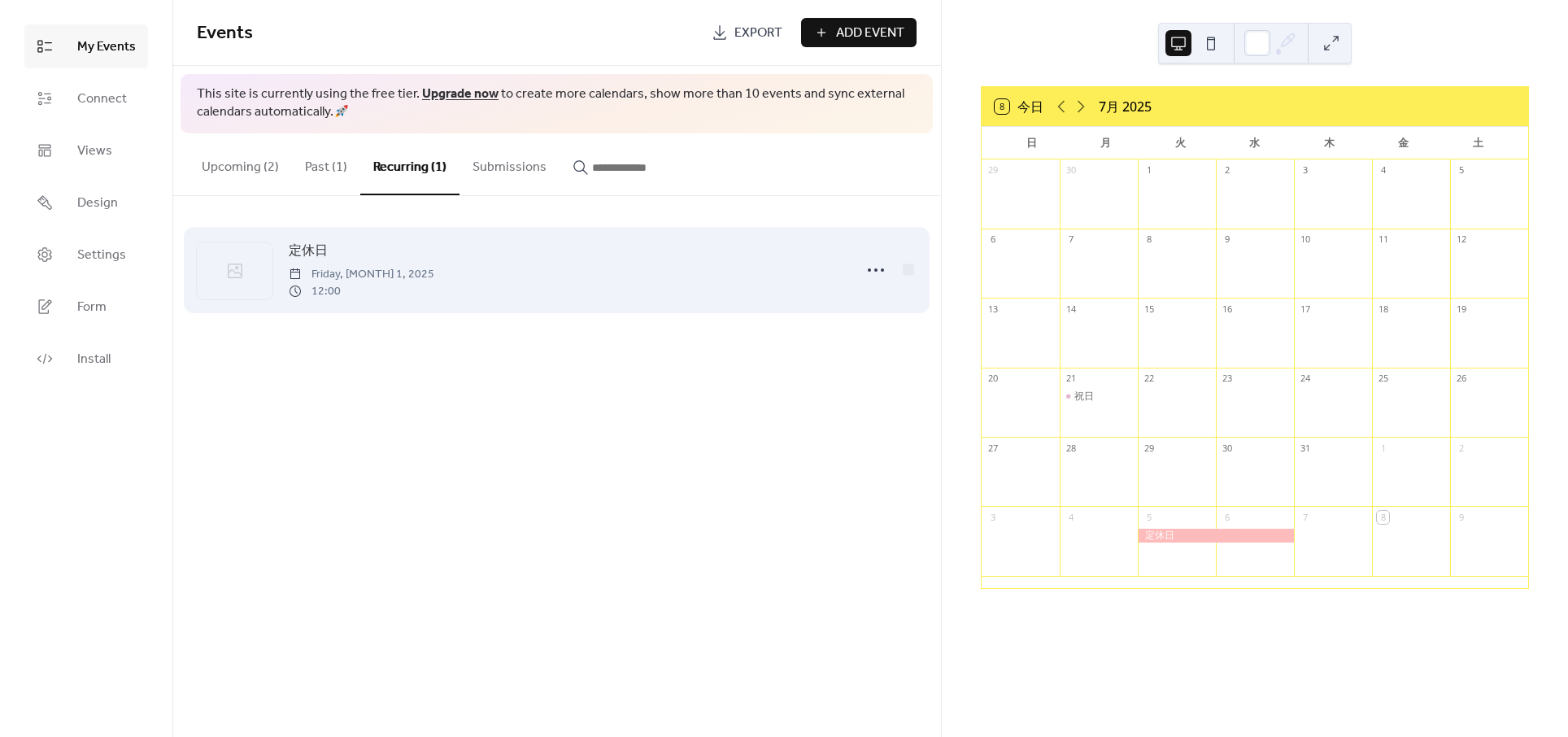 click on "定休日 Friday, [MONTH] 1, 2025 12:00" at bounding box center [565, 270] 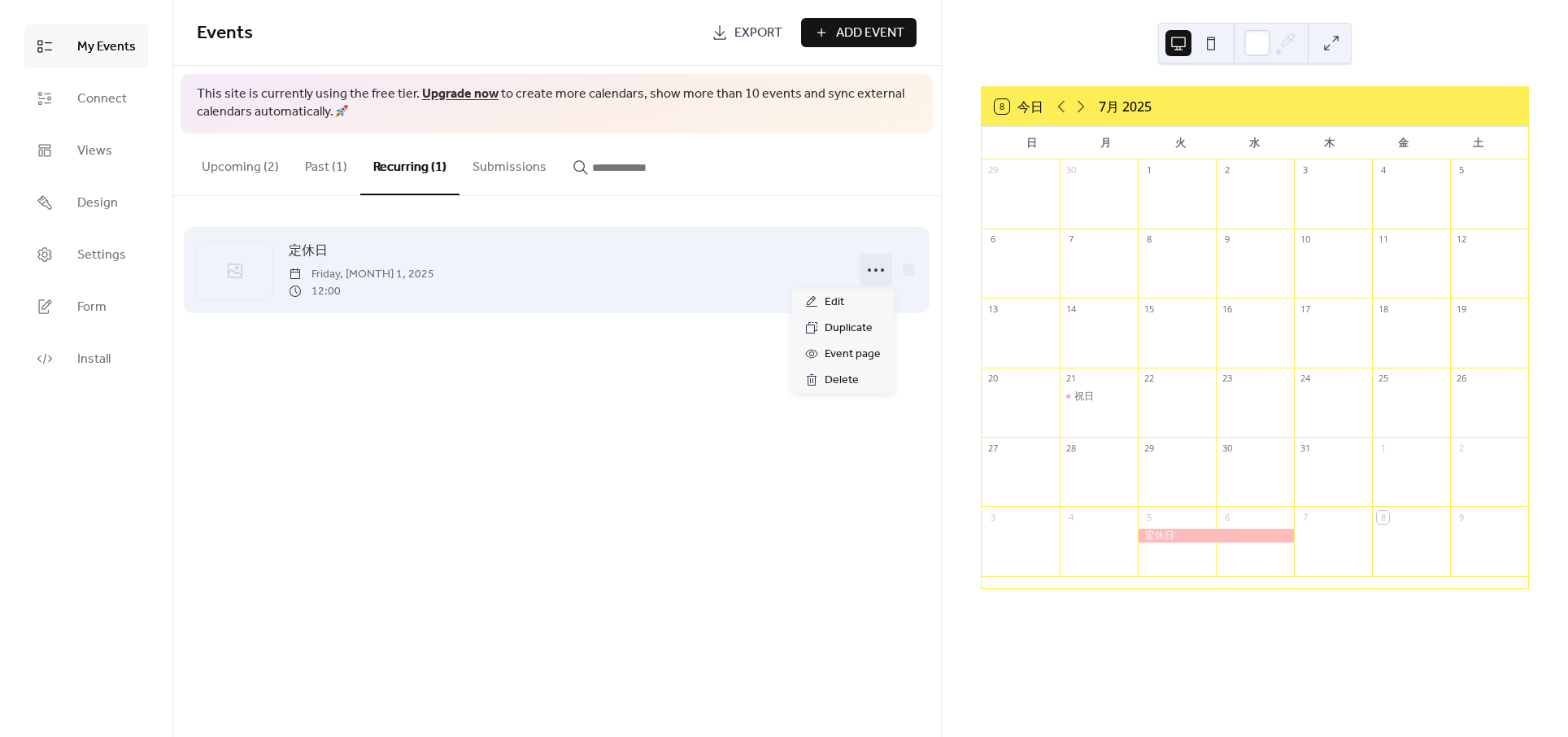 click 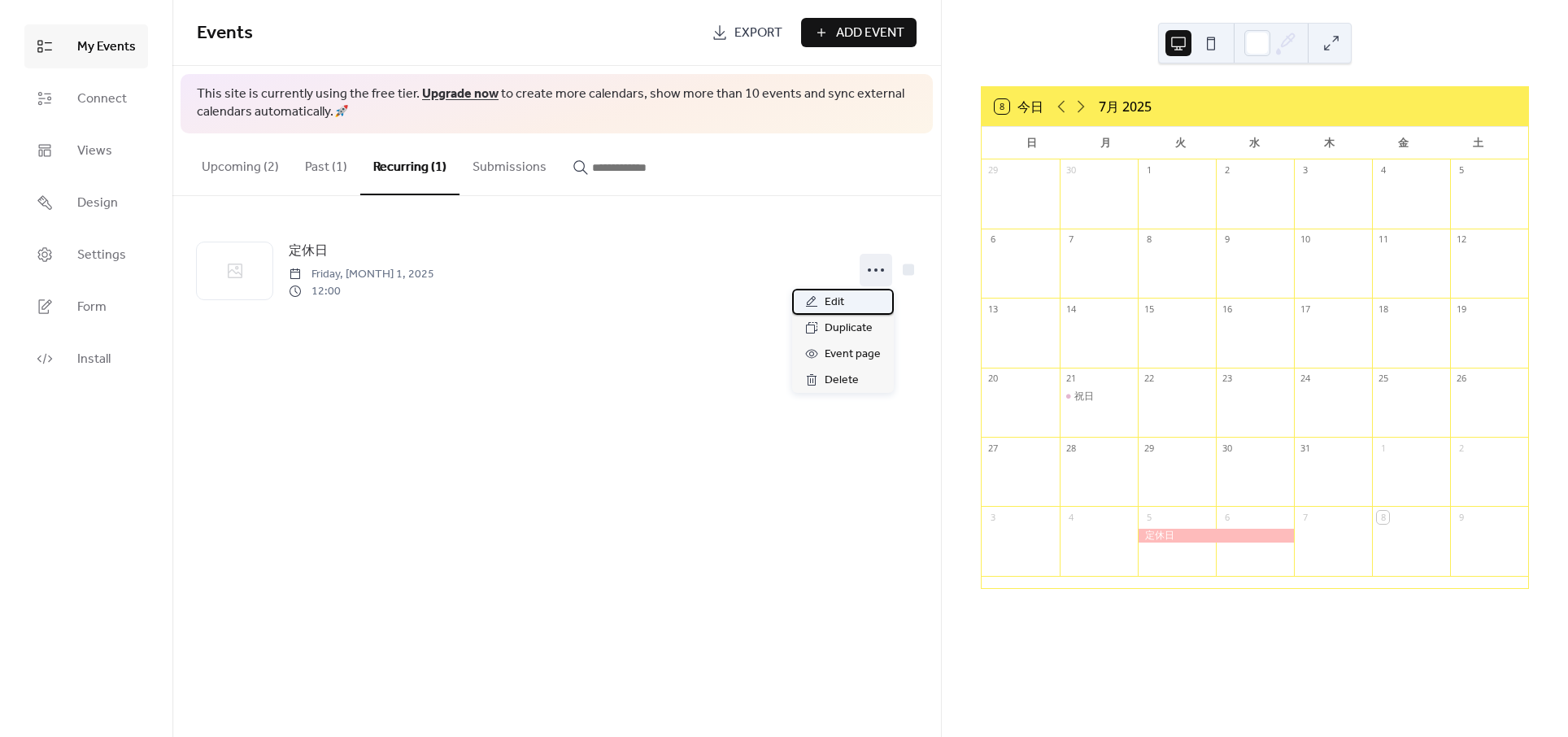 click on "Edit" at bounding box center (834, 303) 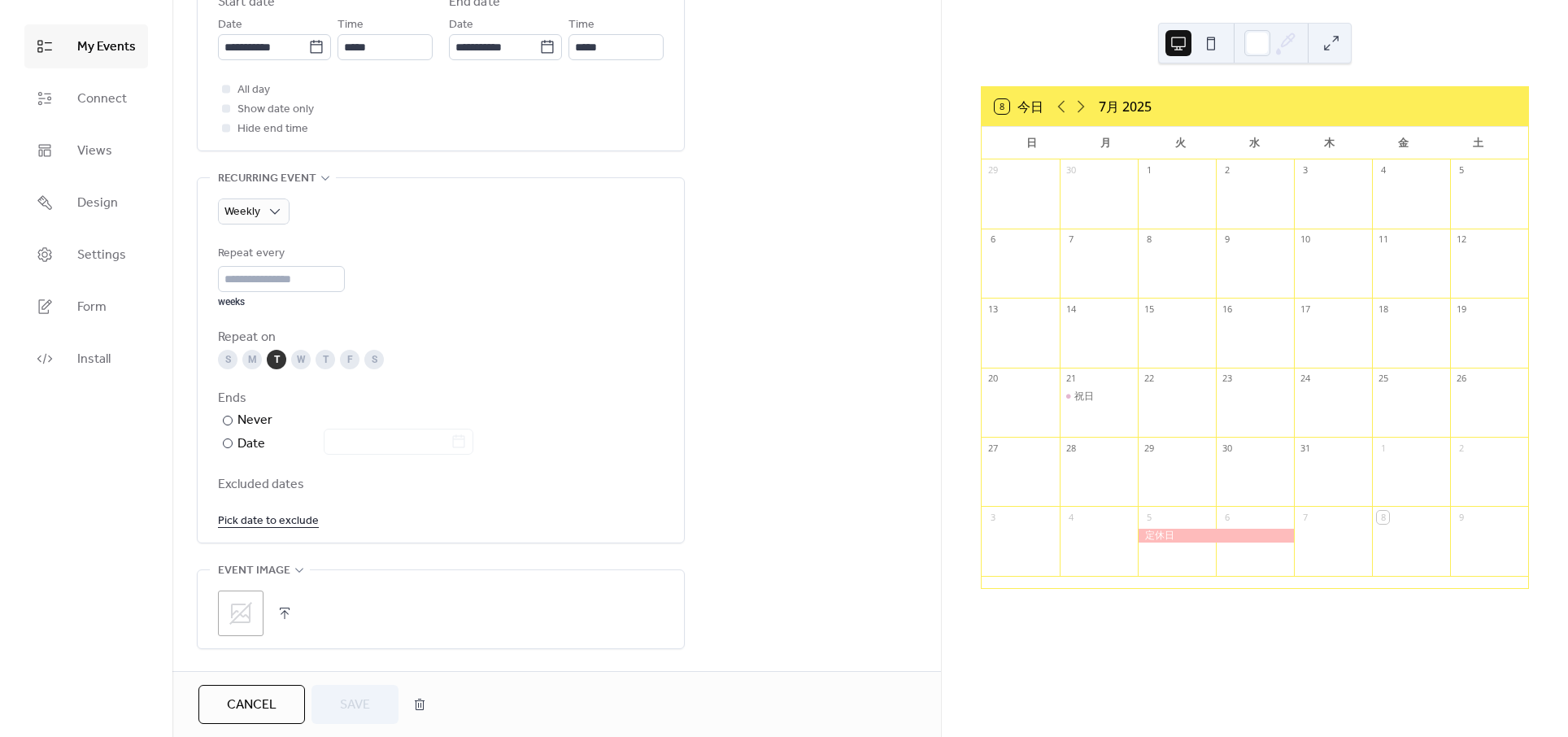 scroll, scrollTop: 591, scrollLeft: 0, axis: vertical 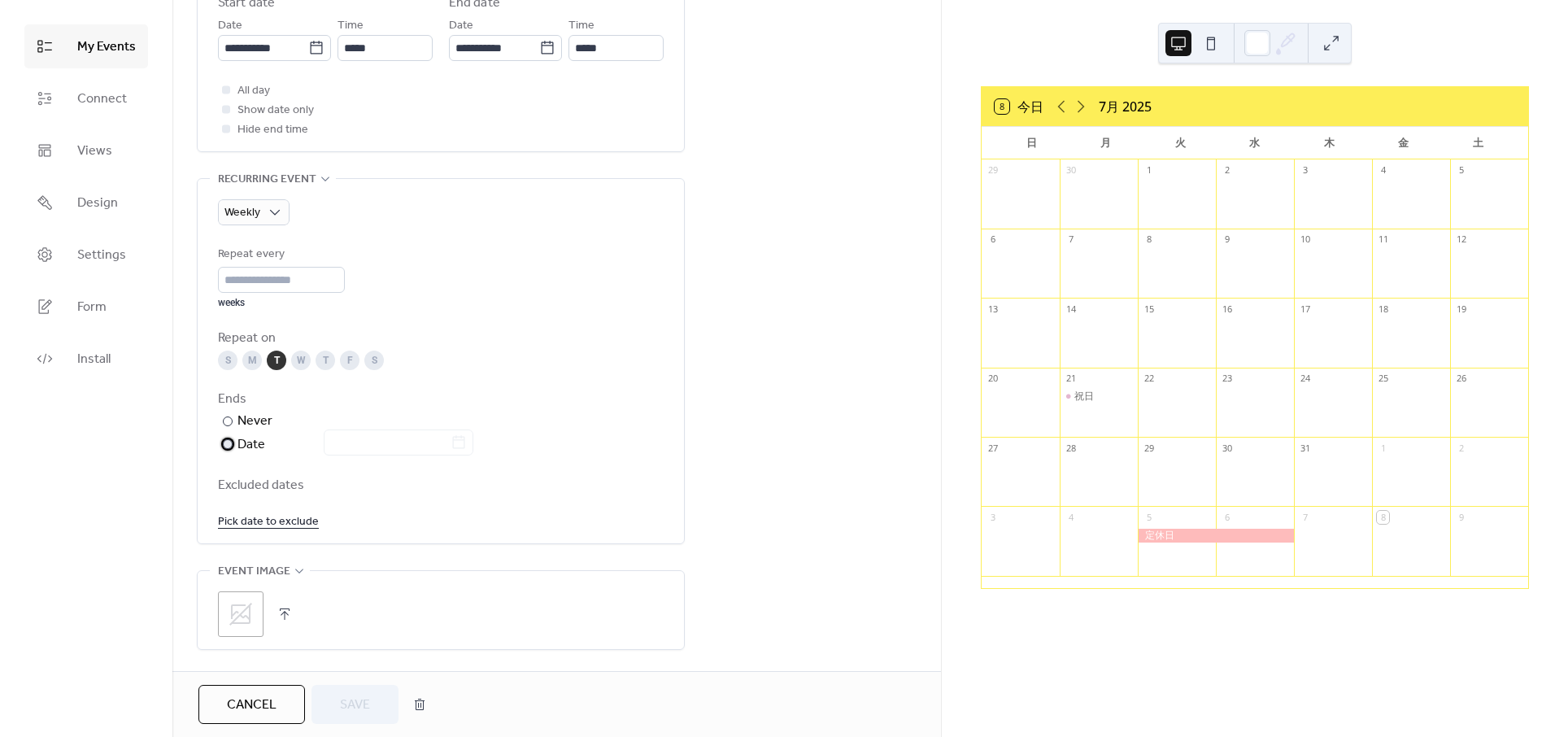 click at bounding box center (228, 444) 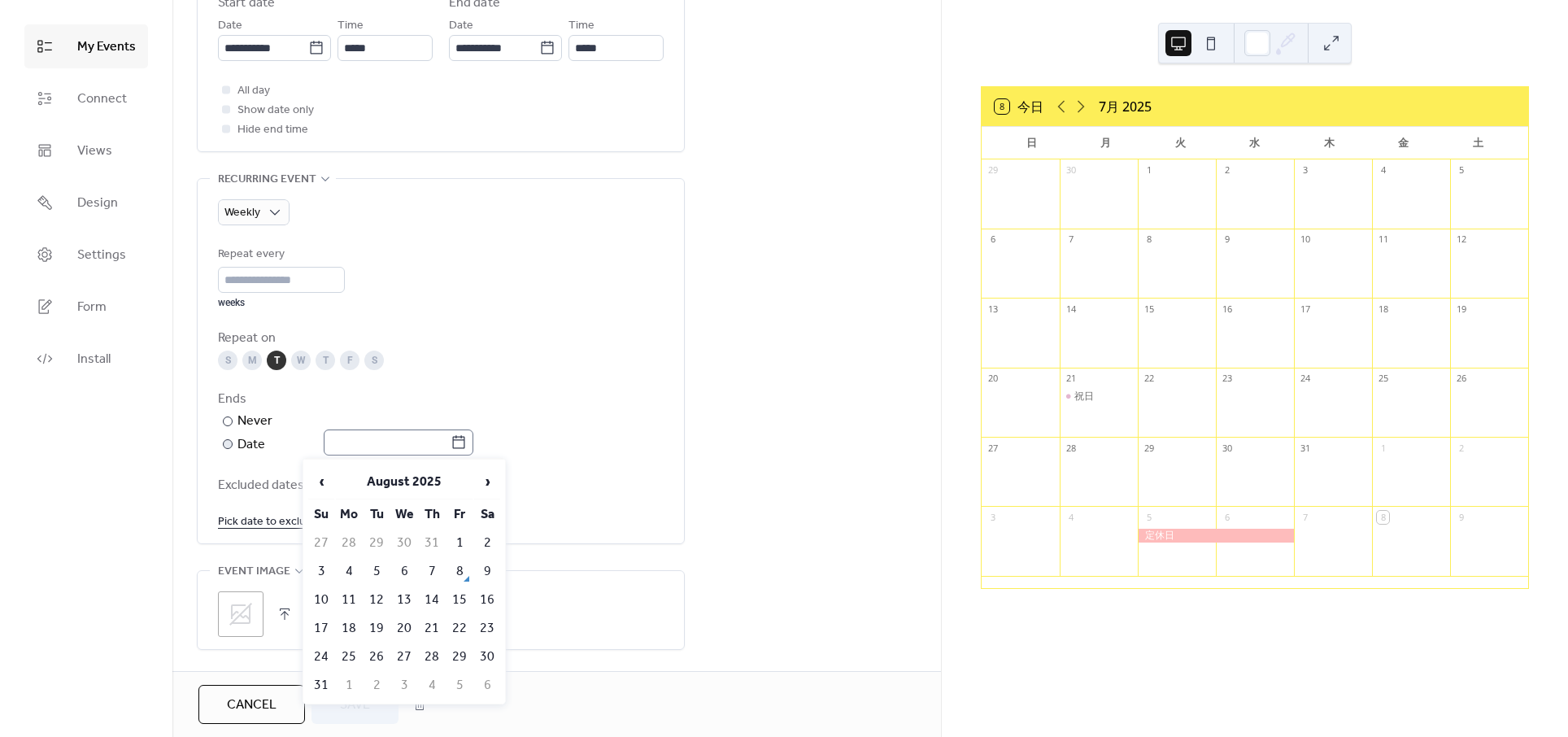 click 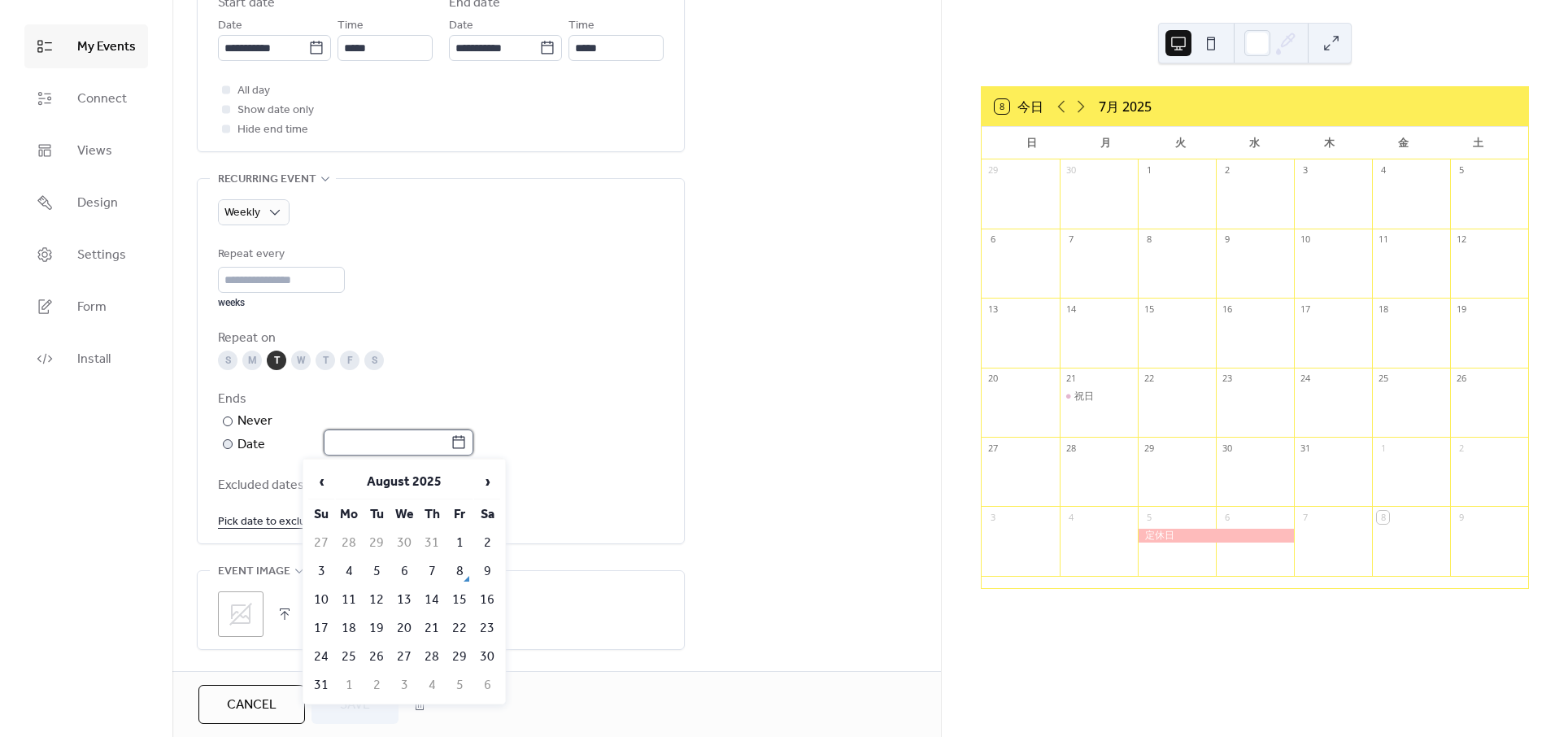 click at bounding box center (387, 443) 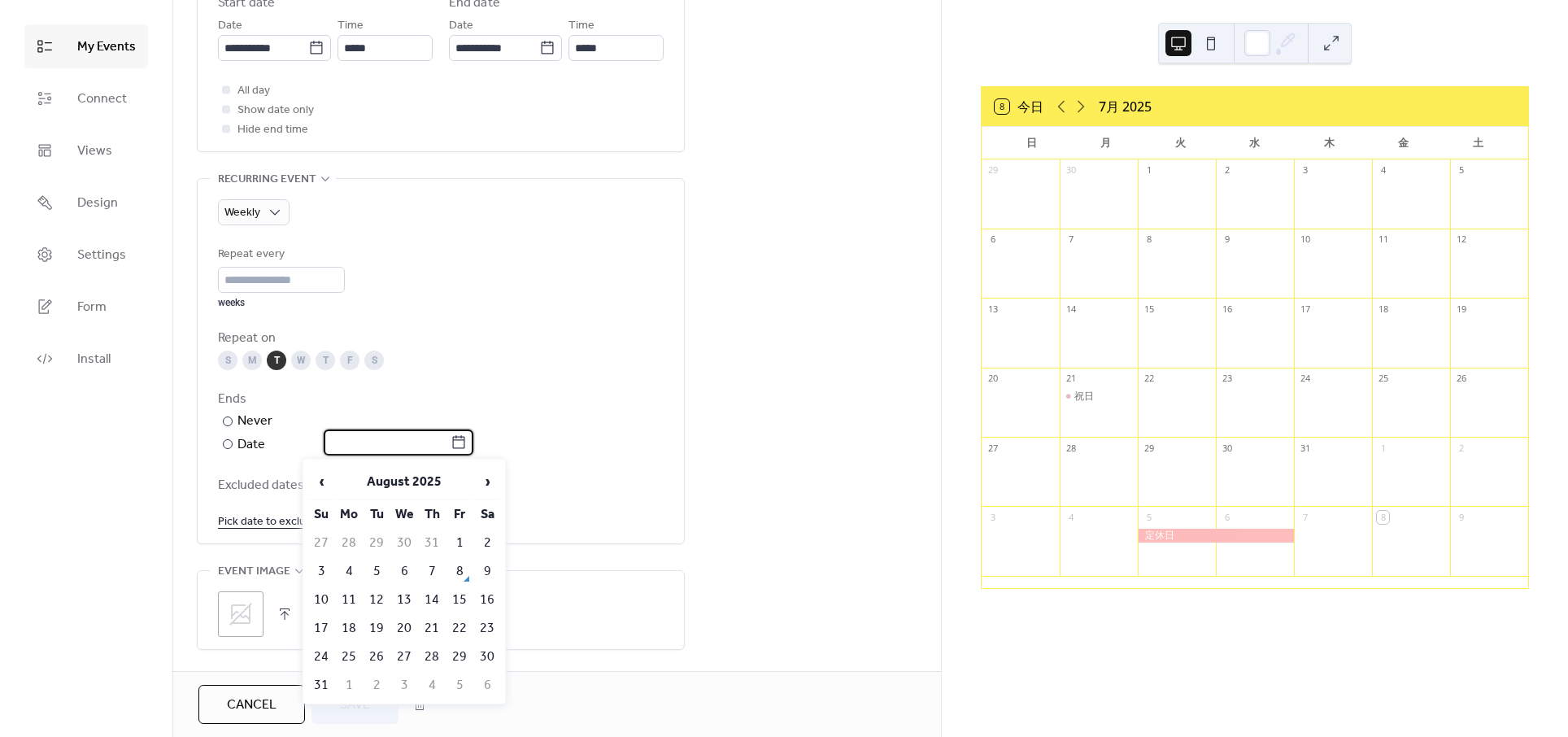 click on "S M T W T F S" at bounding box center [441, 360] 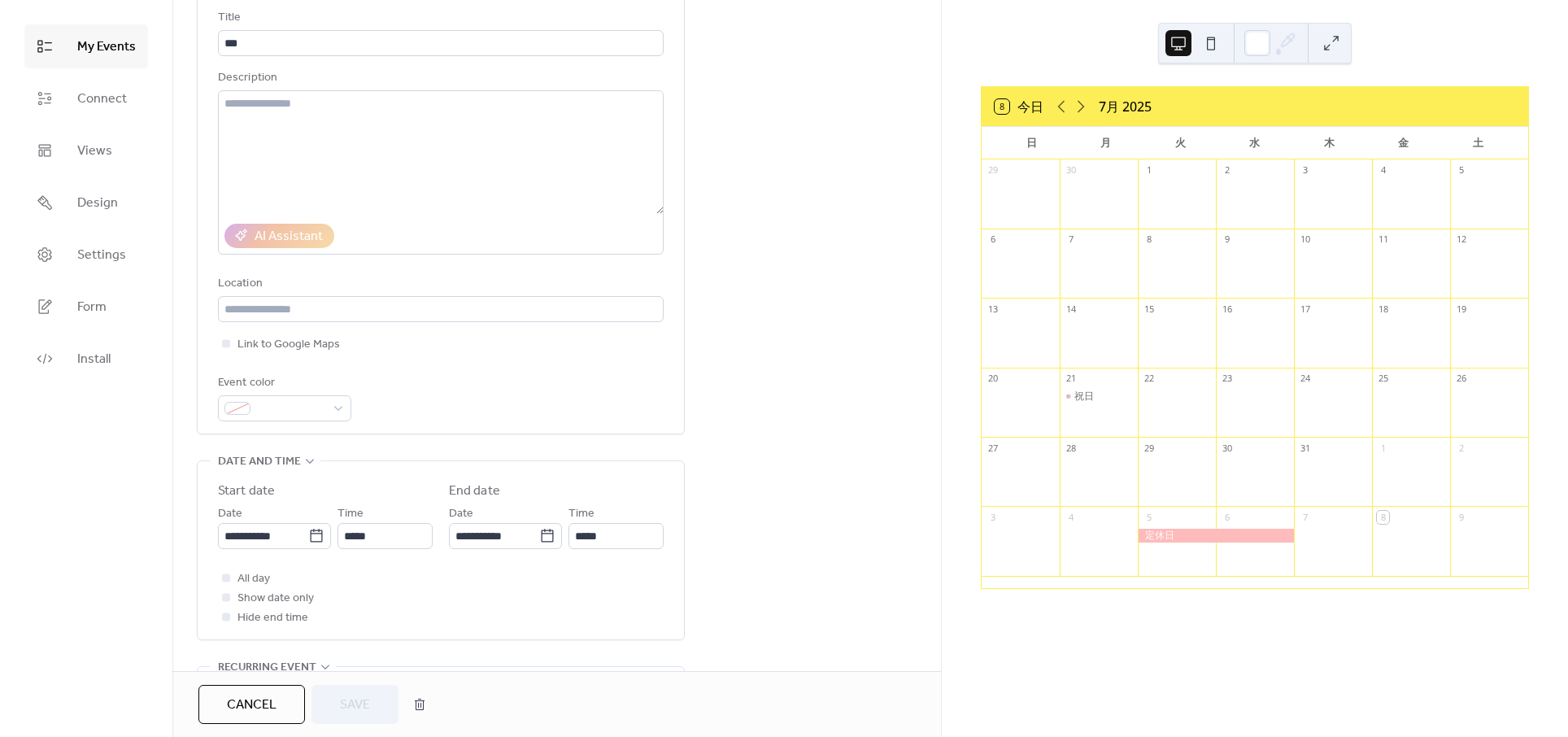 scroll, scrollTop: 116, scrollLeft: 0, axis: vertical 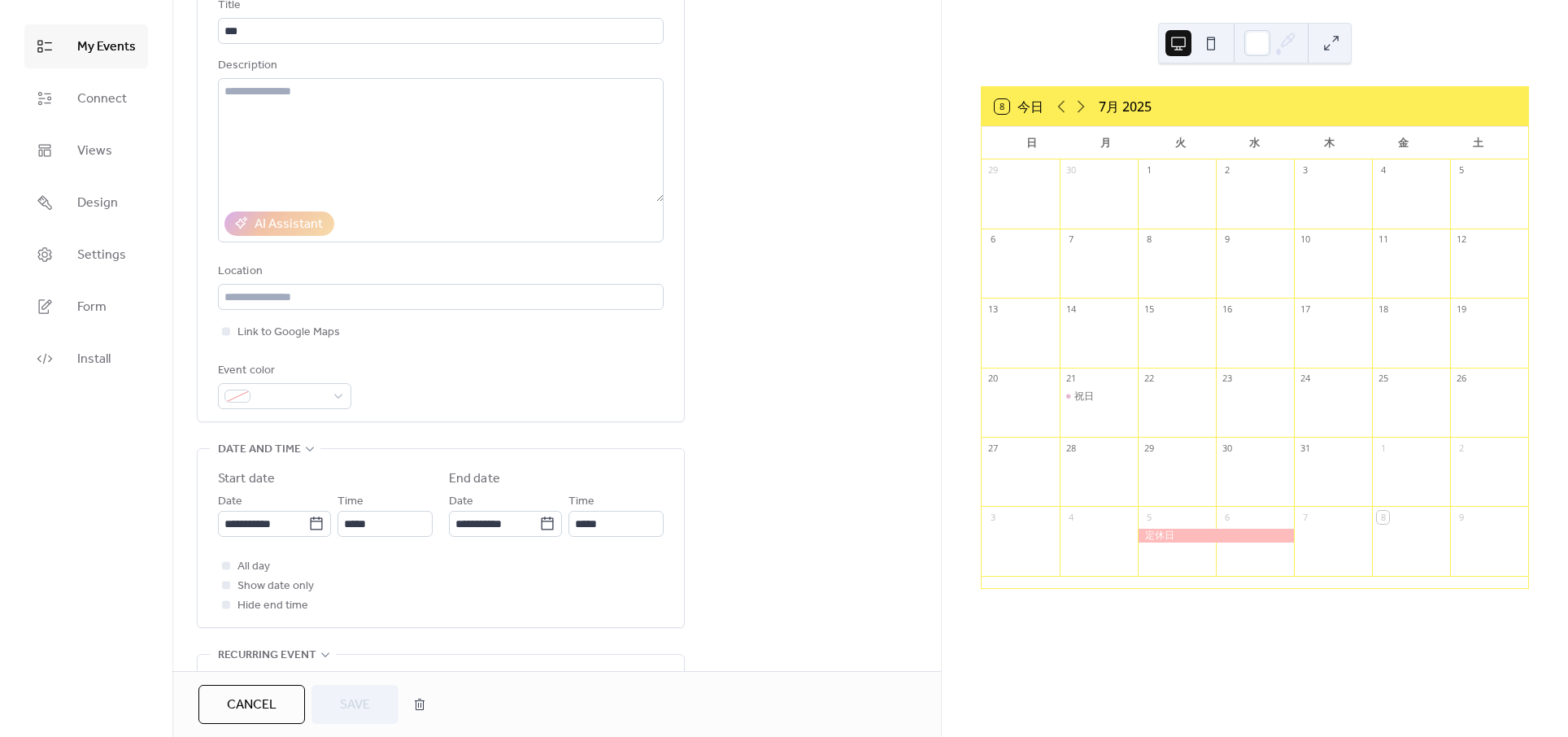 click on "Cancel" at bounding box center [251, 705] 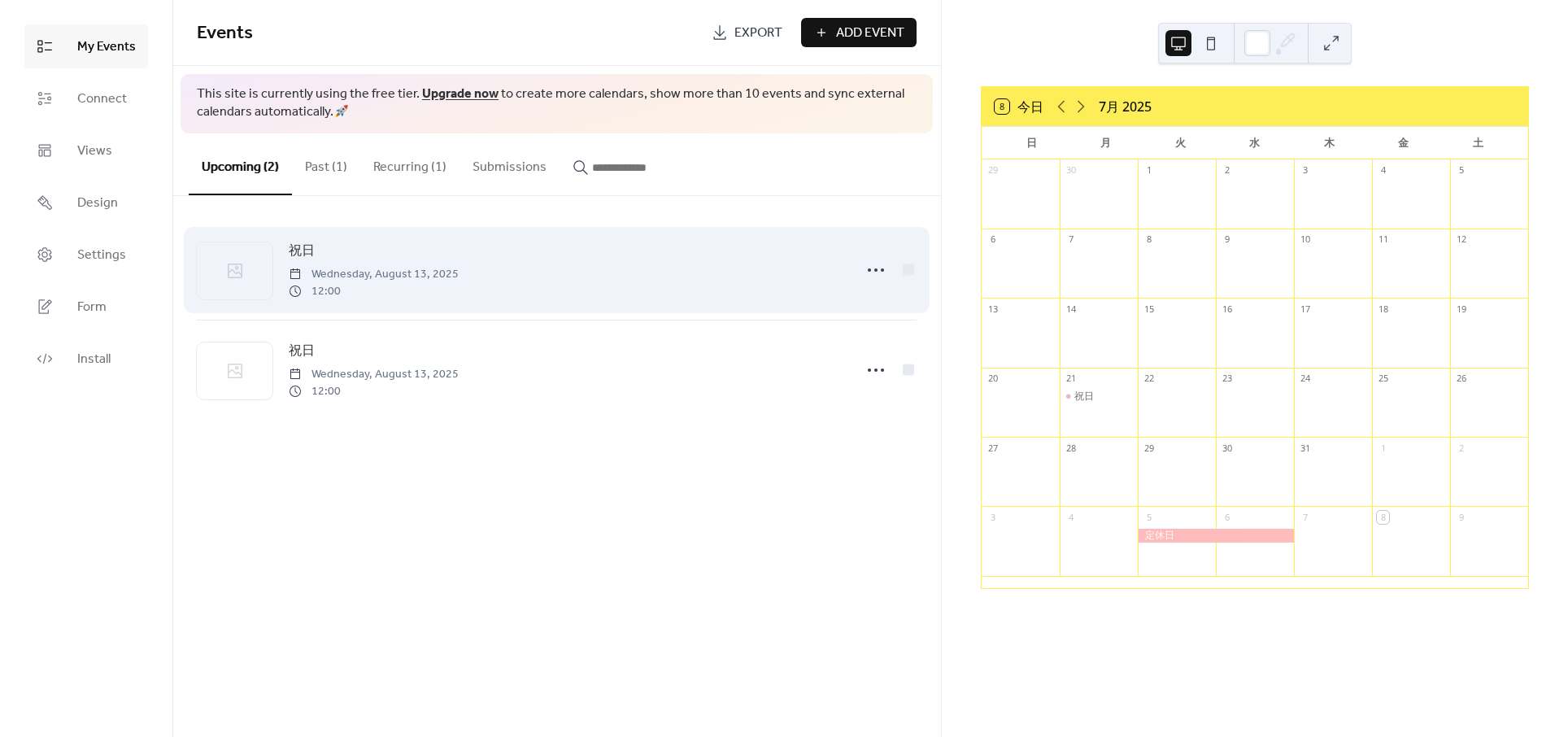 click on "Wednesday, August 13, 2025" at bounding box center (373, 274) 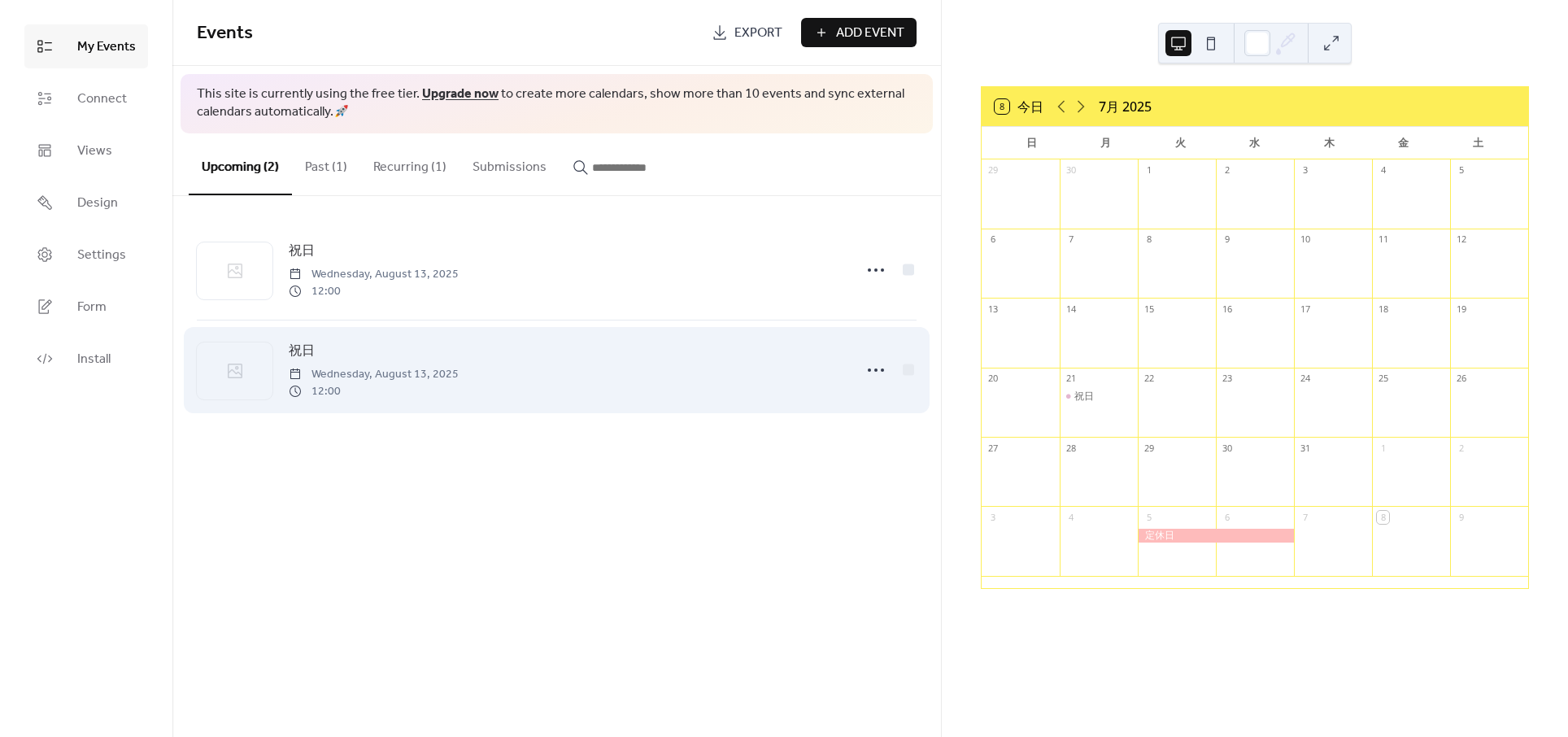 click on "Wednesday, August 13, 2025" at bounding box center [373, 374] 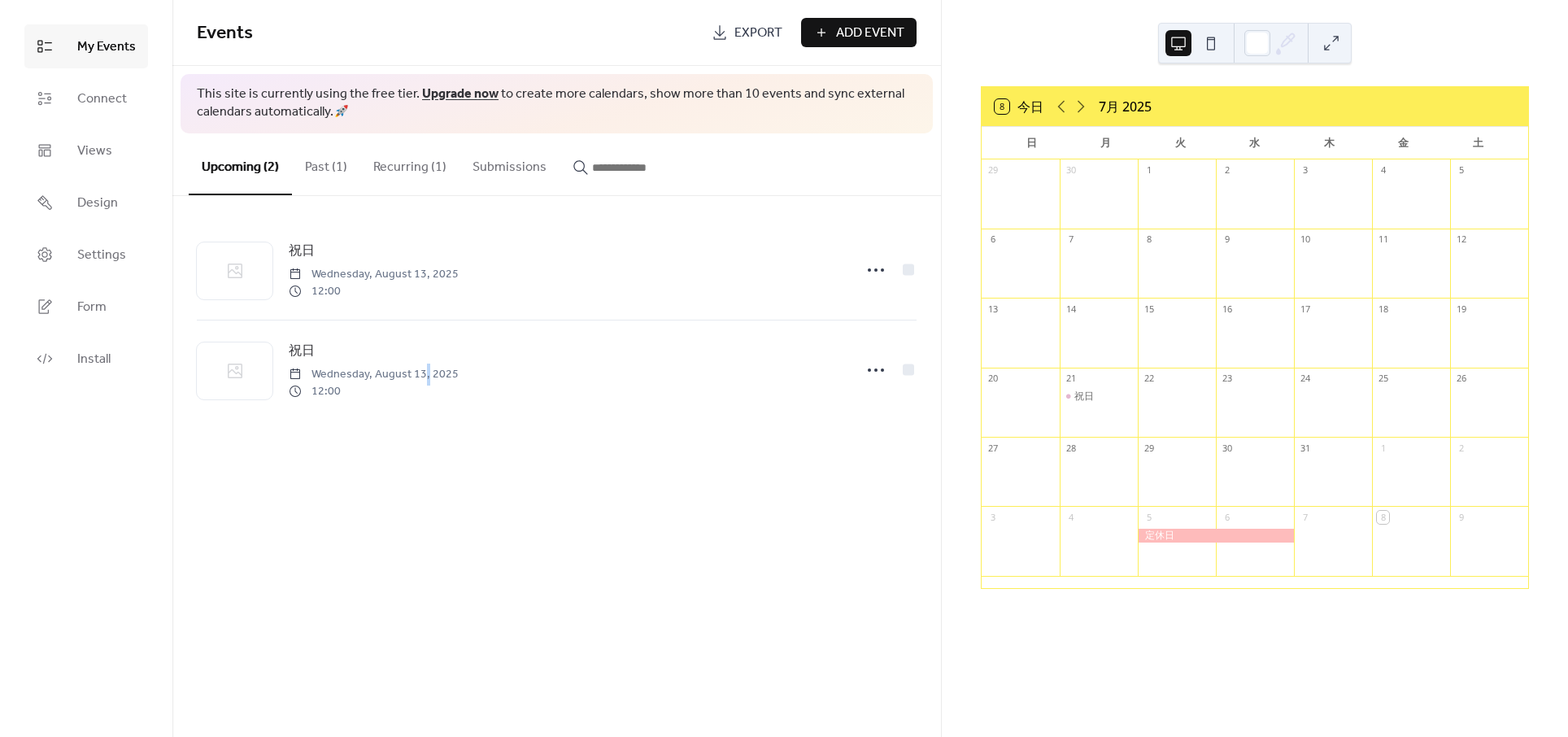 click on "Past (1)" at bounding box center (326, 164) 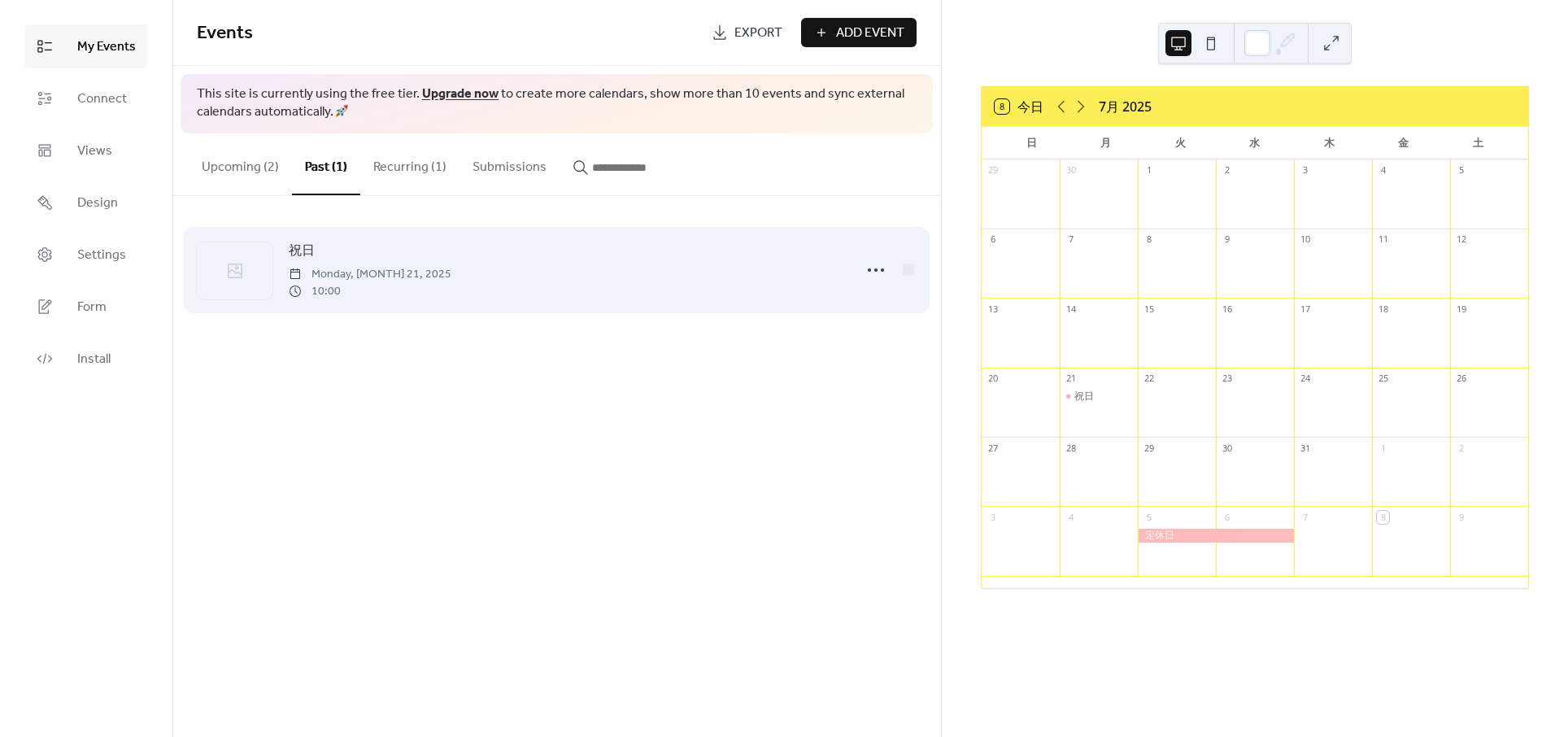 click on "Monday, [MONTH] 21, 2025" at bounding box center [370, 274] 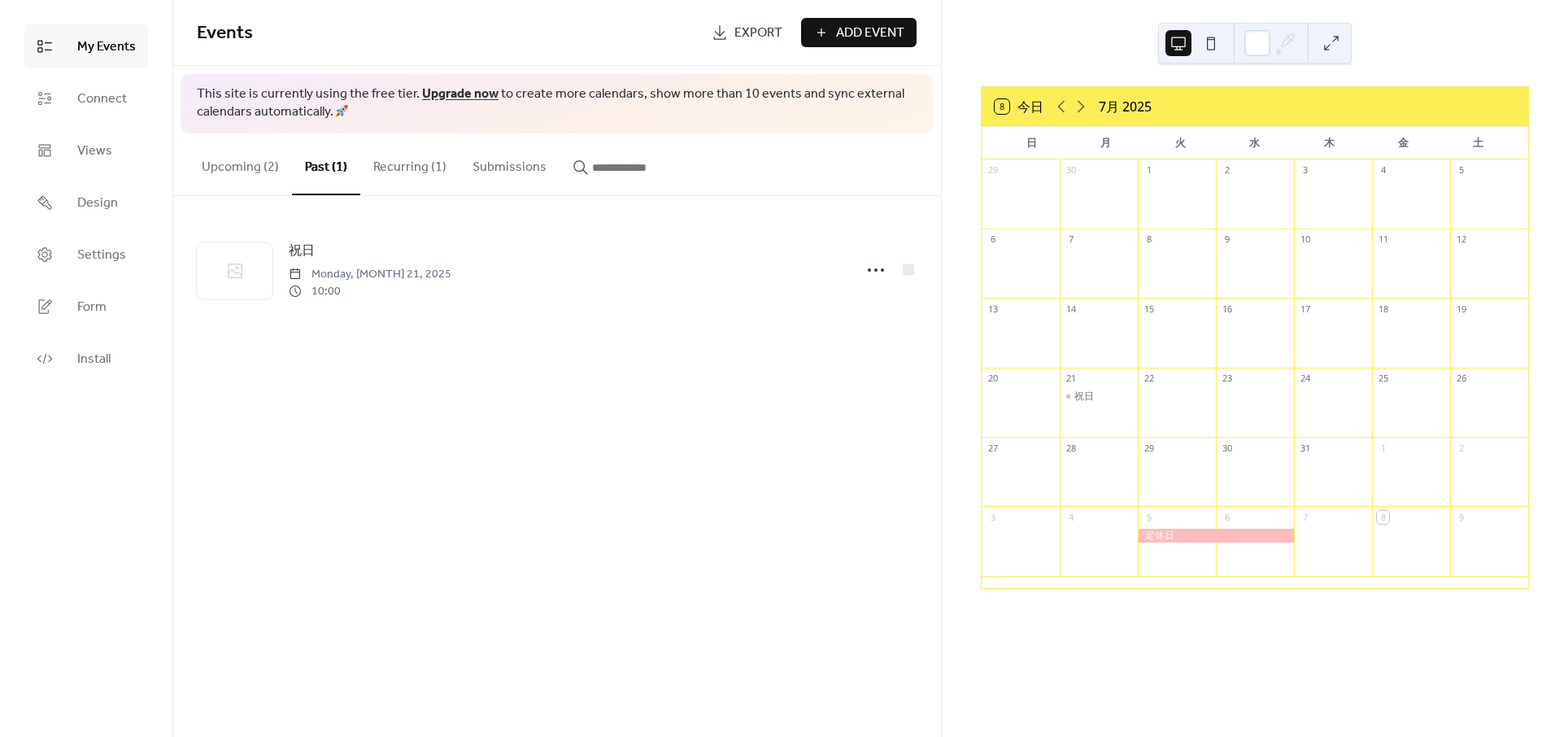 click on "Events Export Add Event This site is currently using the free tier.   Upgrade now   to create more calendars, show more than 10 events and sync external calendars automatically. 🚀 Upcoming (2) Past (1) Recurring (1) Submissions 祝日 Wednesday, [MONTH] 13, 2025 12:00 祝日 Wednesday, [MONTH] 13, 2025 12:00 祝日 Monday, [MONTH] 21, 2025 10:00 Cancel" at bounding box center (556, 368) 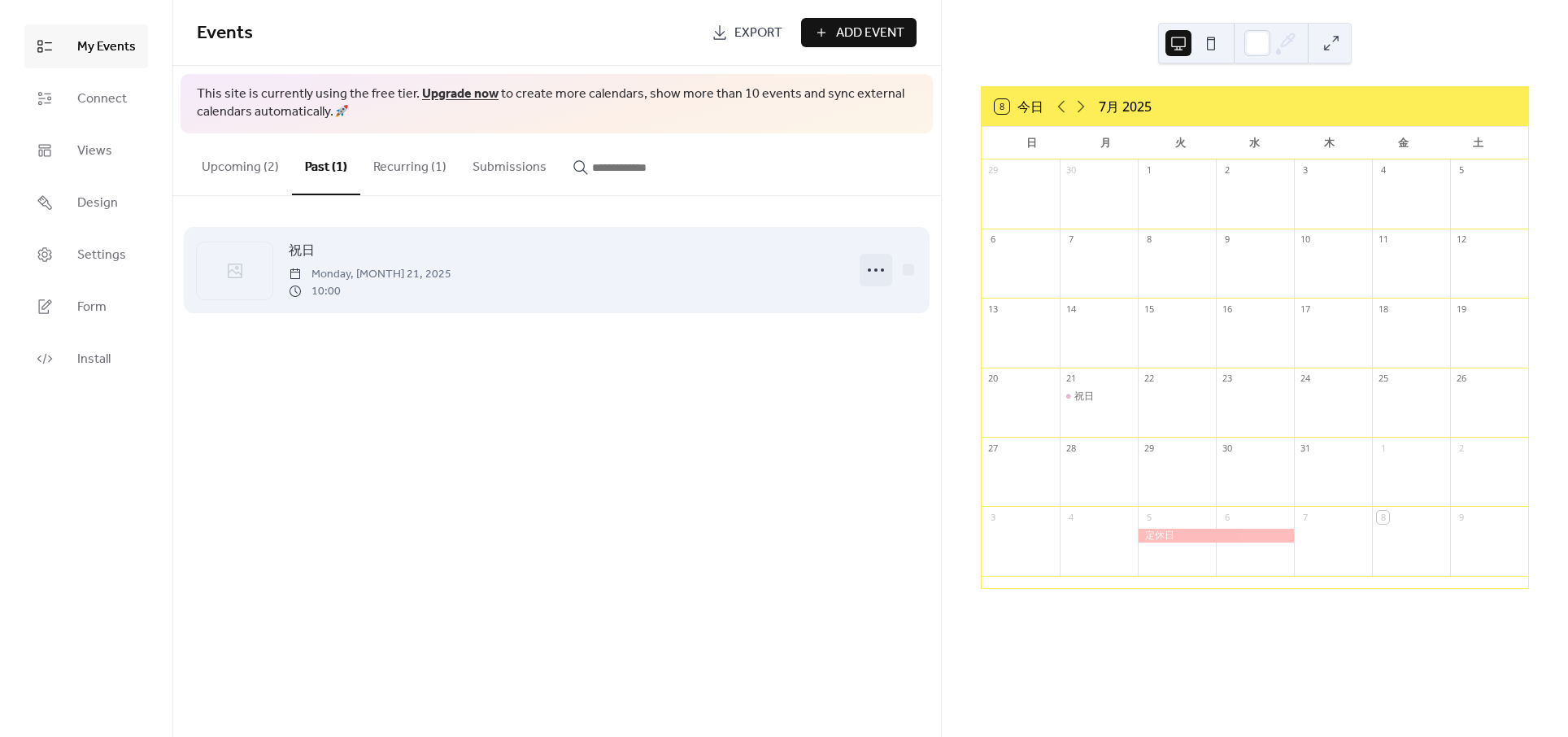 click 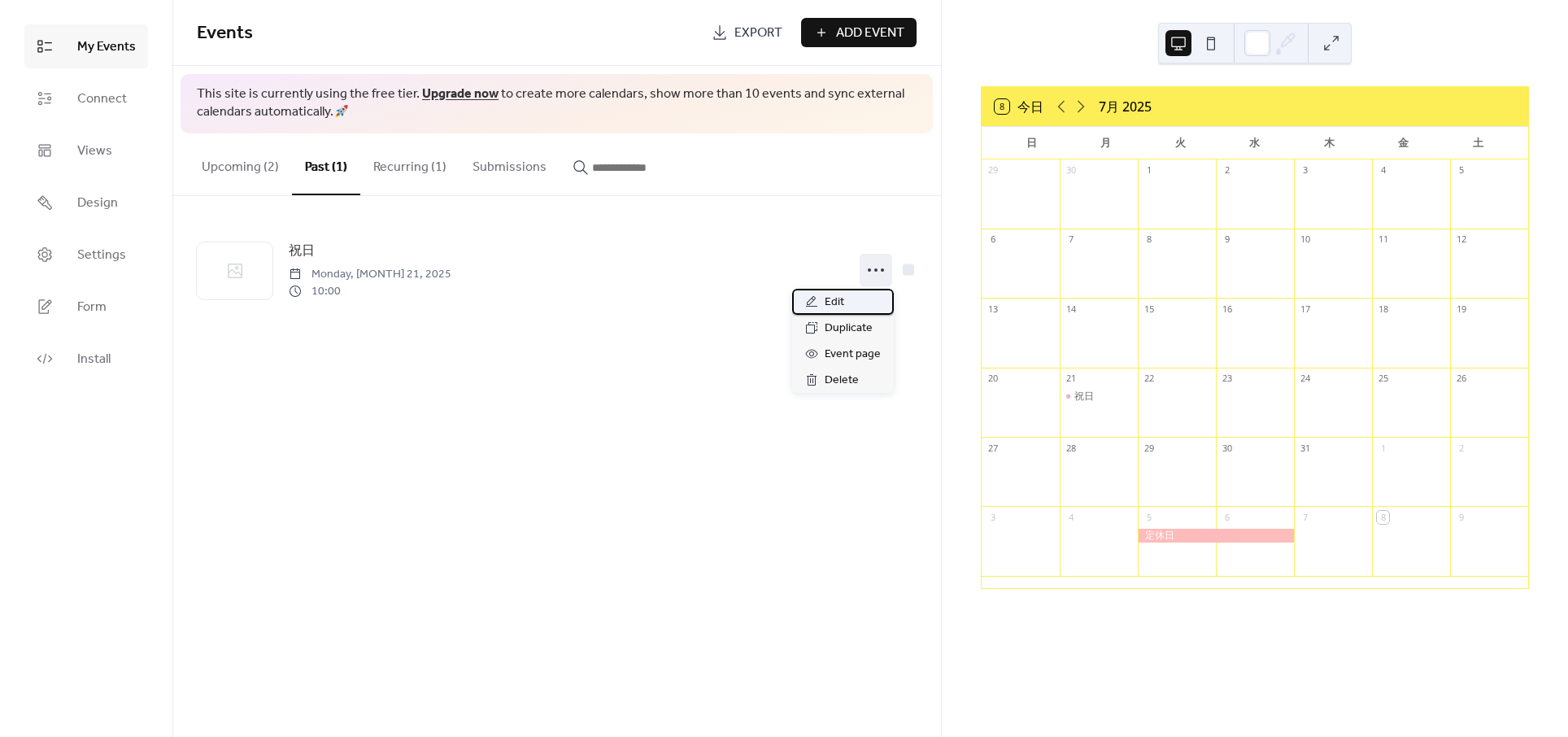 click on "Edit" at bounding box center (834, 303) 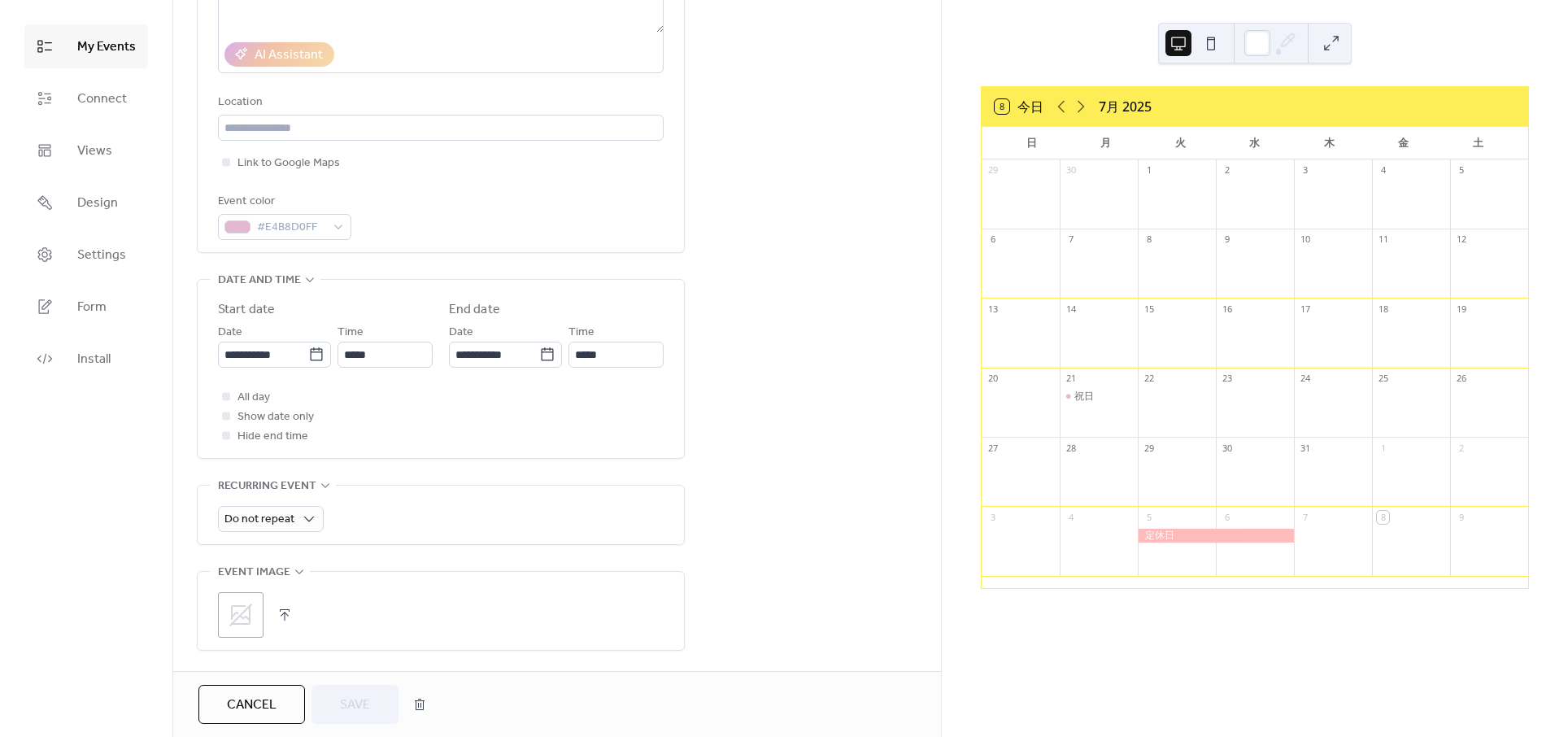 scroll, scrollTop: 0, scrollLeft: 0, axis: both 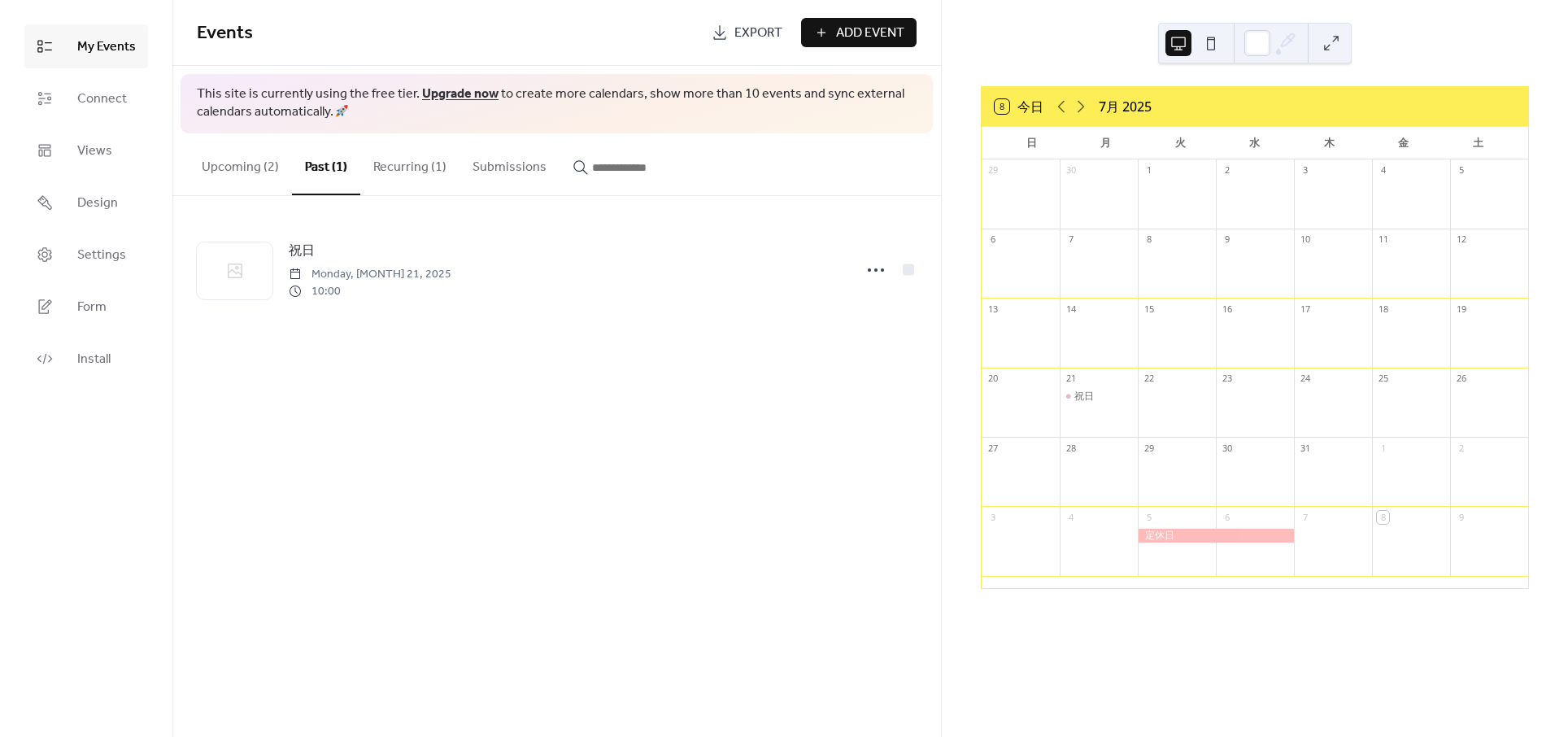 click on "Recurring (1)" at bounding box center [410, 164] 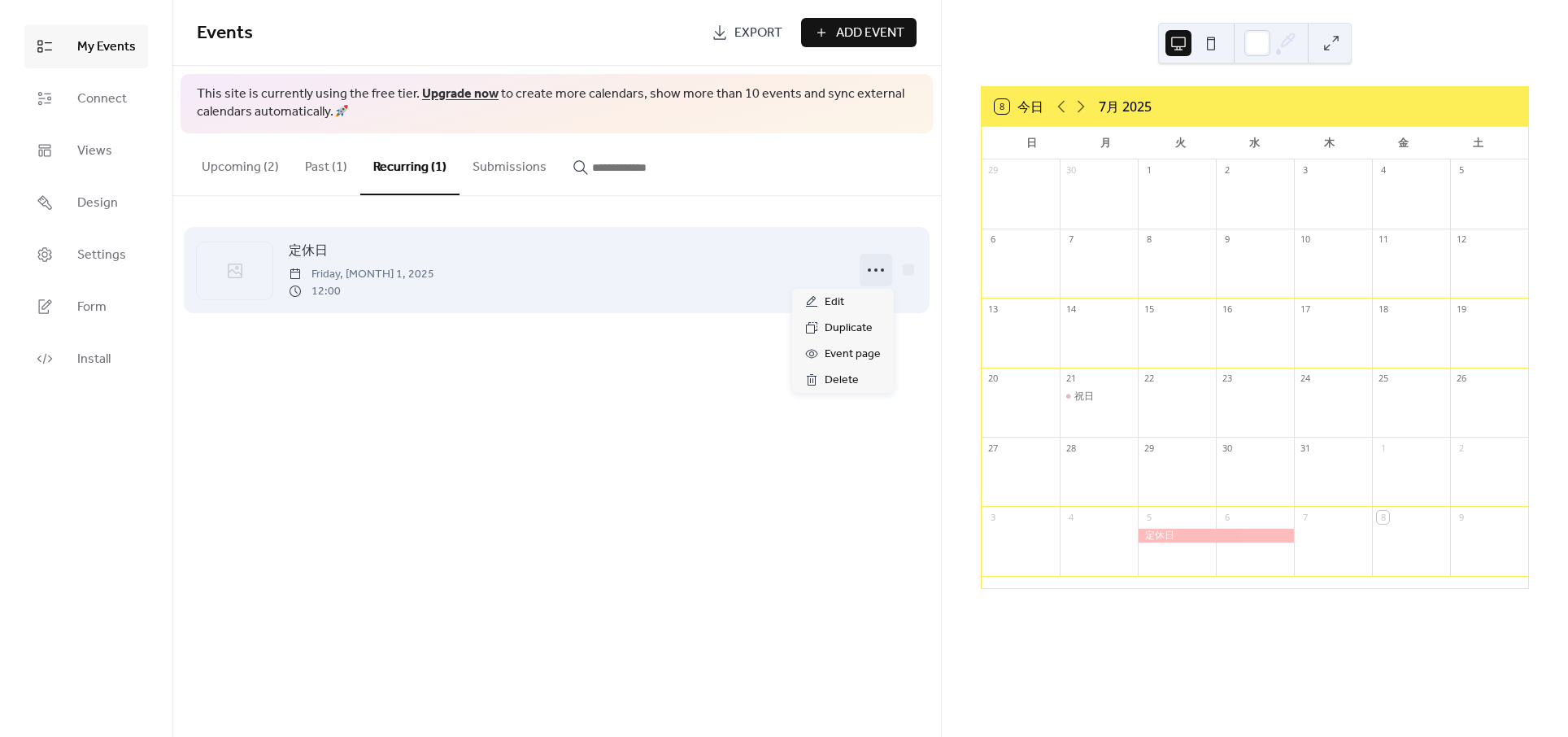 click 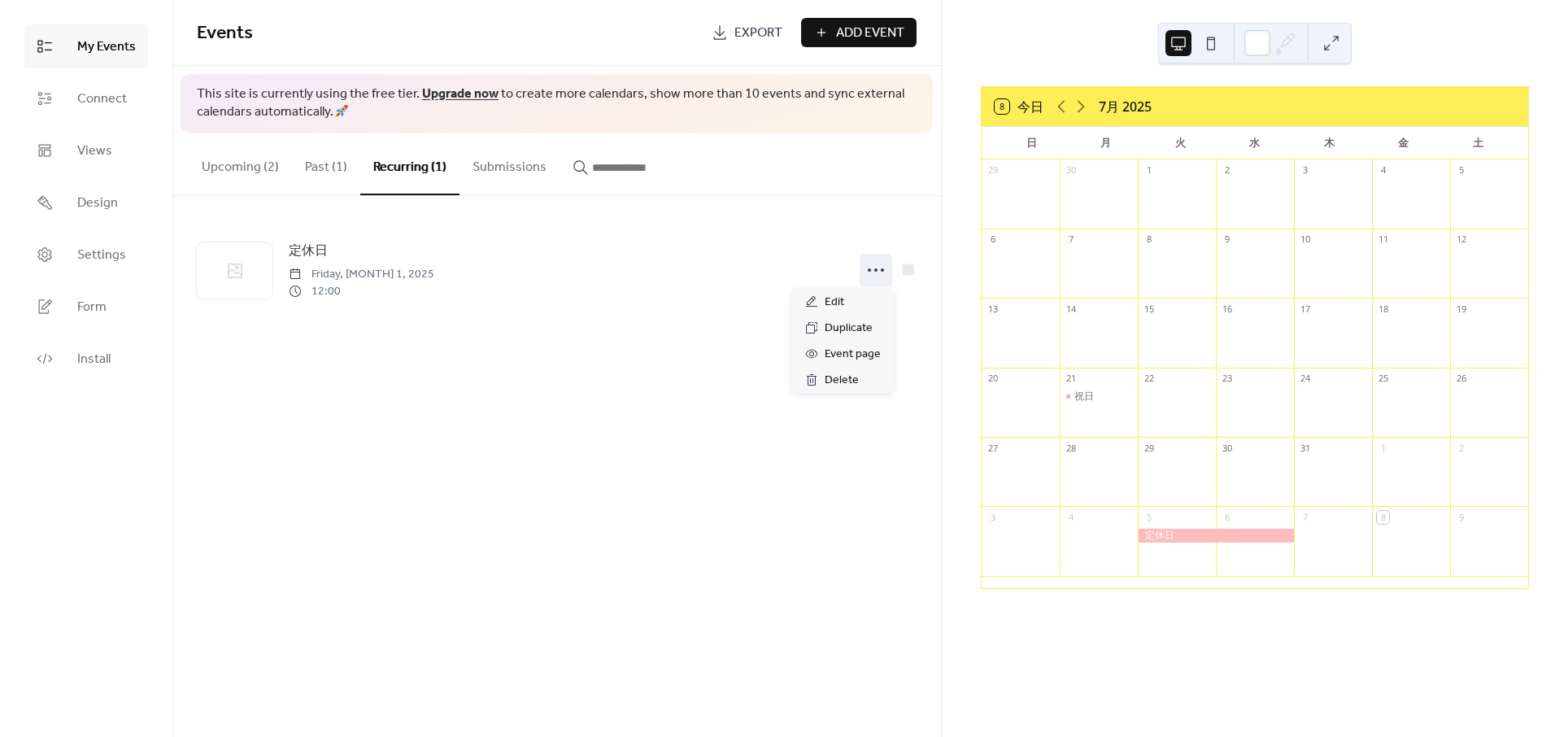 click on "Events Export Add Event This site is currently using the free tier.   Upgrade now   to create more calendars, show more than 10 events and sync external calendars automatically. 🚀 Upcoming (2) Past (1) Recurring (1) Submissions 祝日 Monday, [MONTH] 21, 2025 10:00 定休日 Friday, [MONTH] 1, 2025 12:00 Cancel" at bounding box center (556, 368) 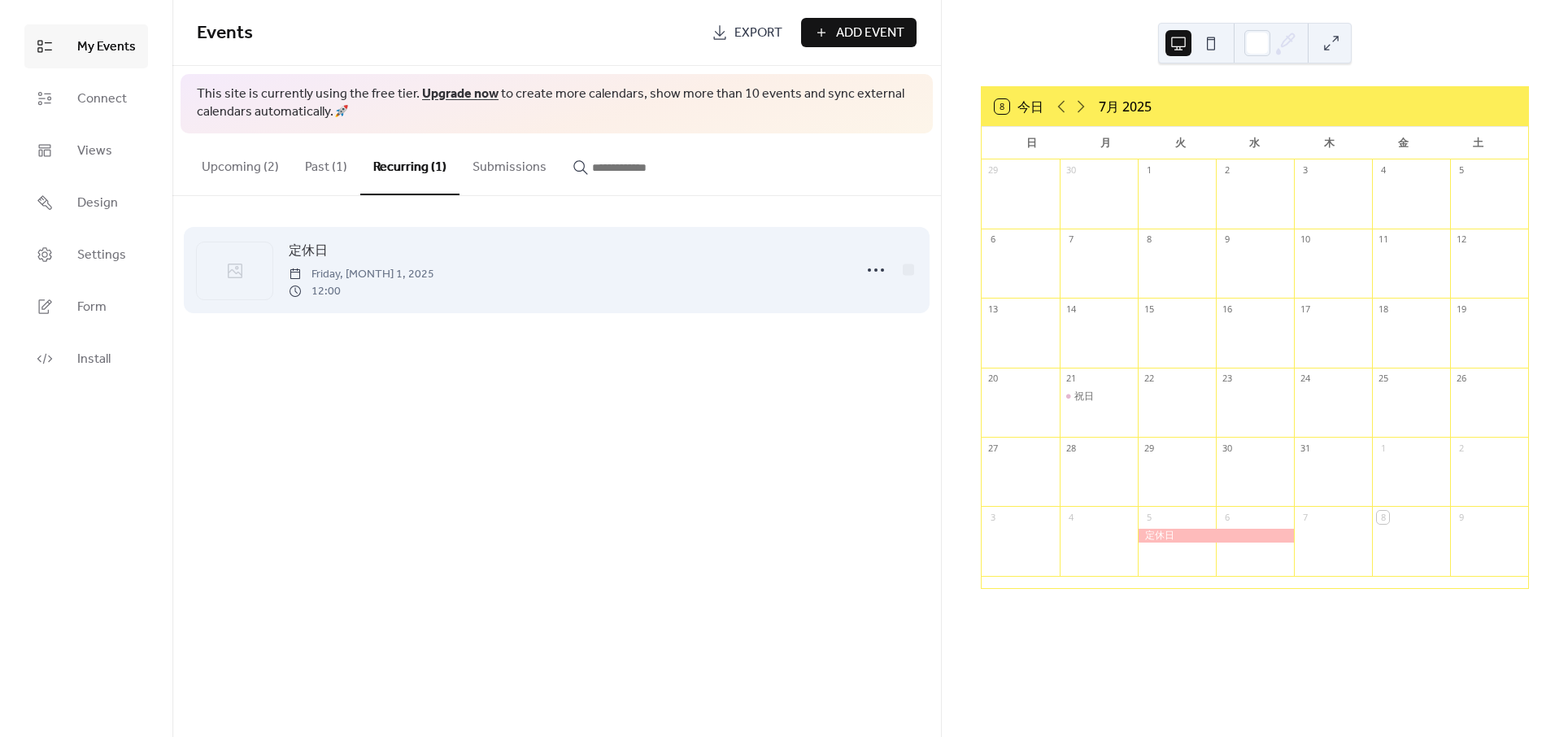 click on "Friday, [MONTH] 1, 2025" at bounding box center [361, 274] 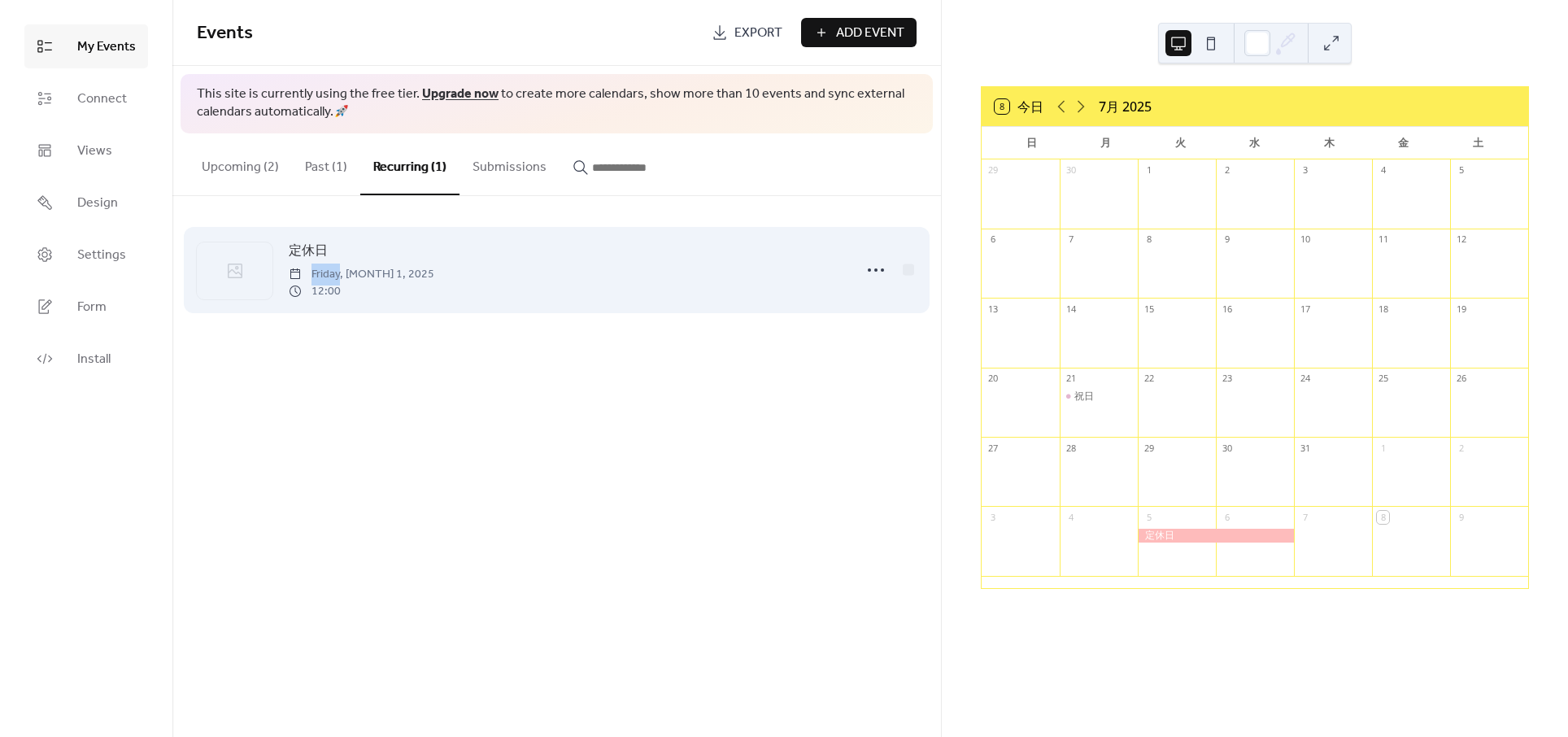 click 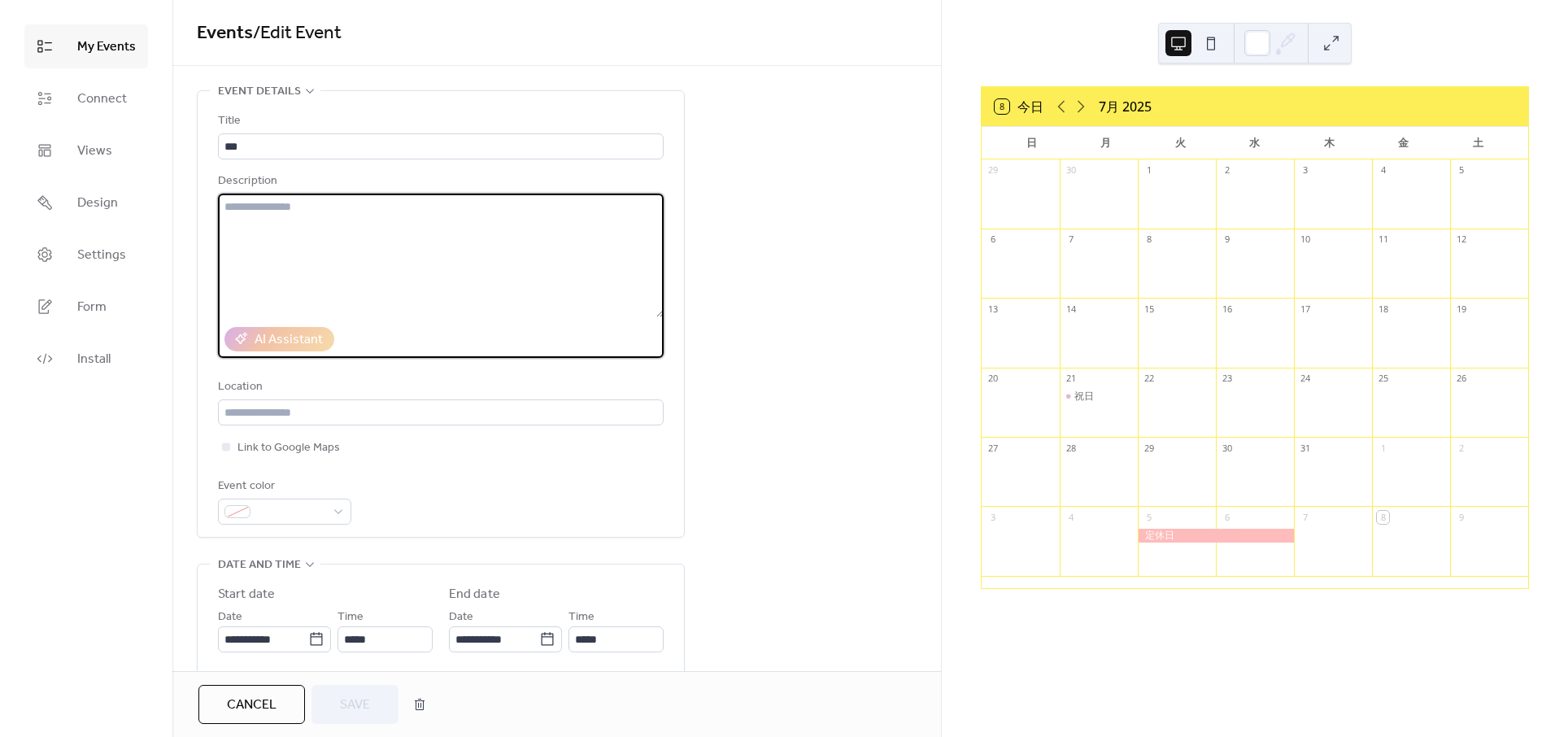 click at bounding box center [441, 255] 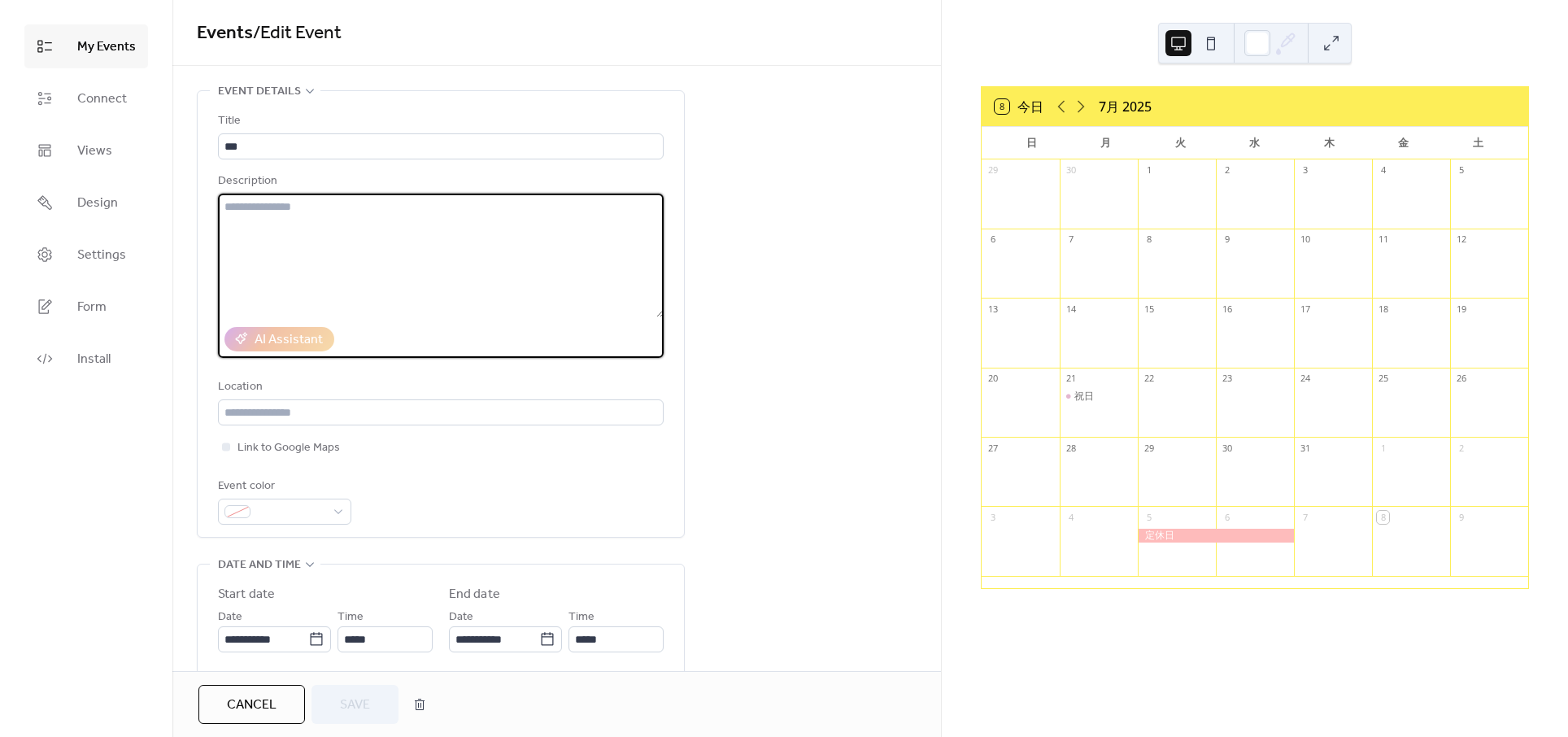 scroll, scrollTop: 93, scrollLeft: 0, axis: vertical 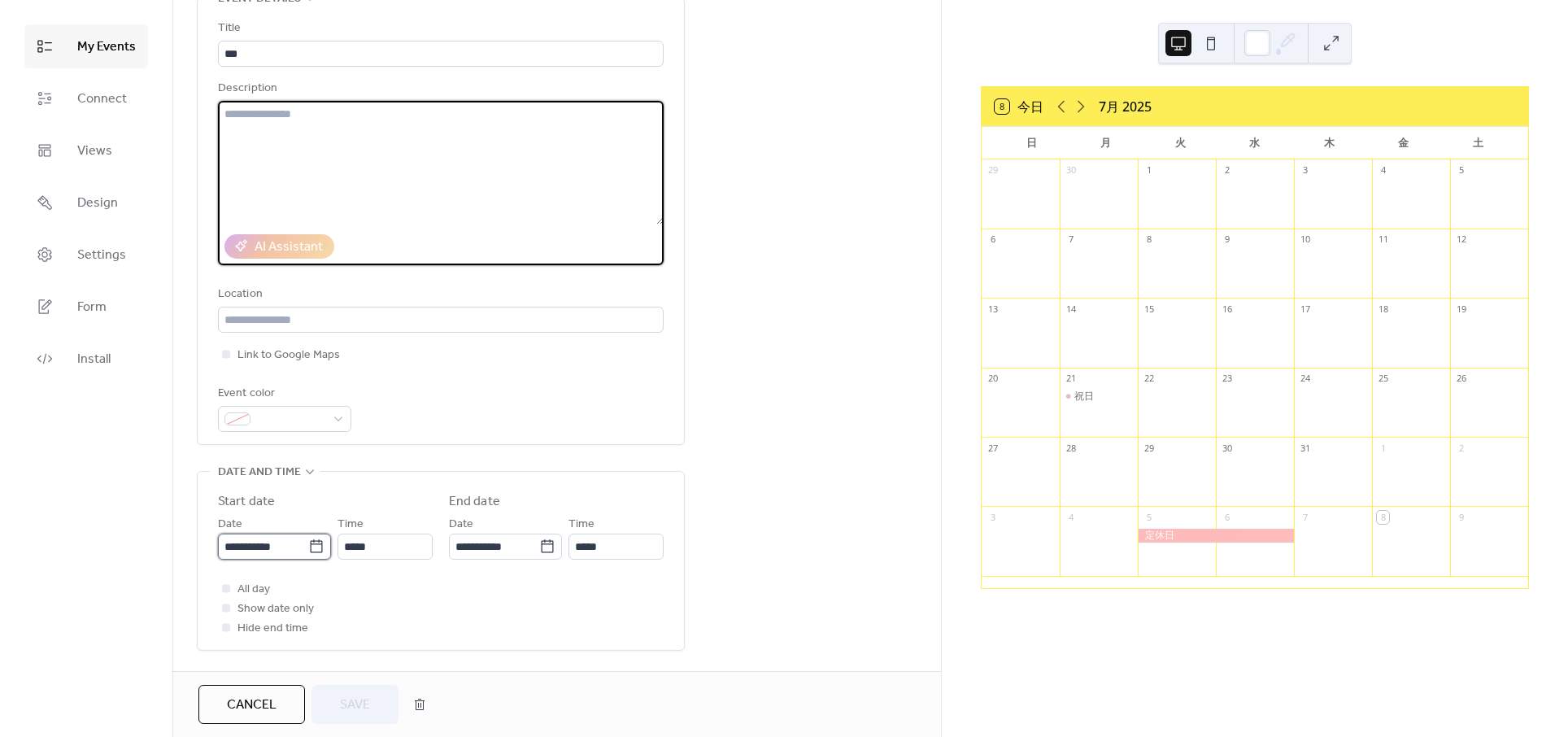 click on "**********" at bounding box center (263, 547) 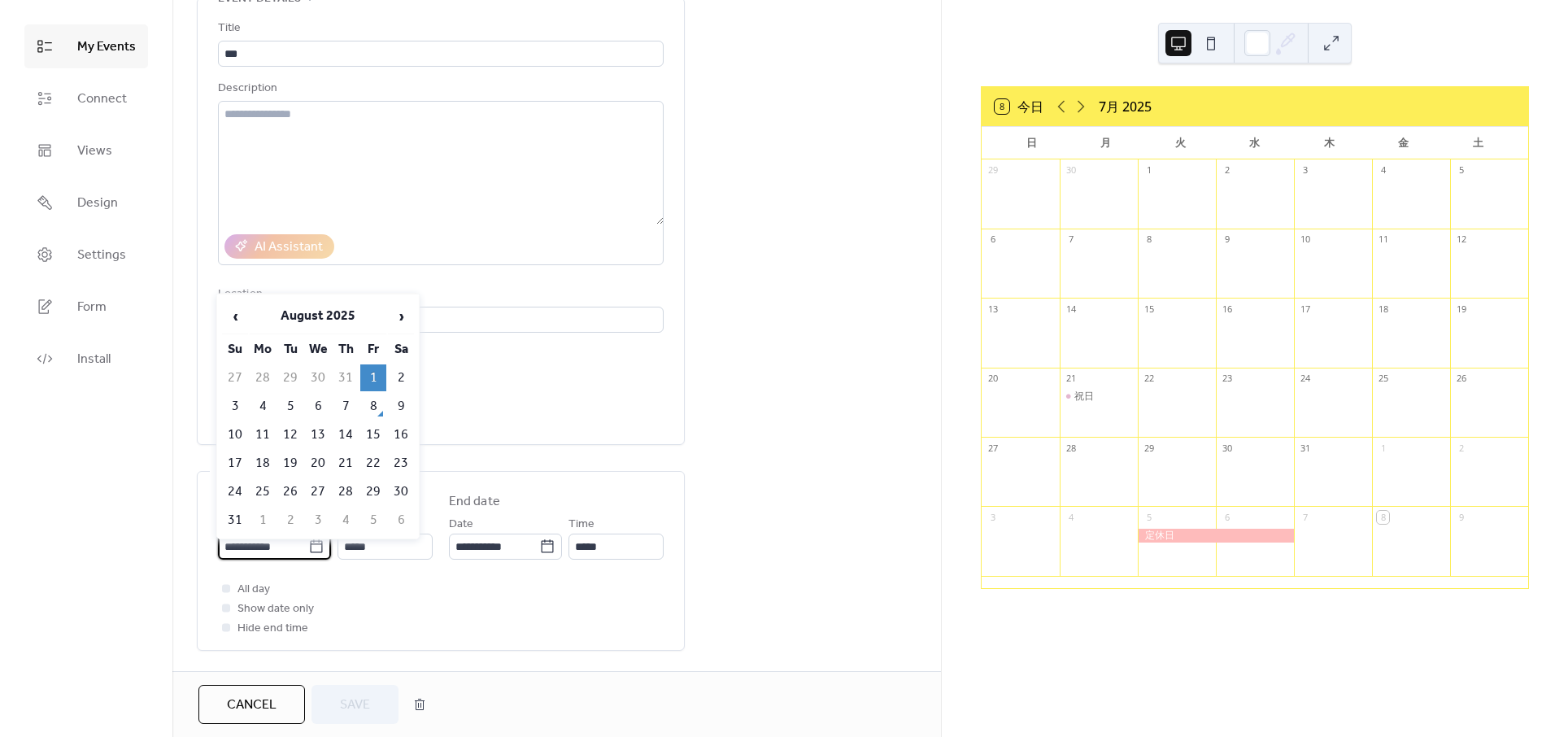 click on "**********" at bounding box center (263, 547) 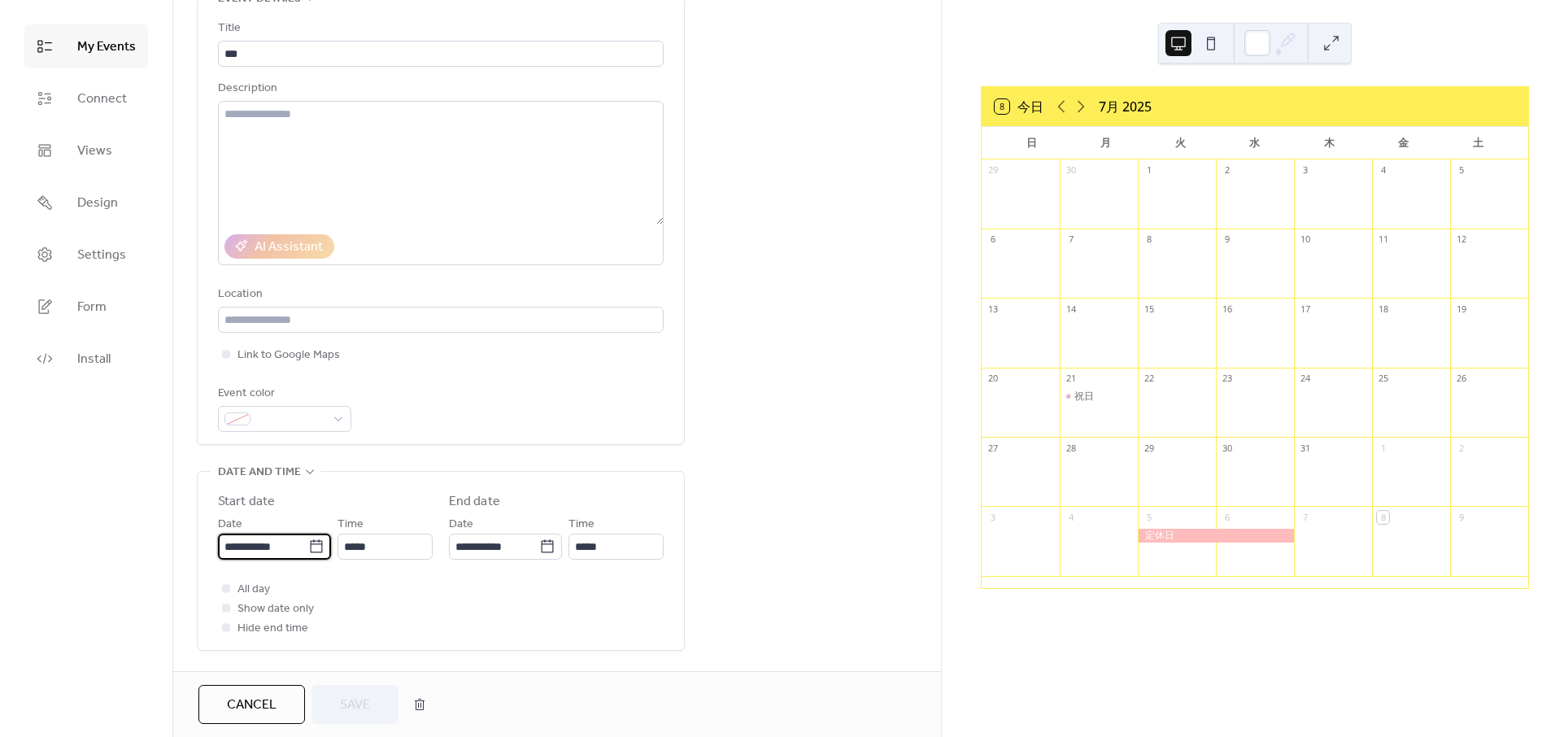 click on "**********" at bounding box center [263, 547] 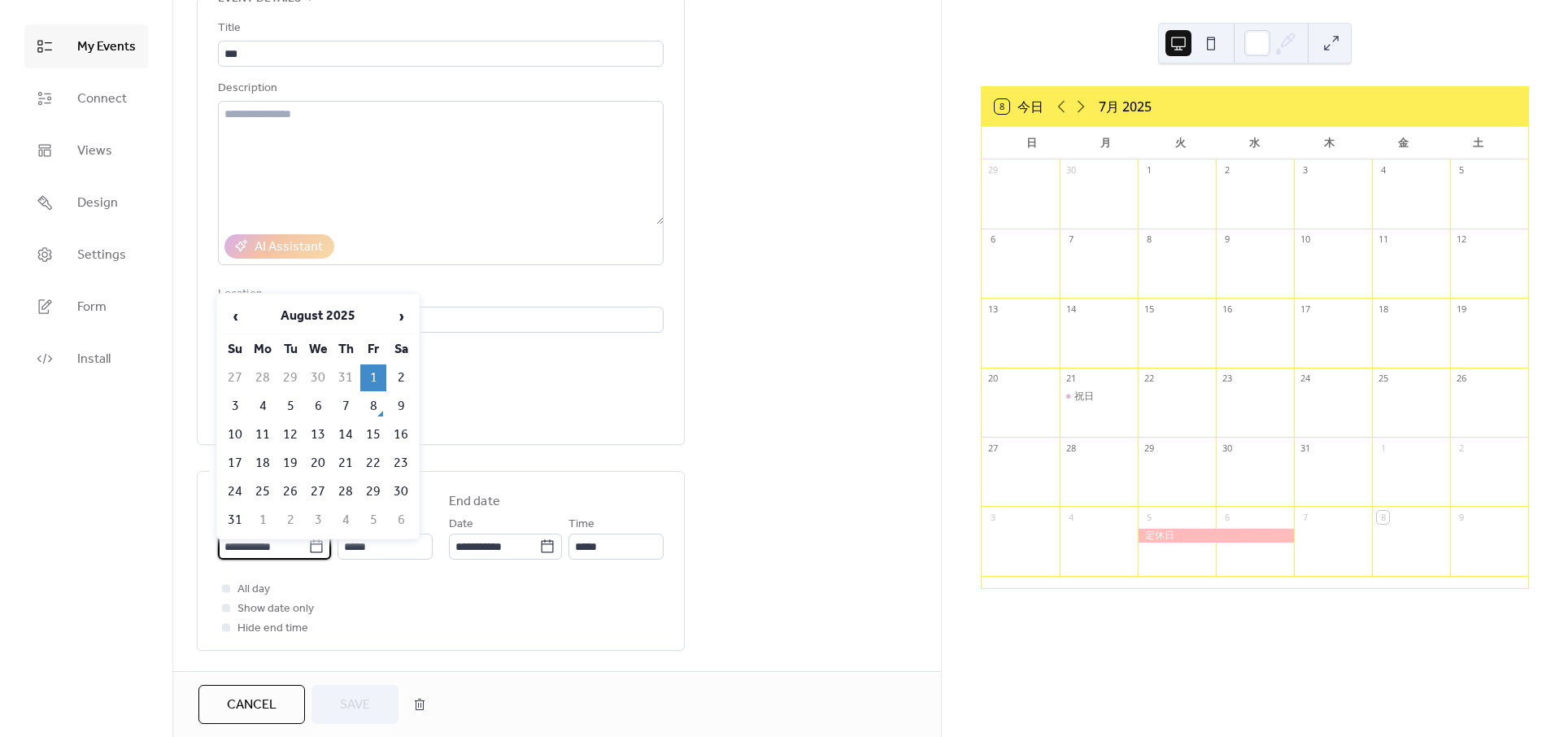 paste 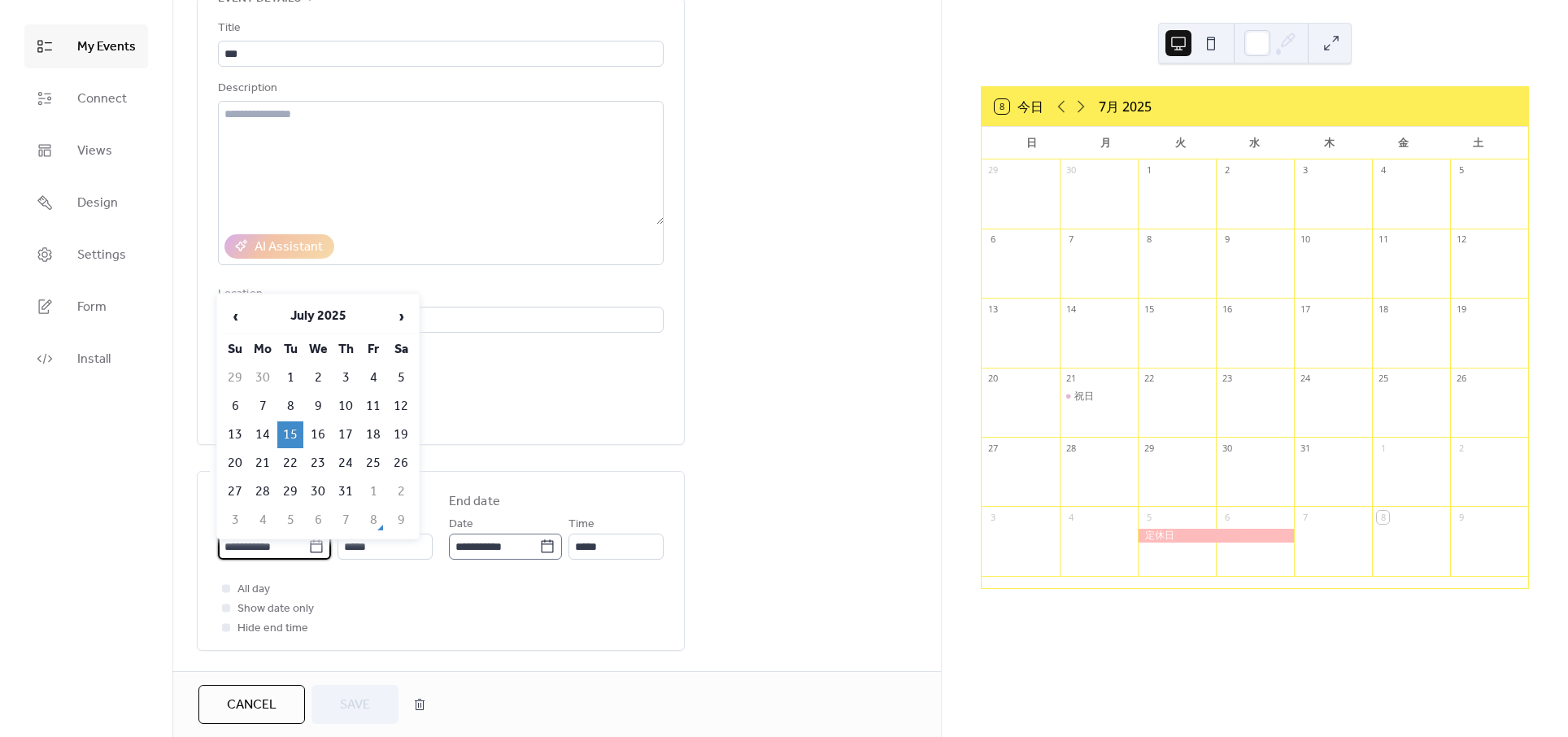 type on "**********" 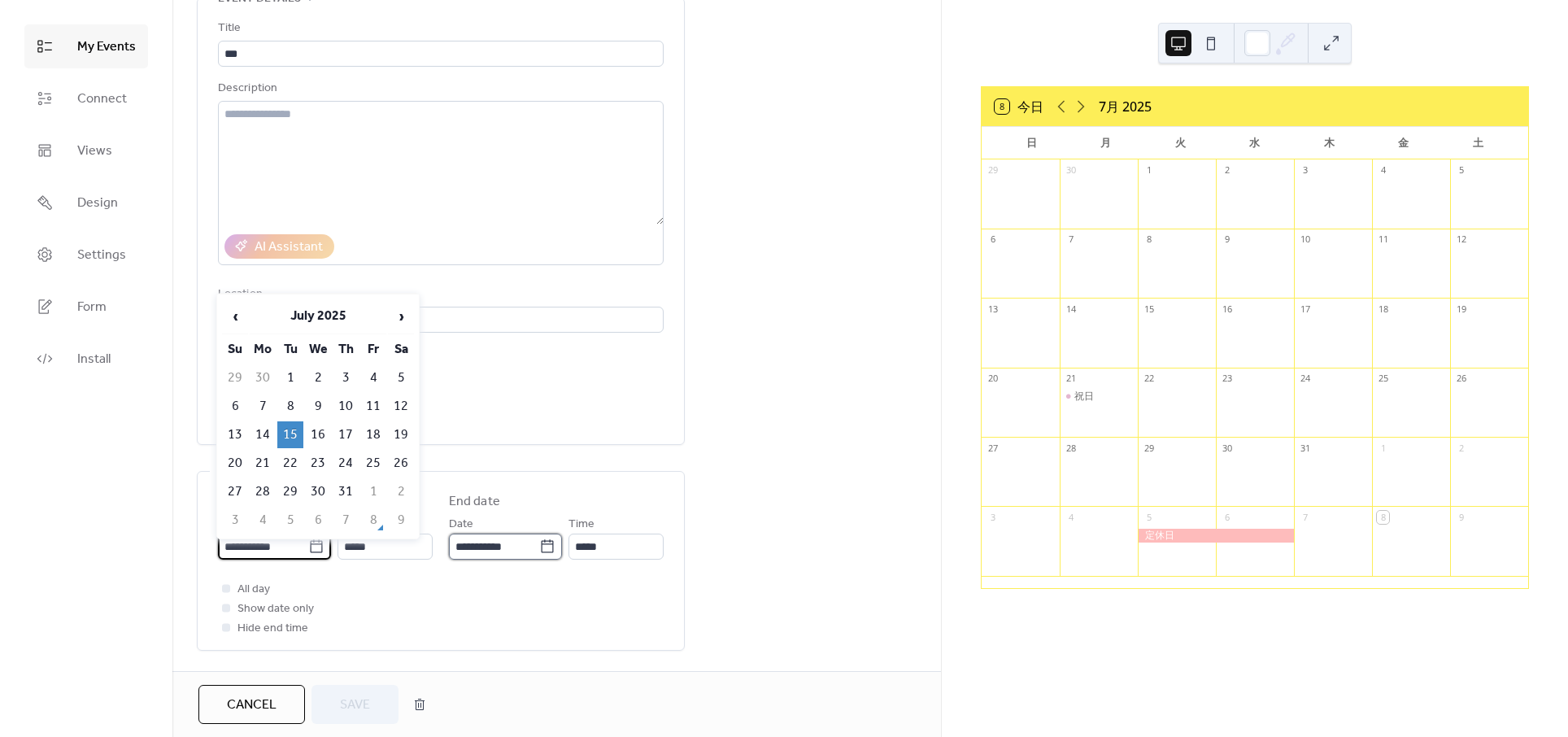 click on "**********" at bounding box center [494, 547] 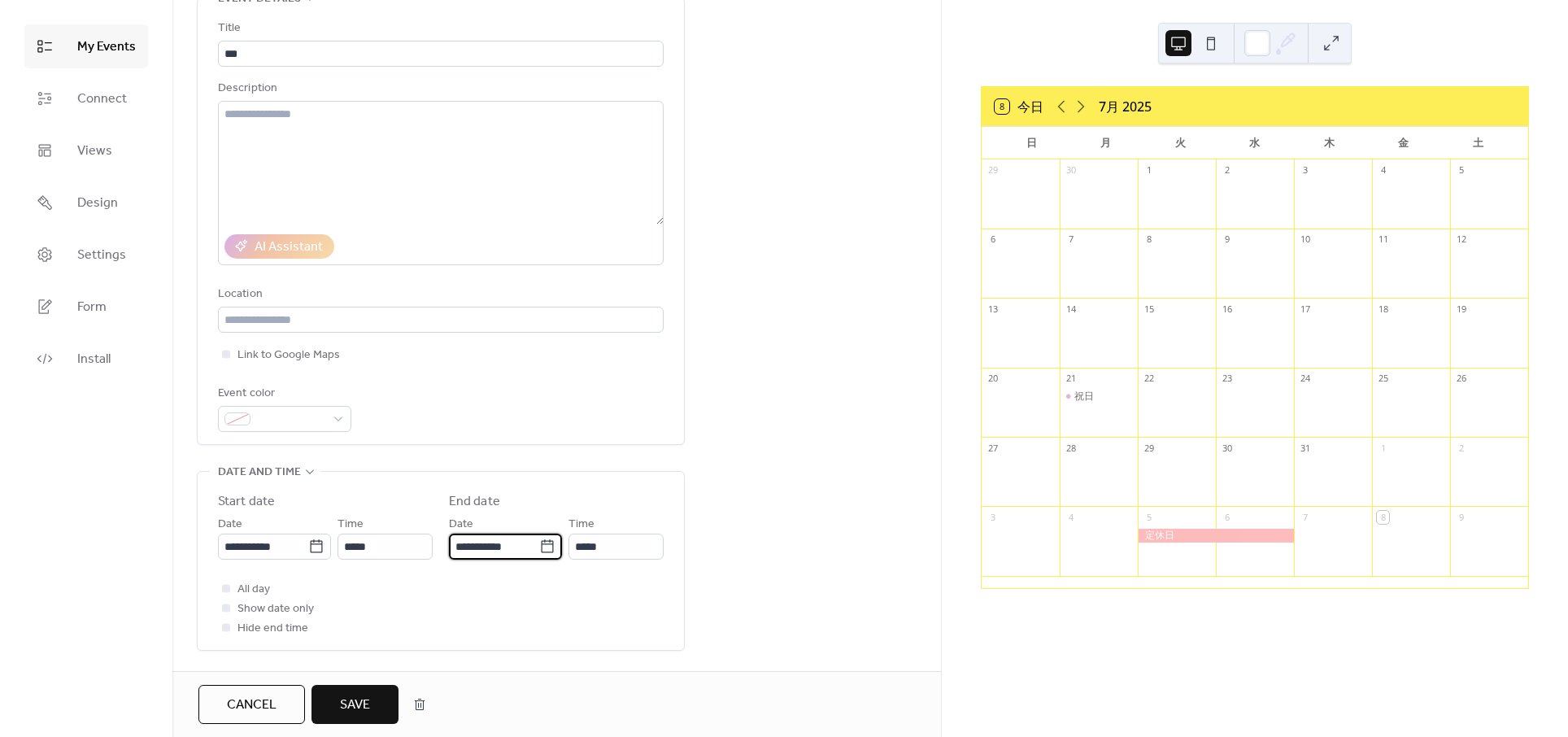 click on "**********" at bounding box center [494, 547] 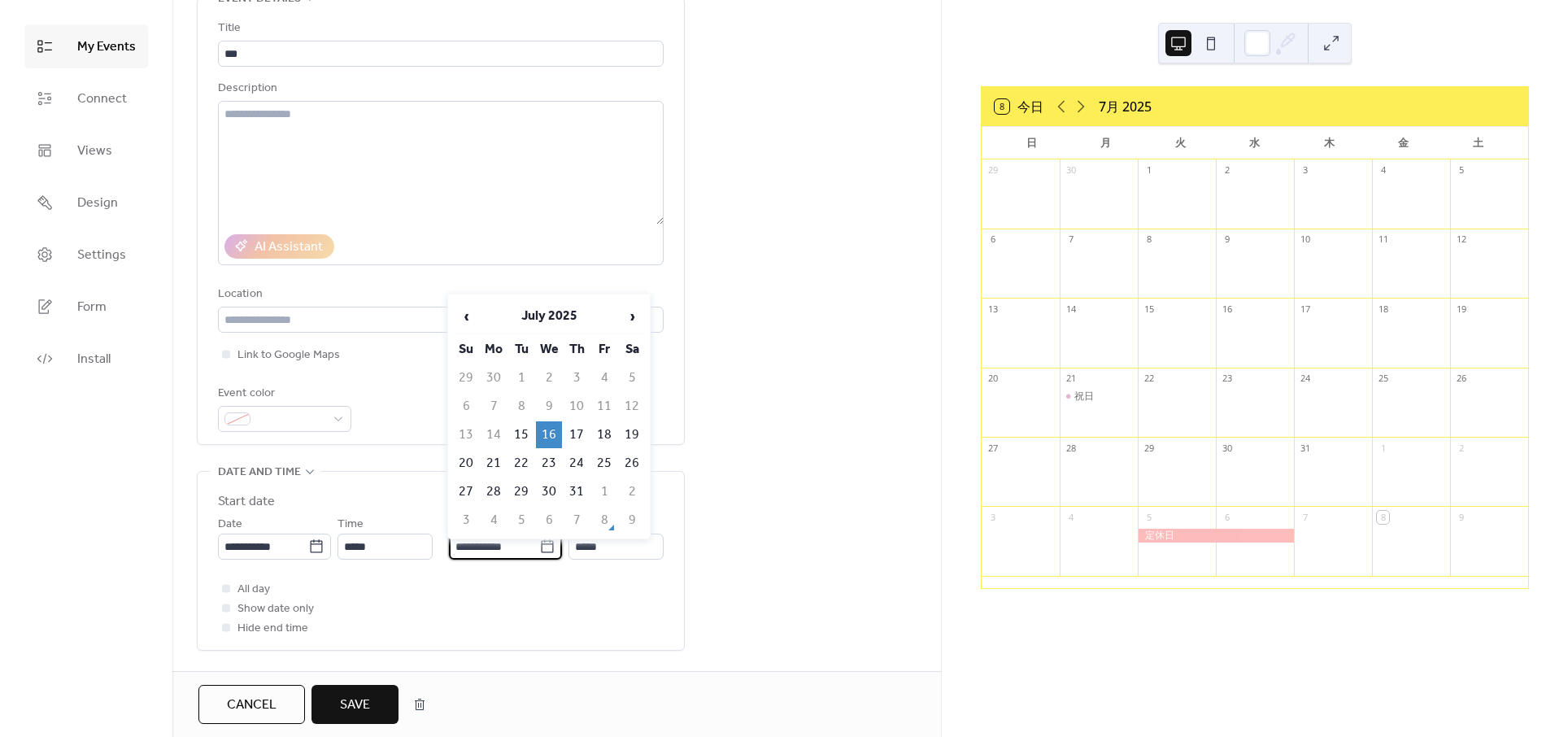 paste 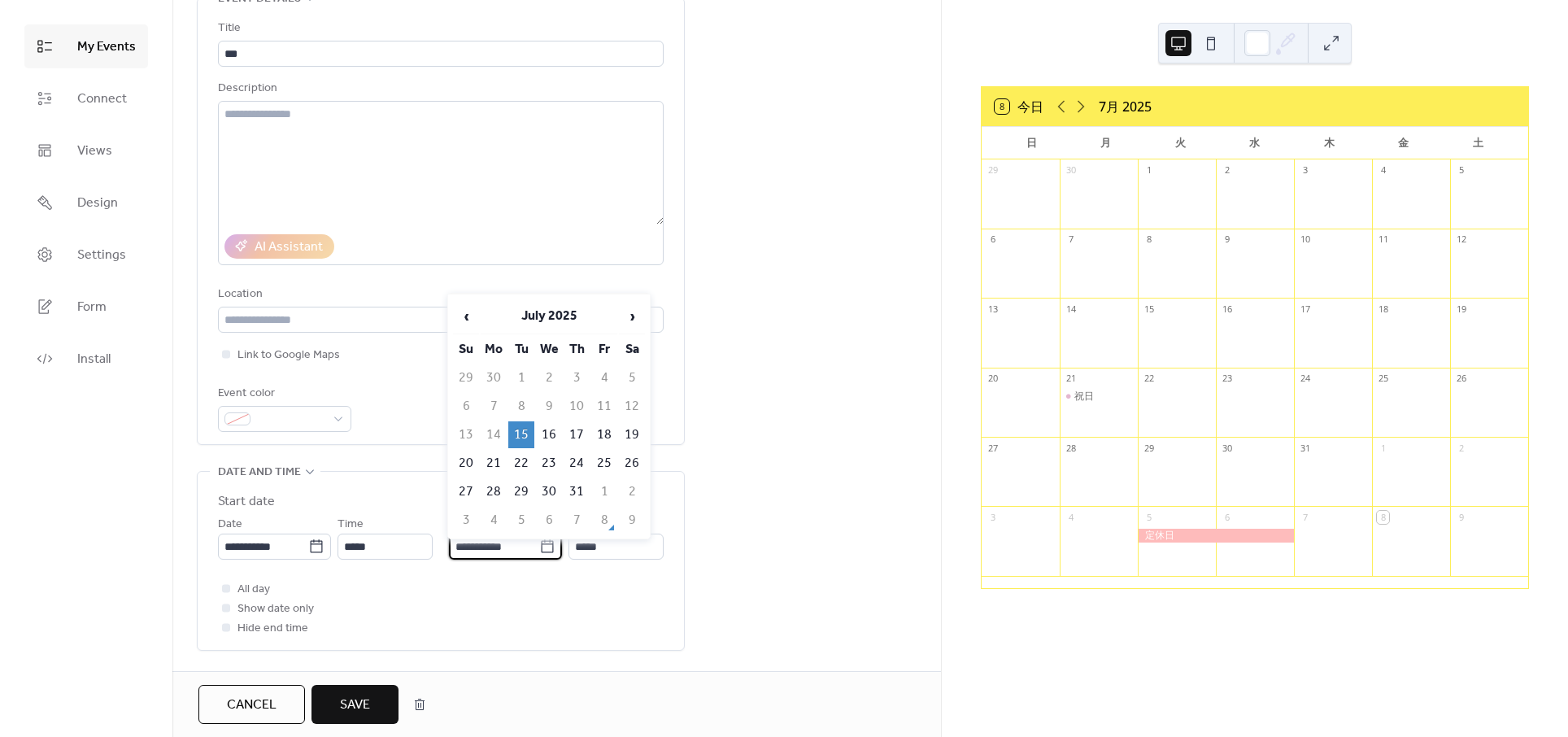 type on "**********" 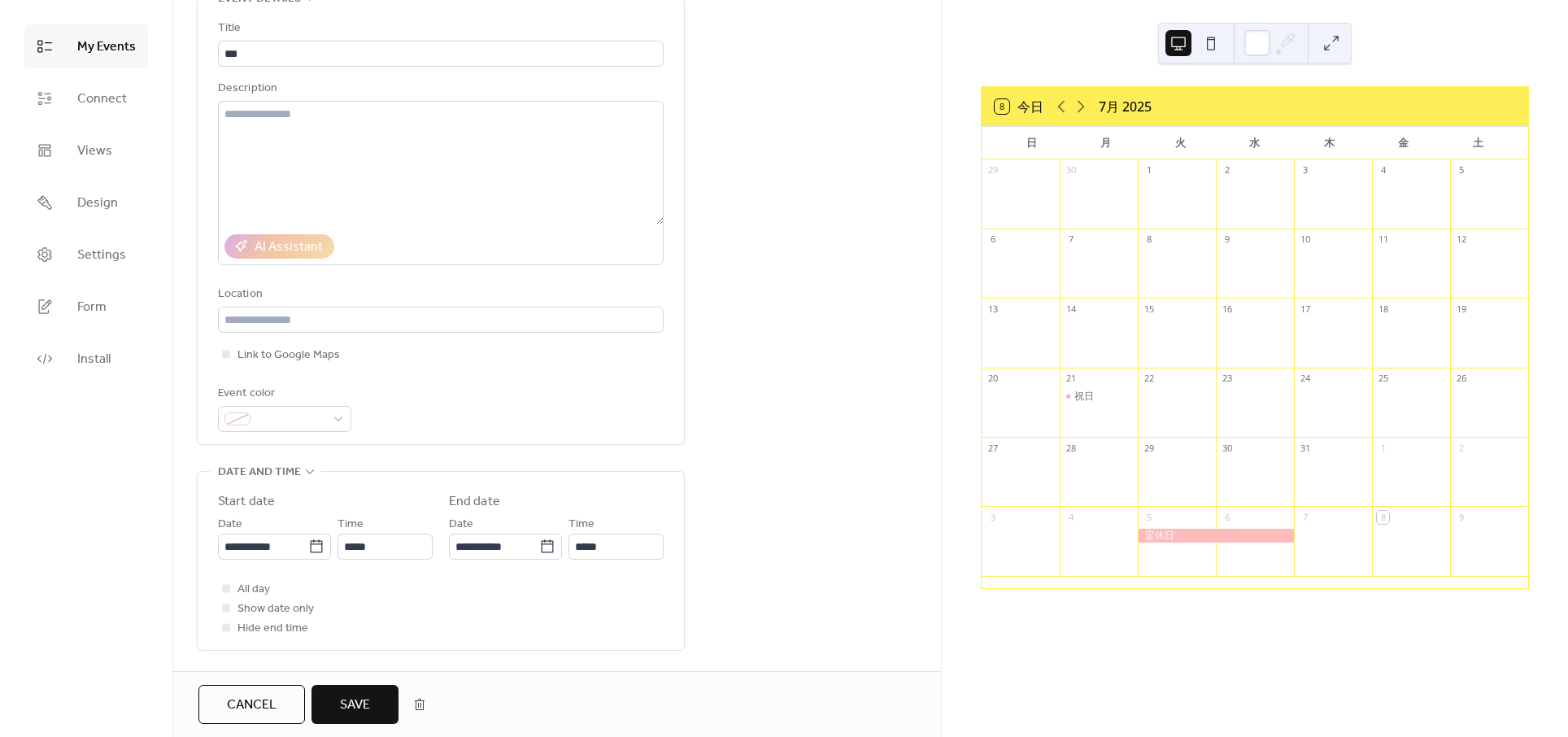 click on "Save" at bounding box center (355, 705) 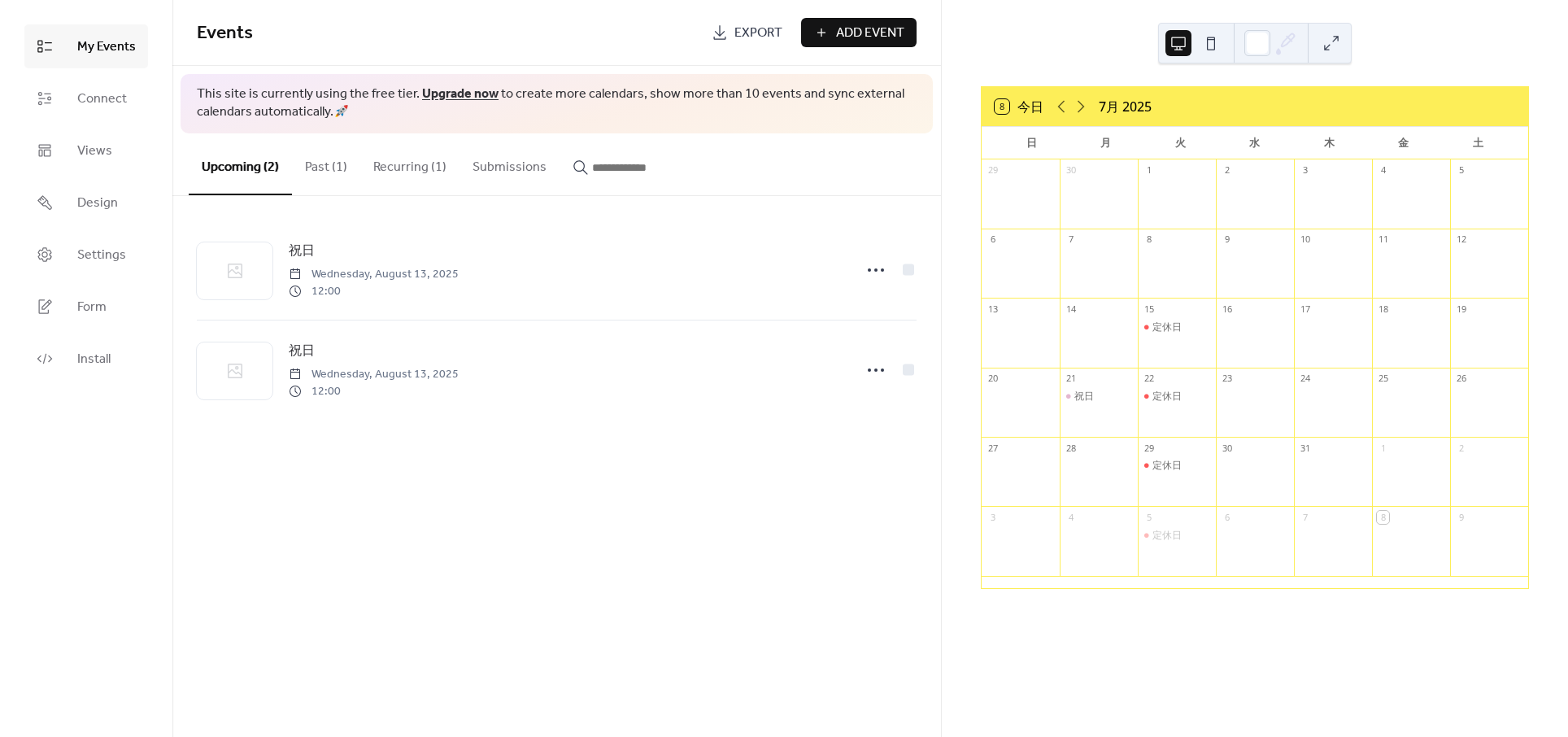 click on "Recurring (1)" at bounding box center (410, 164) 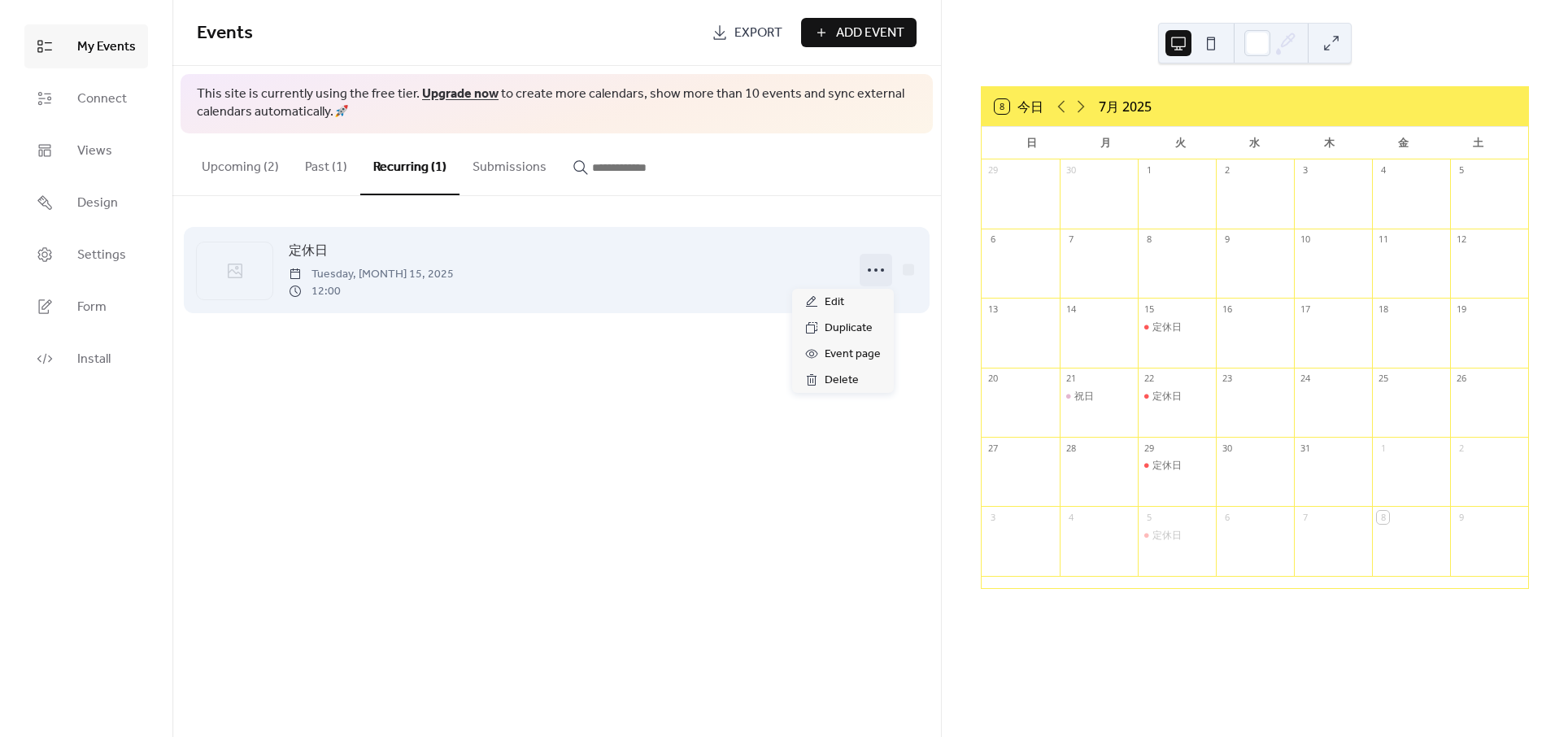 click 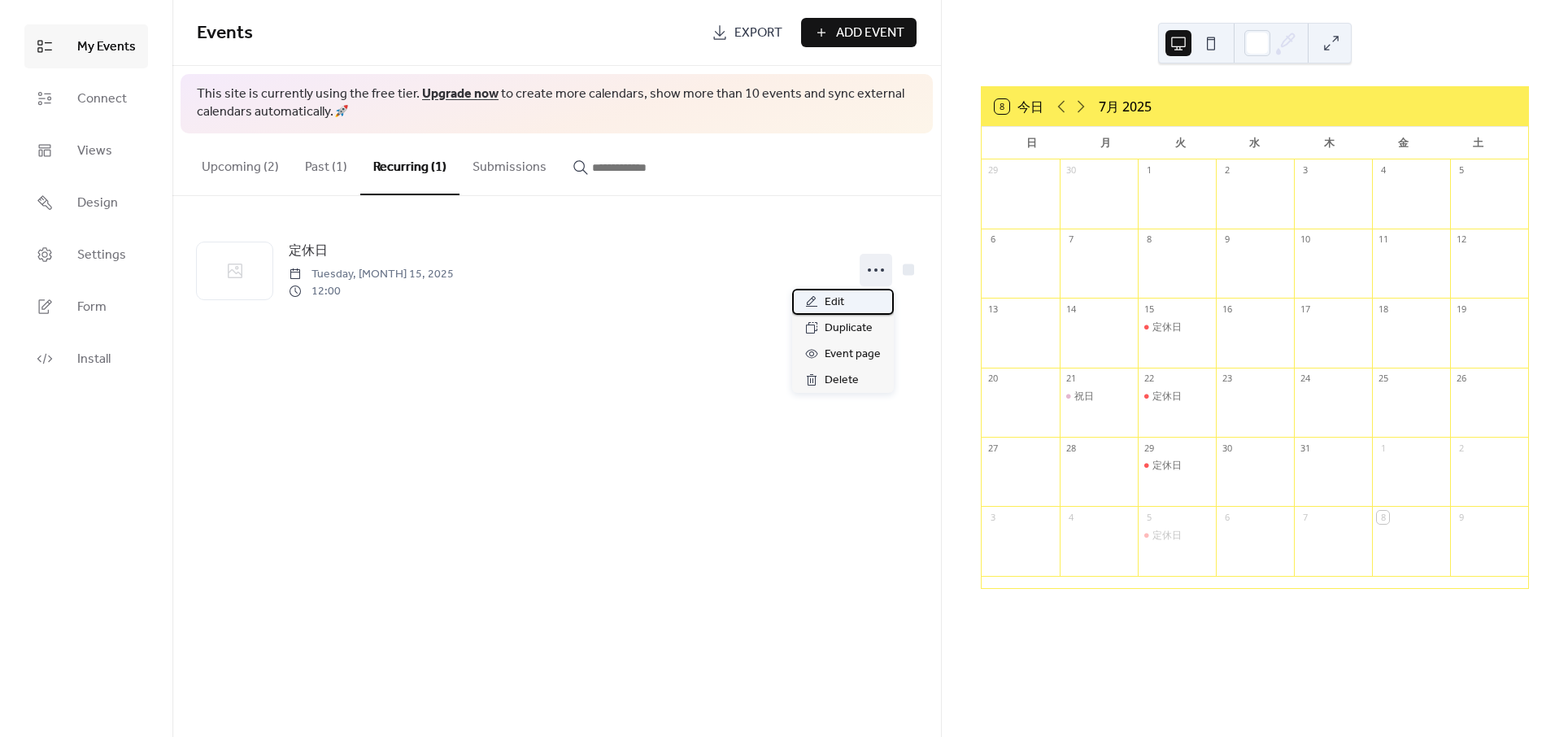 click on "Edit" at bounding box center (834, 303) 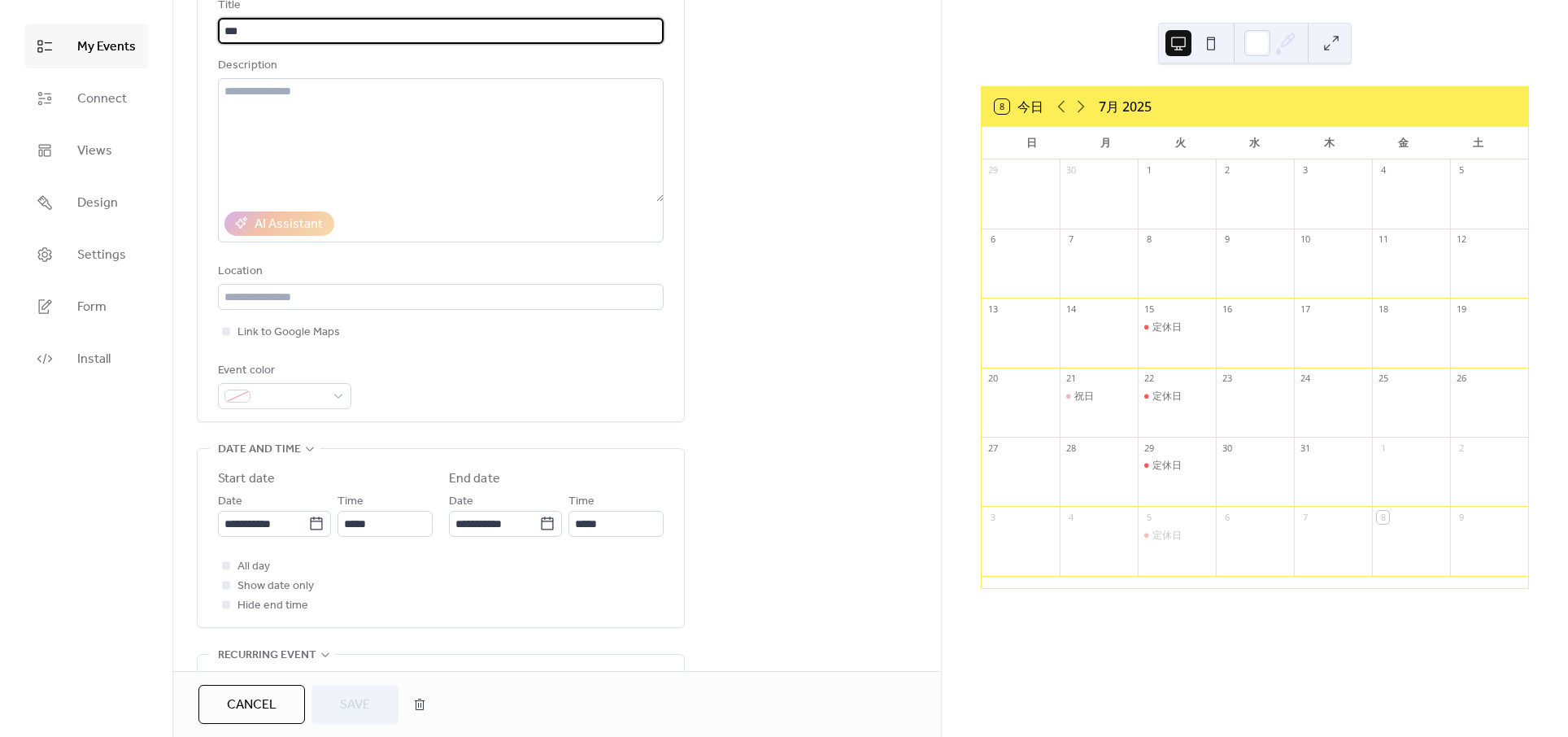 scroll, scrollTop: 324, scrollLeft: 0, axis: vertical 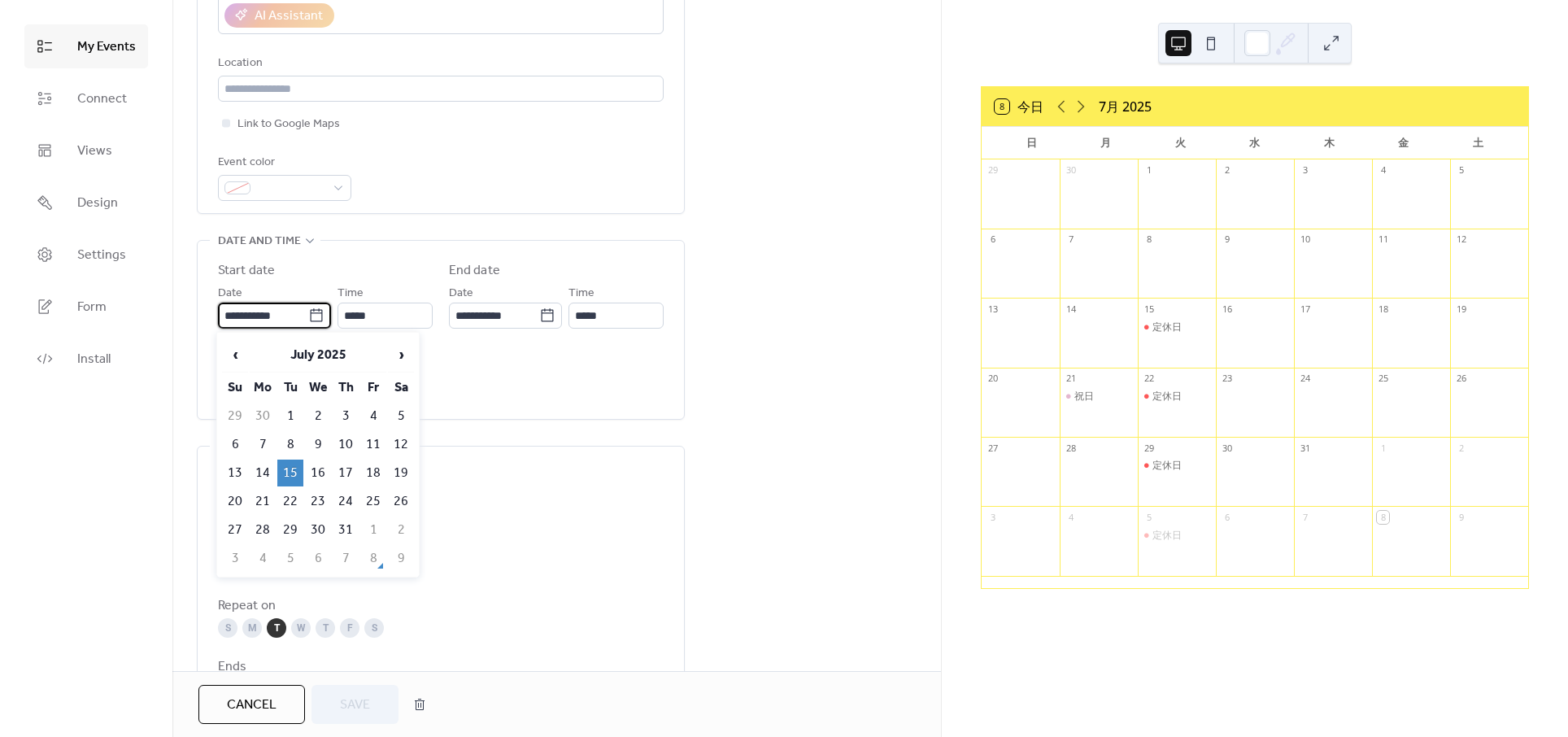 click on "**********" at bounding box center (263, 316) 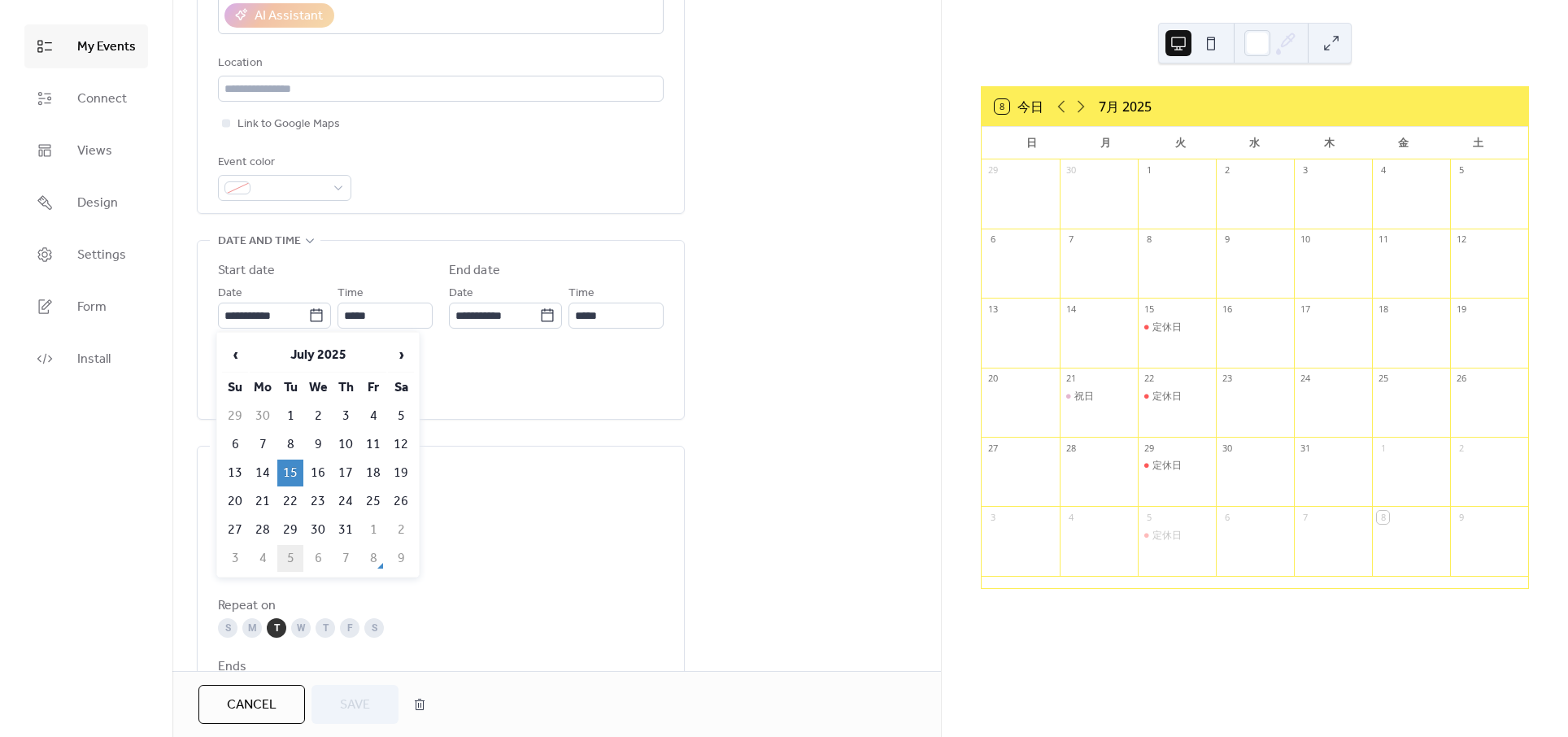 click on "5" at bounding box center [290, 558] 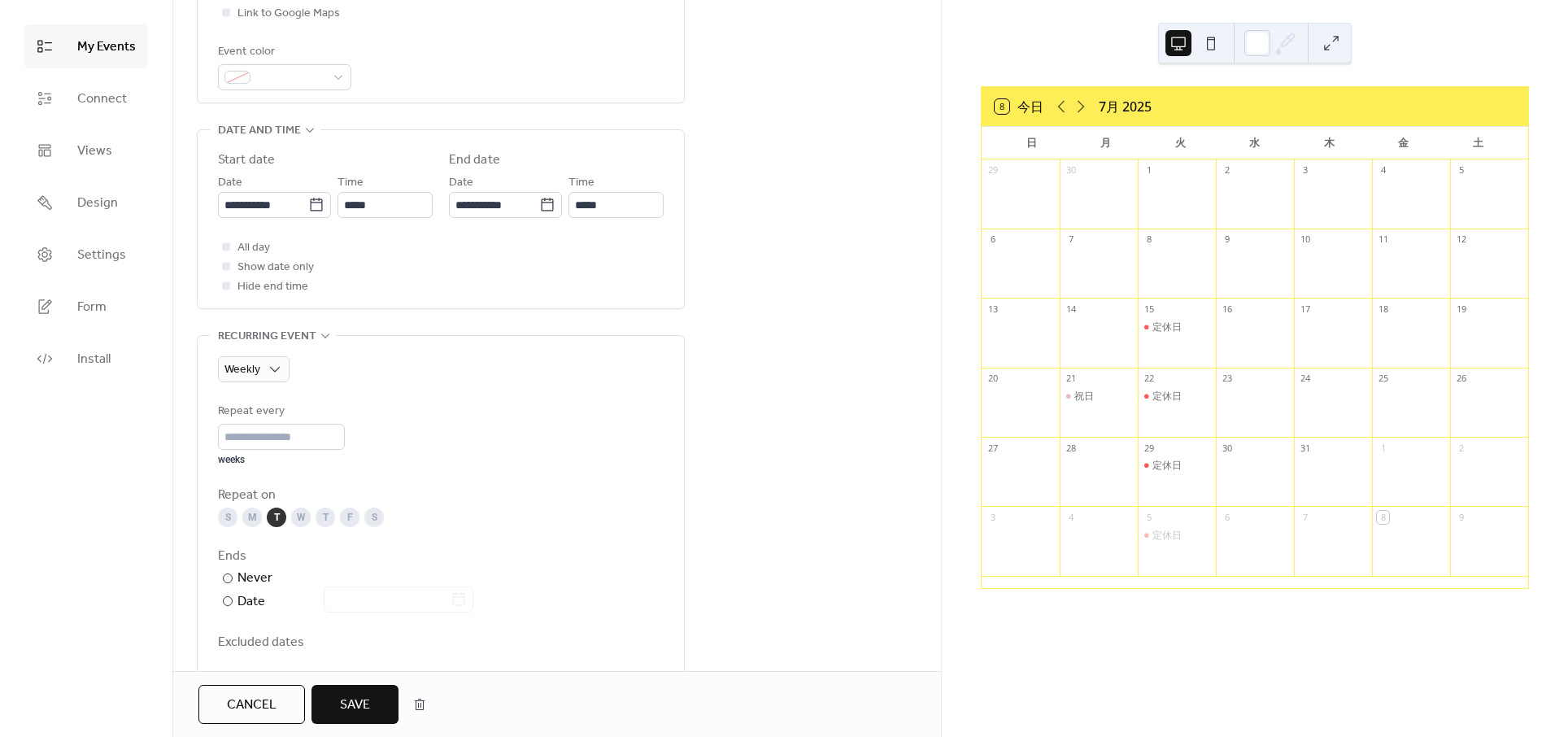 scroll, scrollTop: 433, scrollLeft: 0, axis: vertical 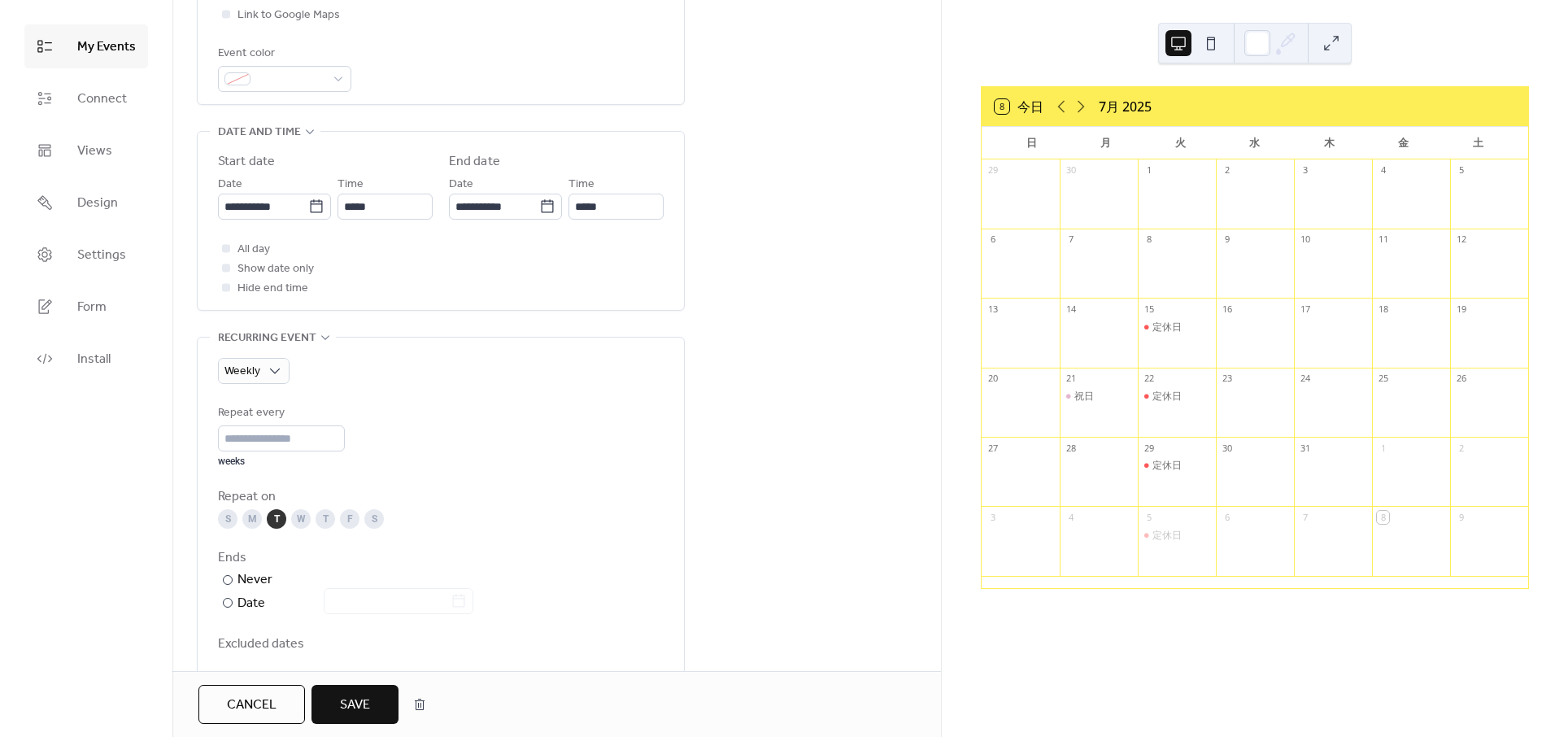 click on "Save" at bounding box center (355, 705) 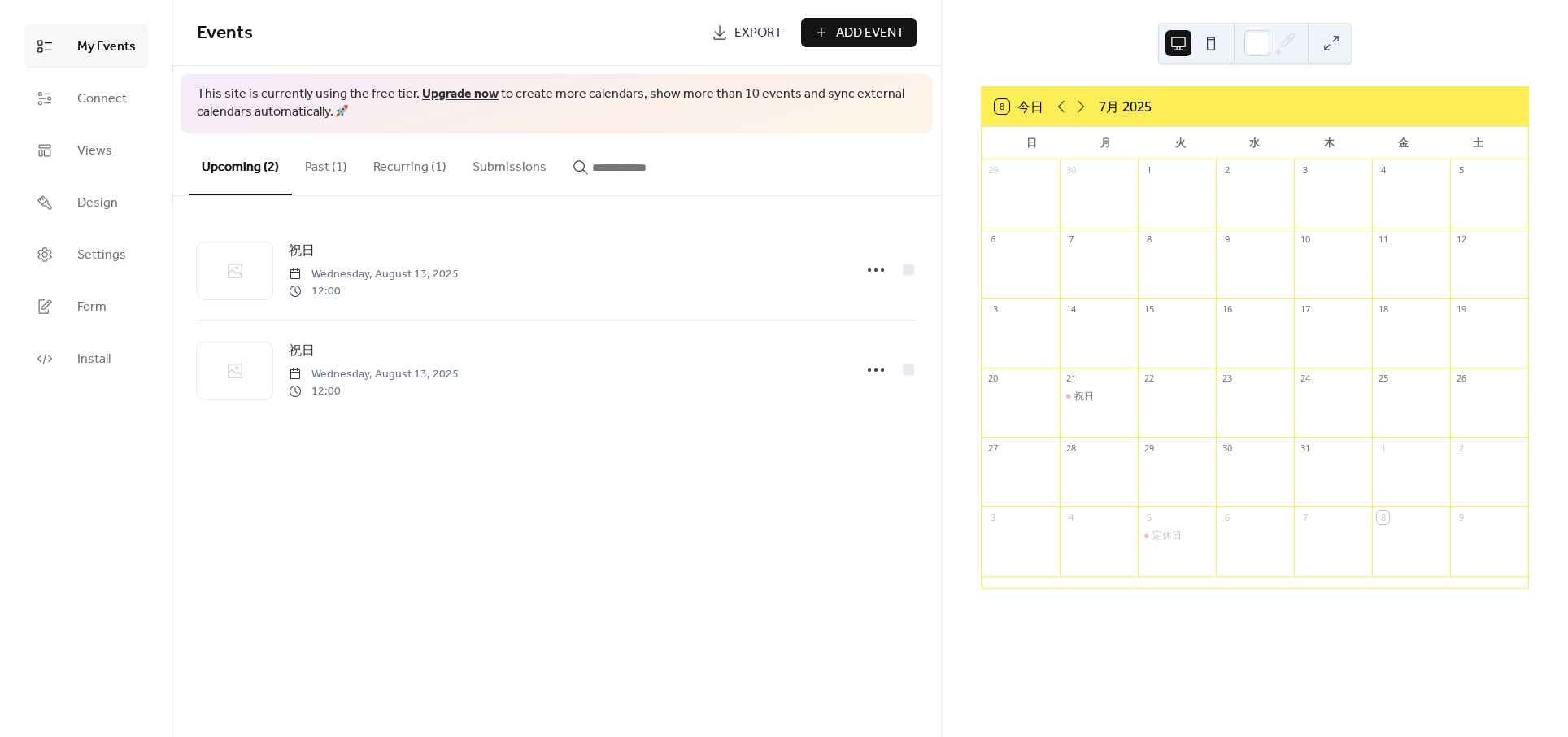 click on "Recurring (1)" at bounding box center [410, 164] 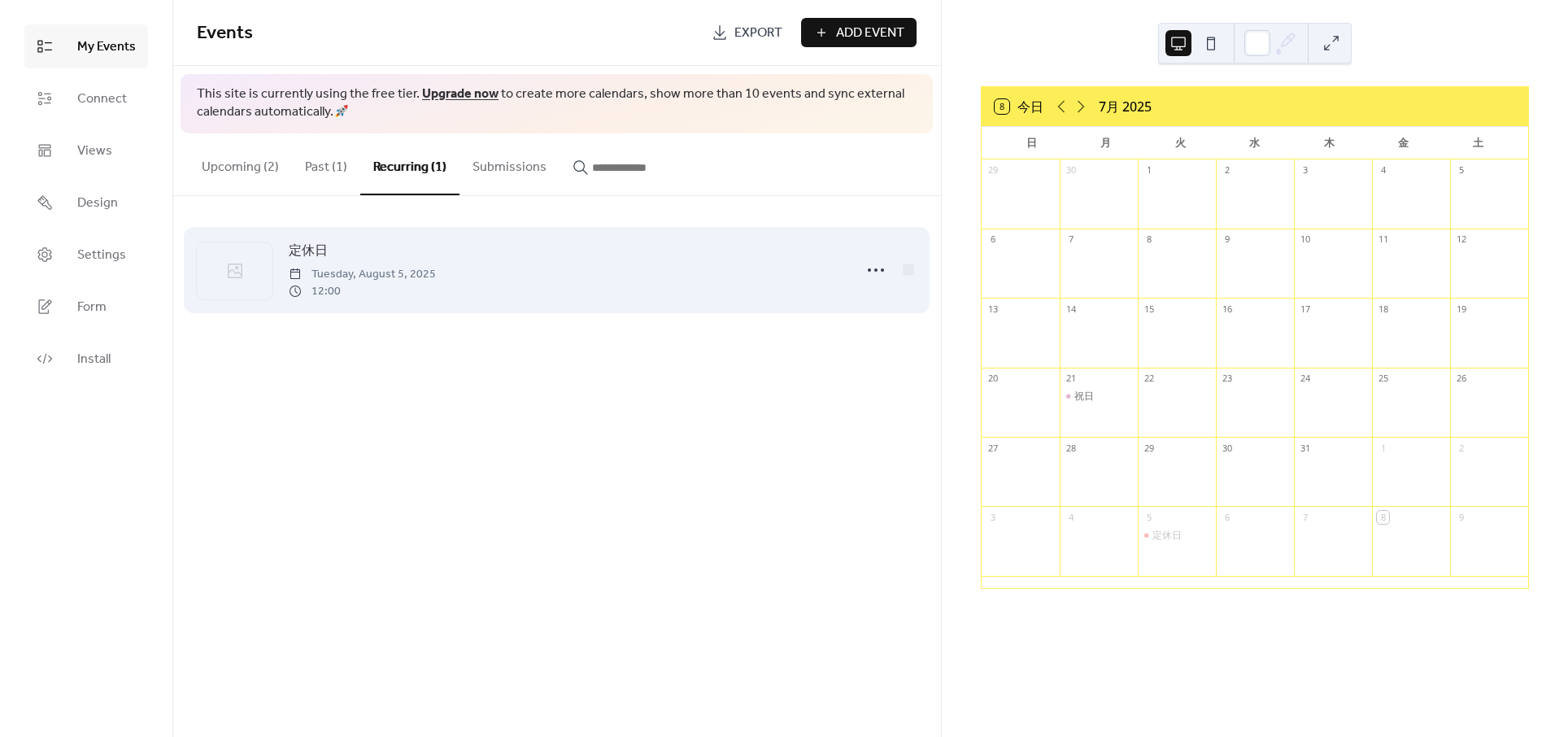 click on "Tuesday, August 5, 2025" at bounding box center (362, 274) 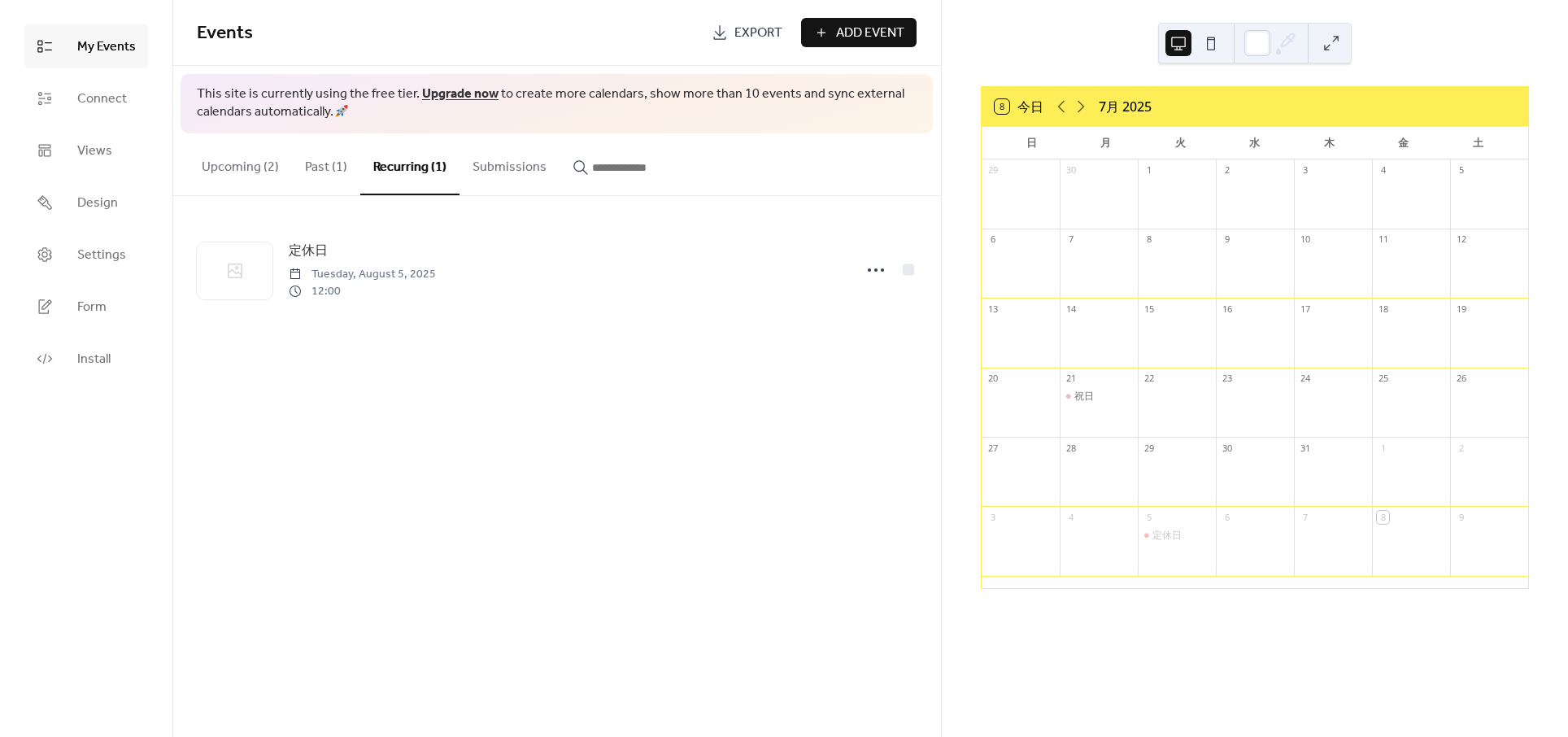 click on "Past (1)" at bounding box center [326, 164] 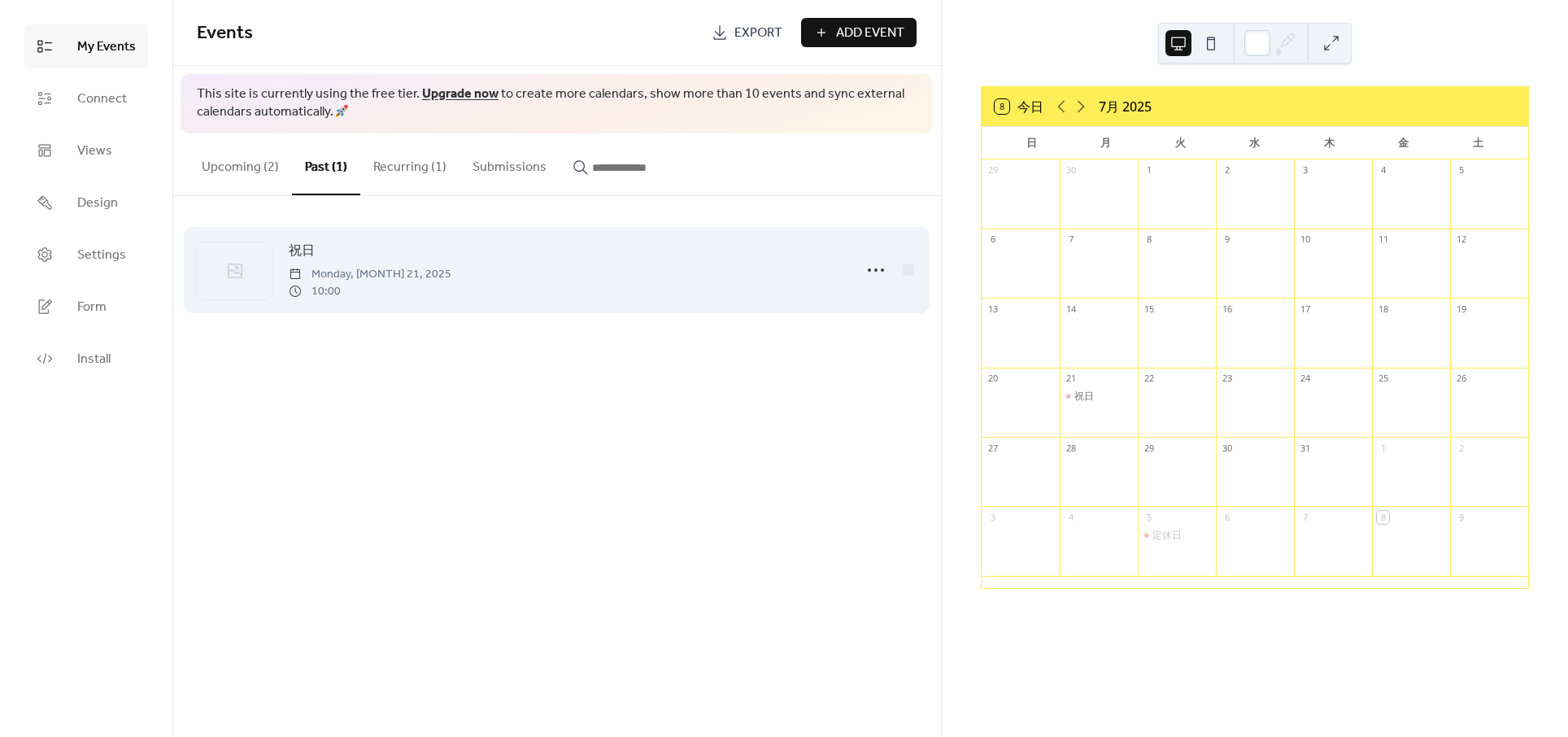 click on "Monday, [MONTH] 21, 2025" at bounding box center (370, 274) 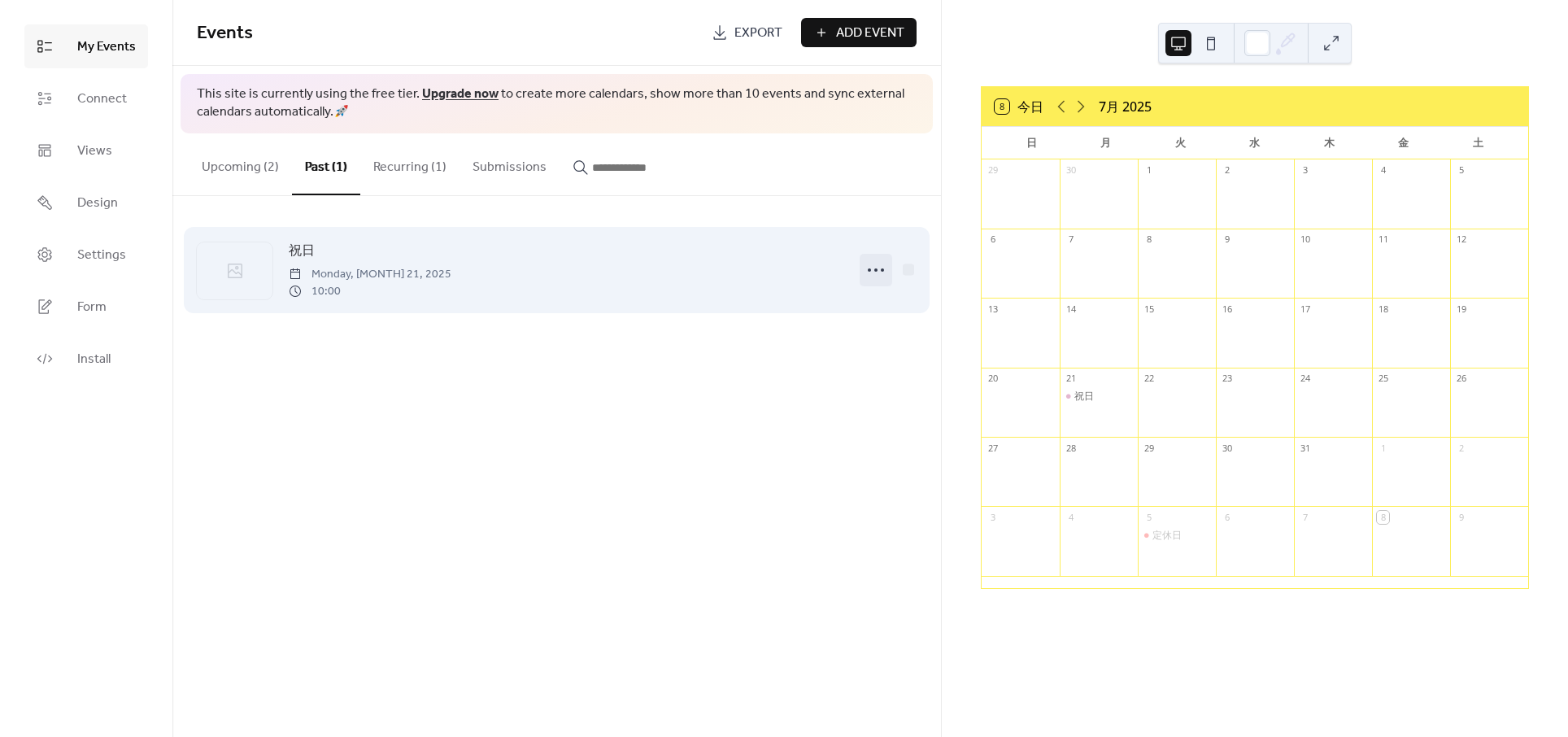 click 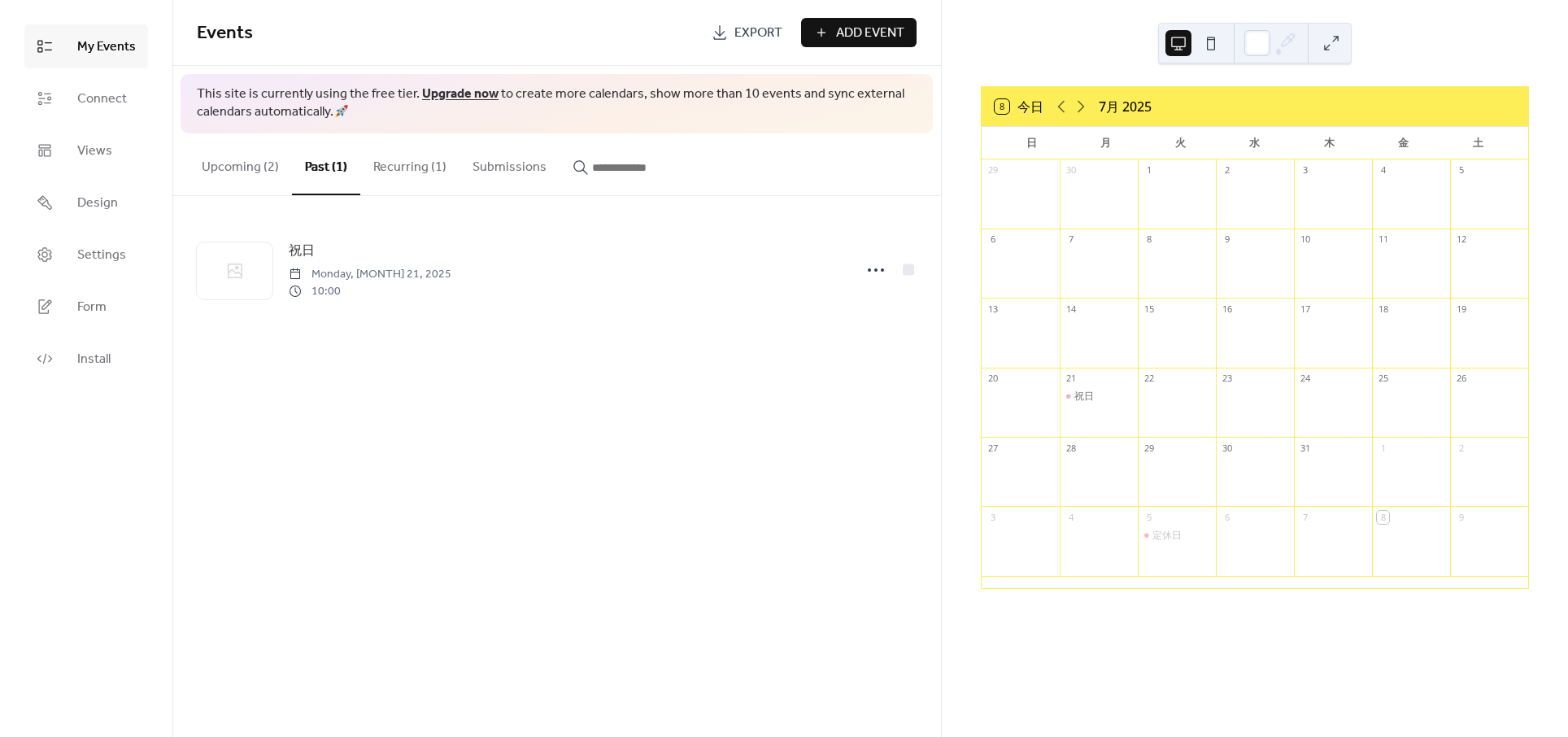 click on "Events Export Add Event This site is currently using the free tier.   Upgrade now   to create more calendars, show more than 10 events and sync external calendars automatically. 🚀 Upcoming (2) Past (1) Recurring (1) Submissions 祝日 Wednesday, [MONTH] 13, 2025 12:00 祝日 Wednesday, [MONTH] 13, 2025 12:00 祝日 Monday, [MONTH] 21, 2025 10:00 定休日 Tuesday, [MONTH] 5, 2025 12:00 Cancel" at bounding box center [556, 368] 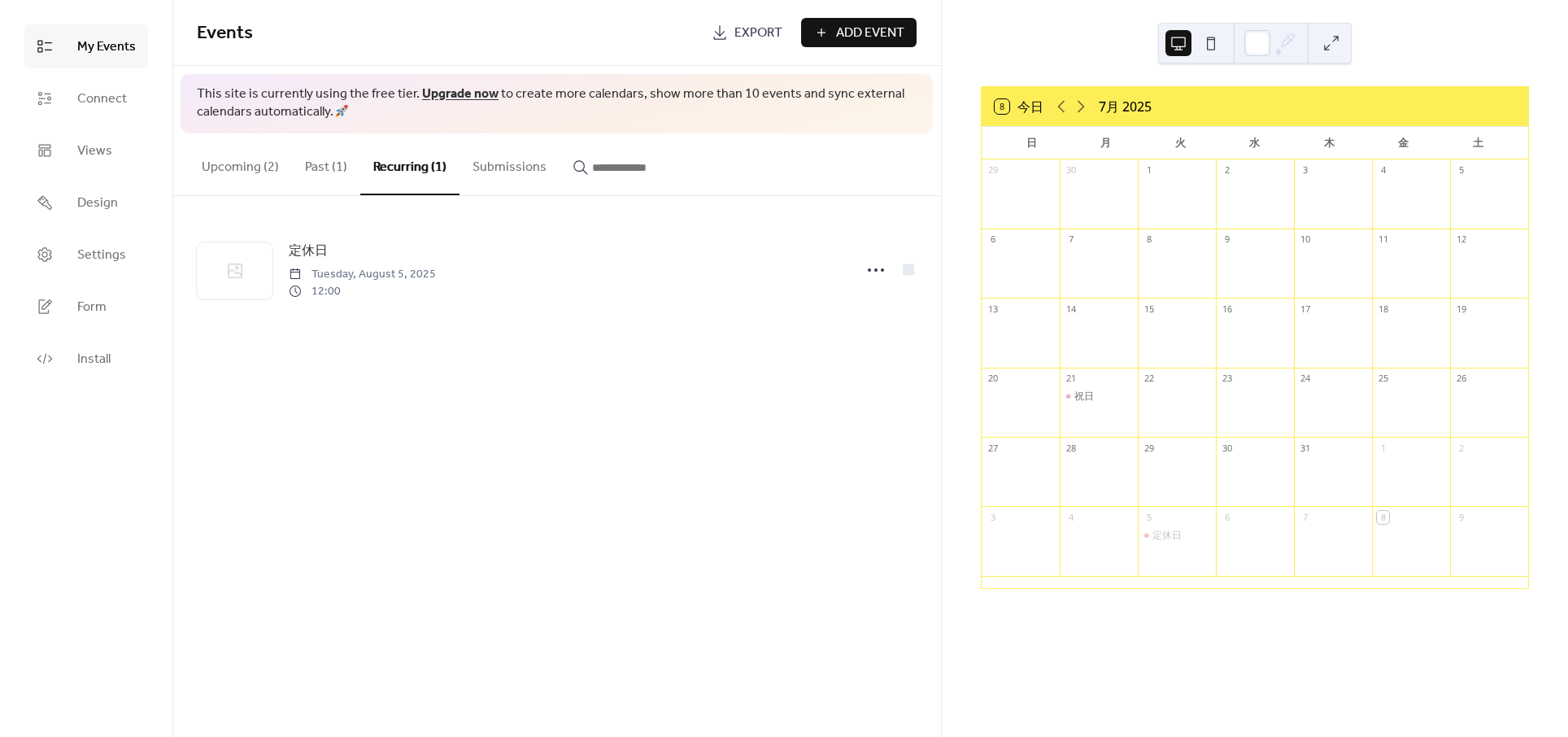 click on "Past (1)" at bounding box center (326, 164) 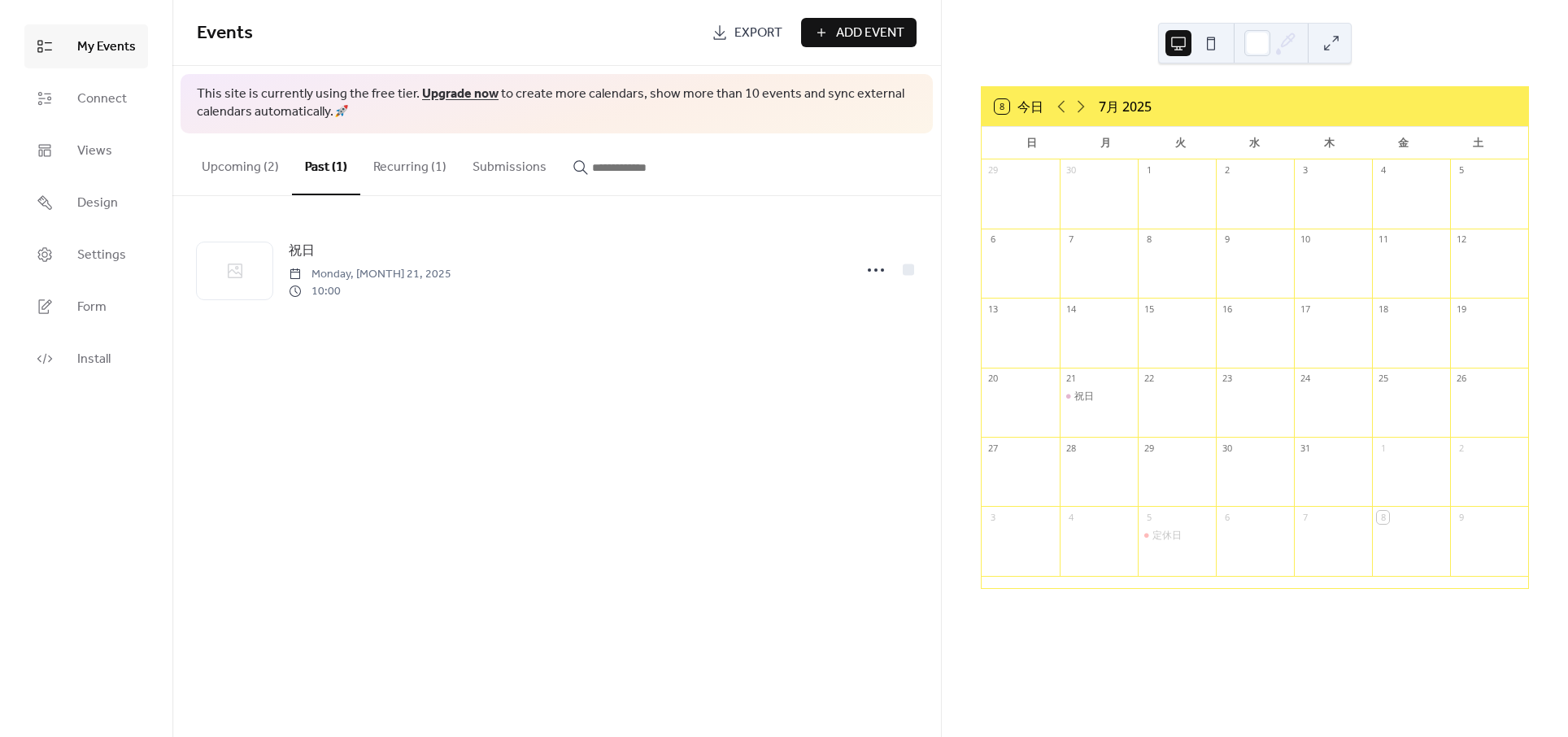 click on "Upcoming (2)" at bounding box center [240, 164] 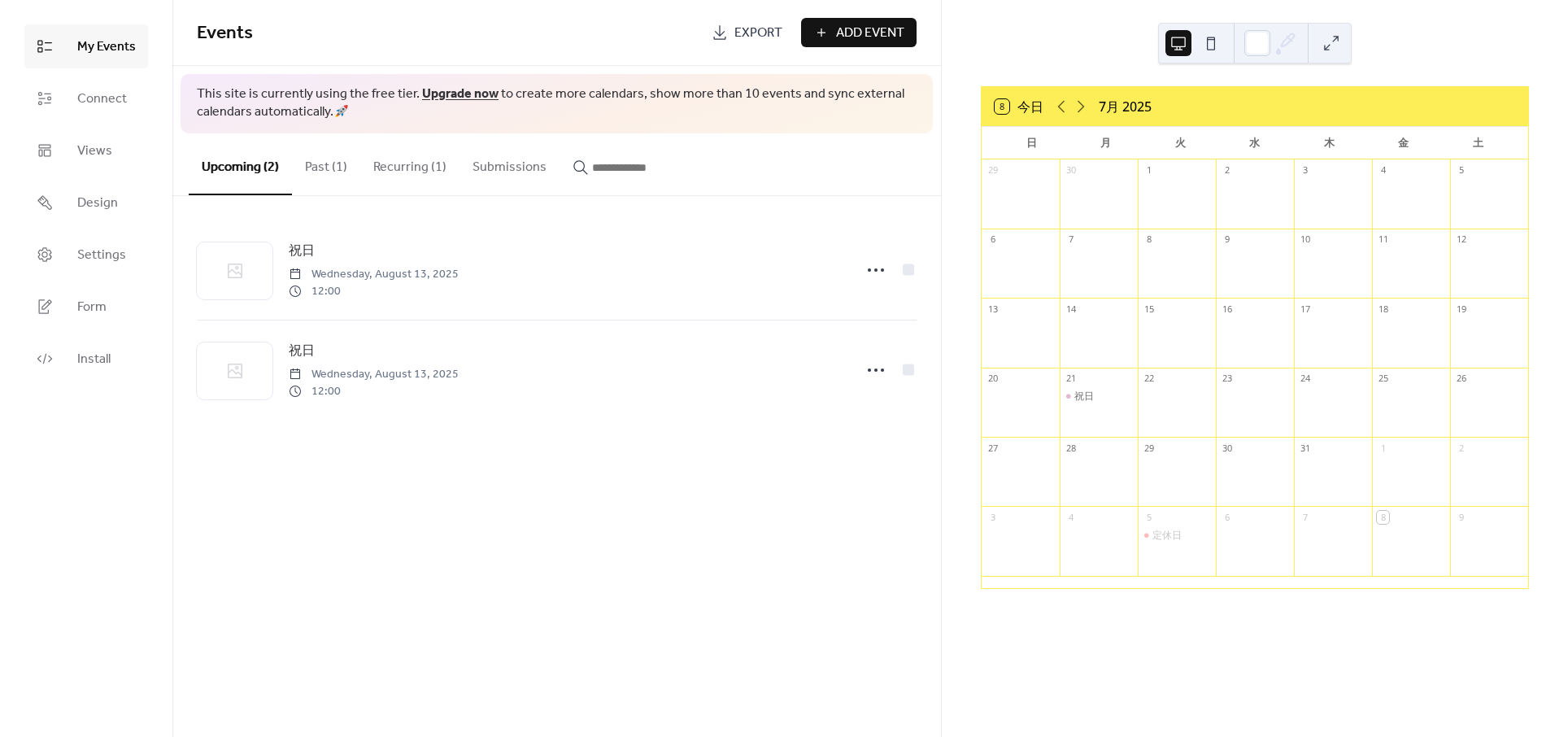 click on "Past (1)" at bounding box center (326, 164) 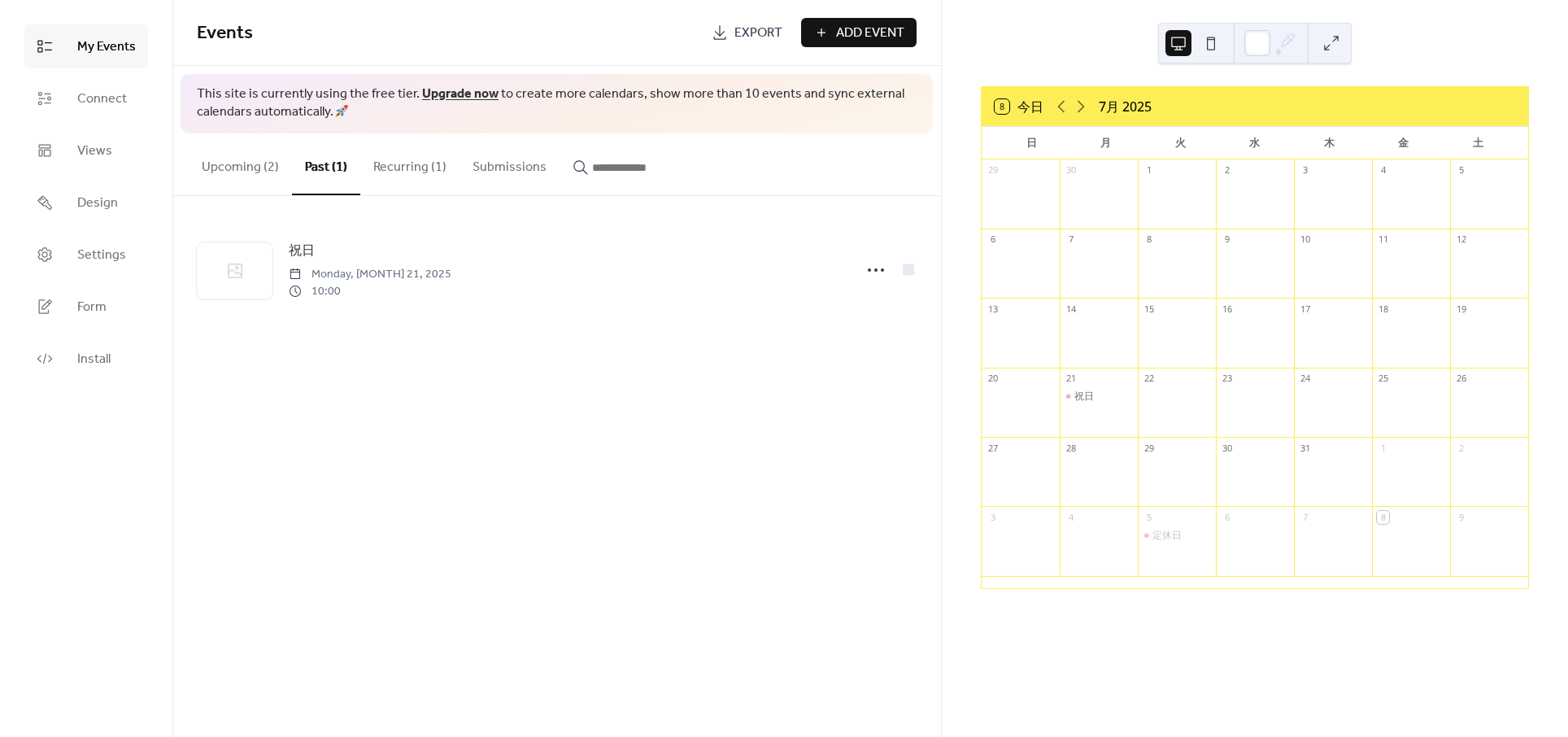 click on "Upcoming (2)" at bounding box center (240, 164) 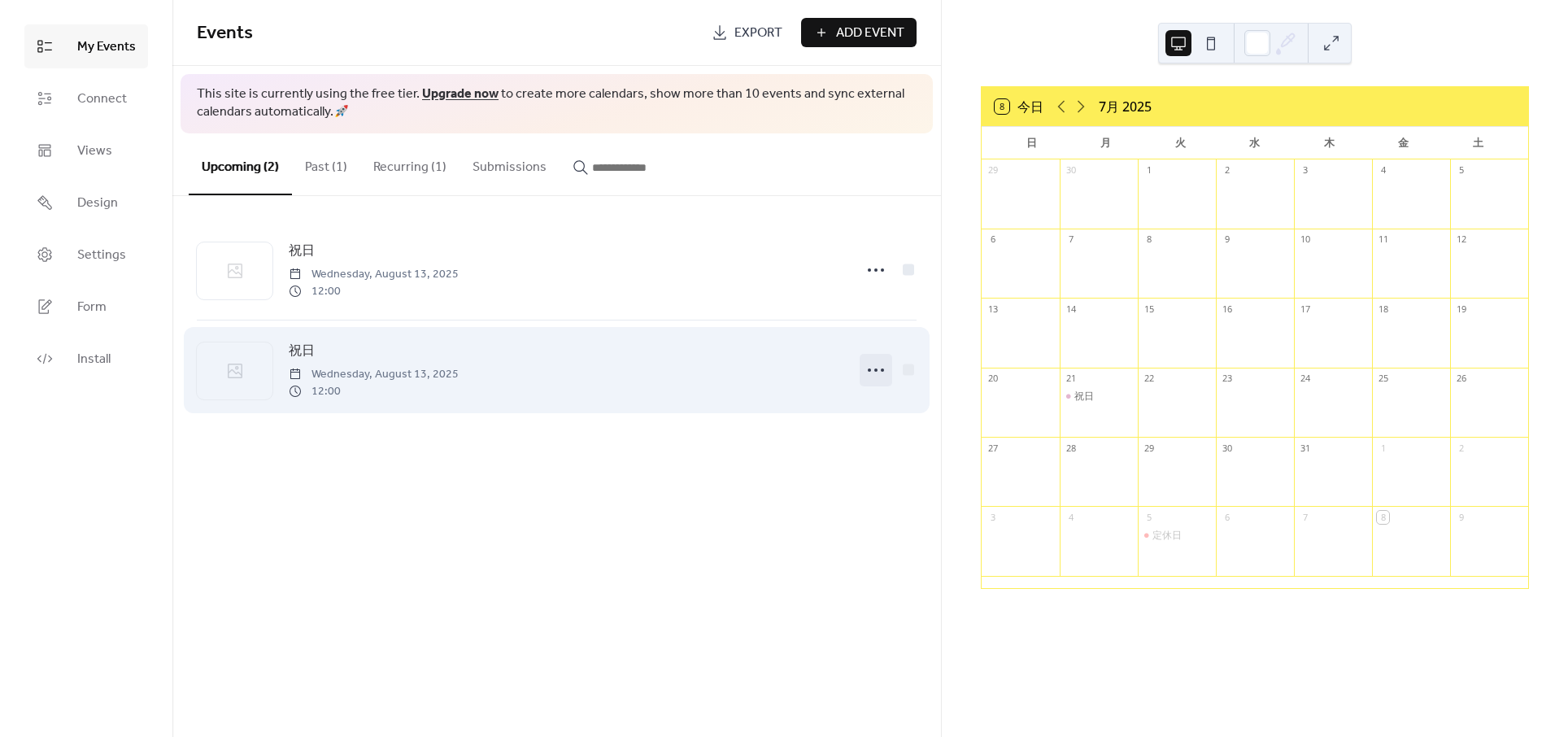 click 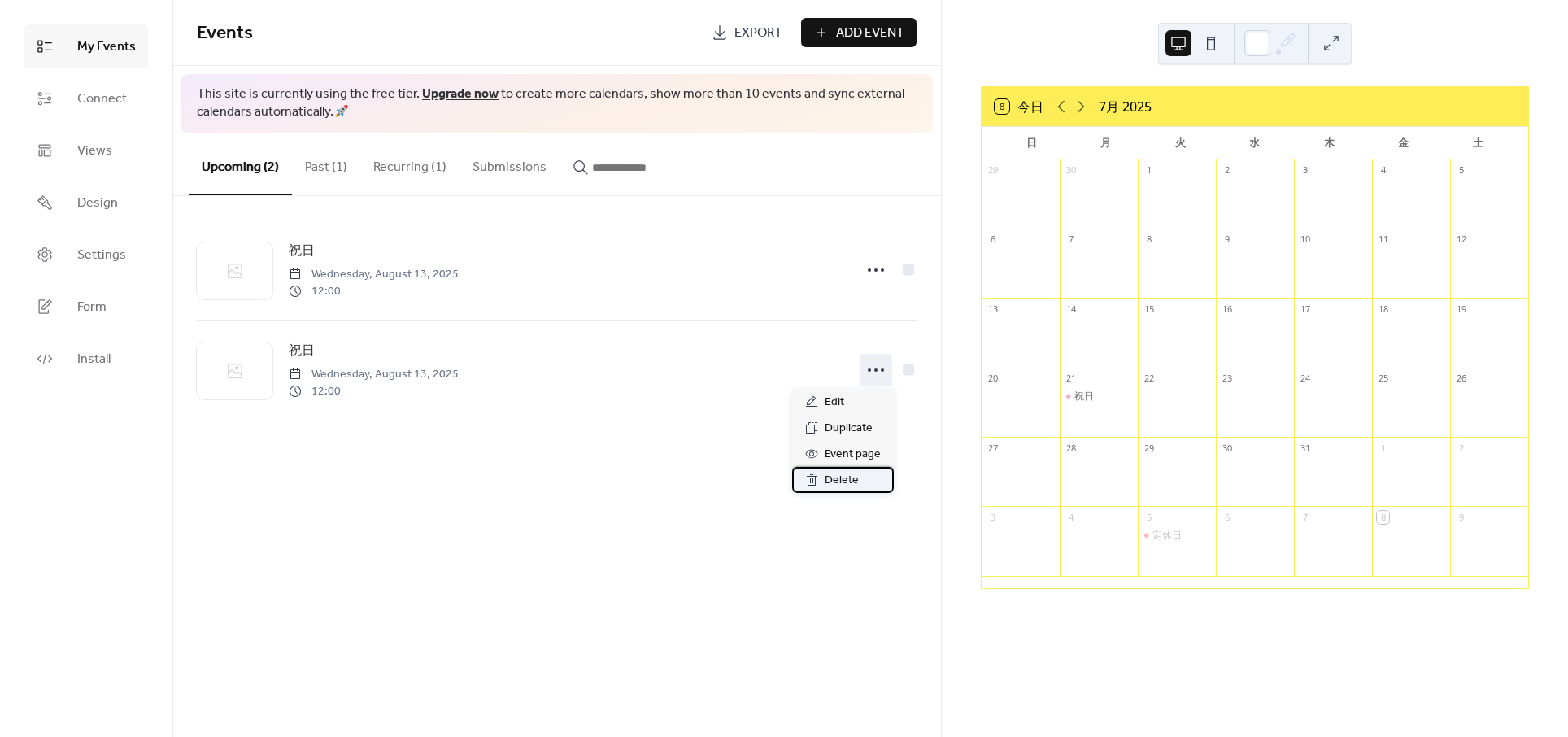 click on "Delete" at bounding box center (842, 481) 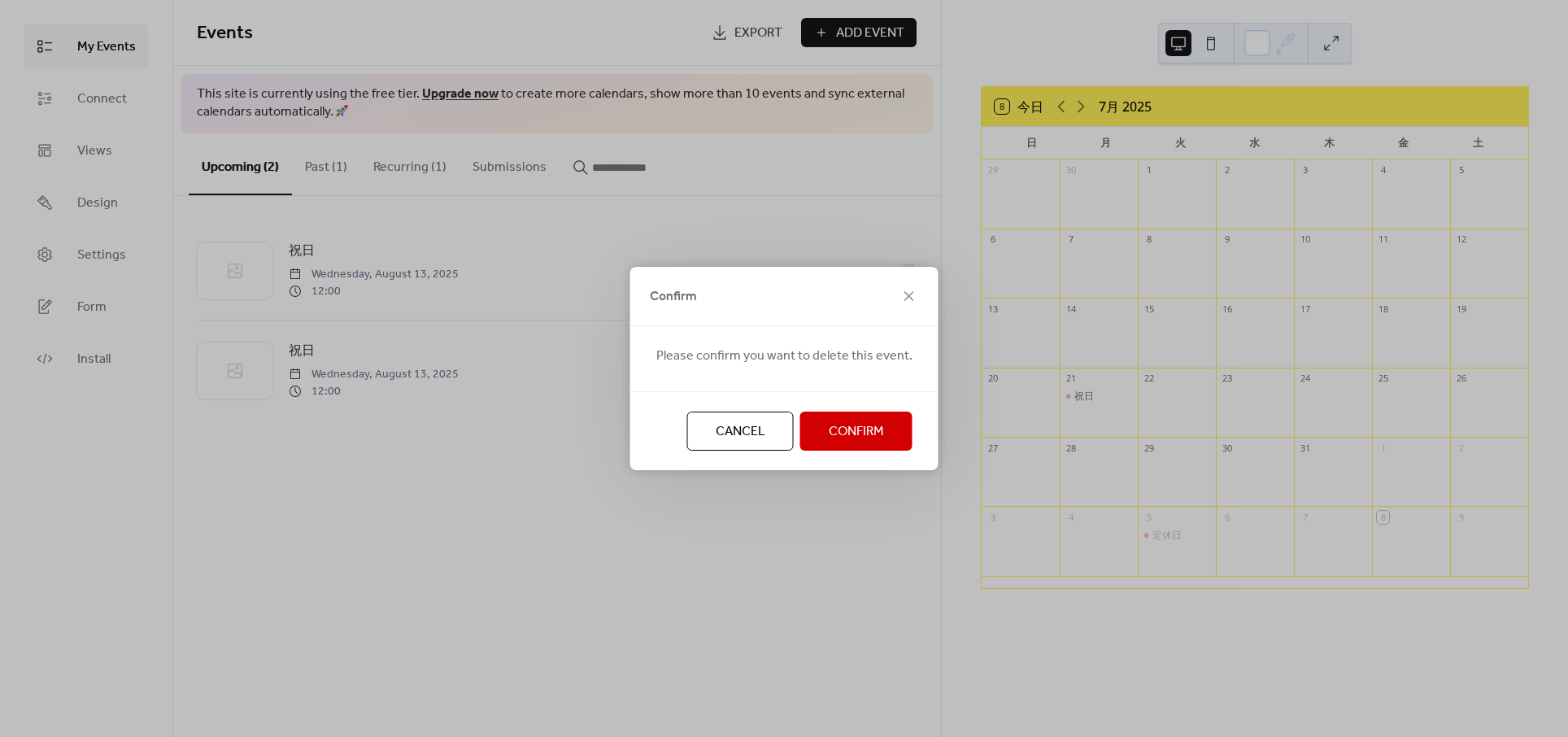 click on "Confirm" at bounding box center (856, 432) 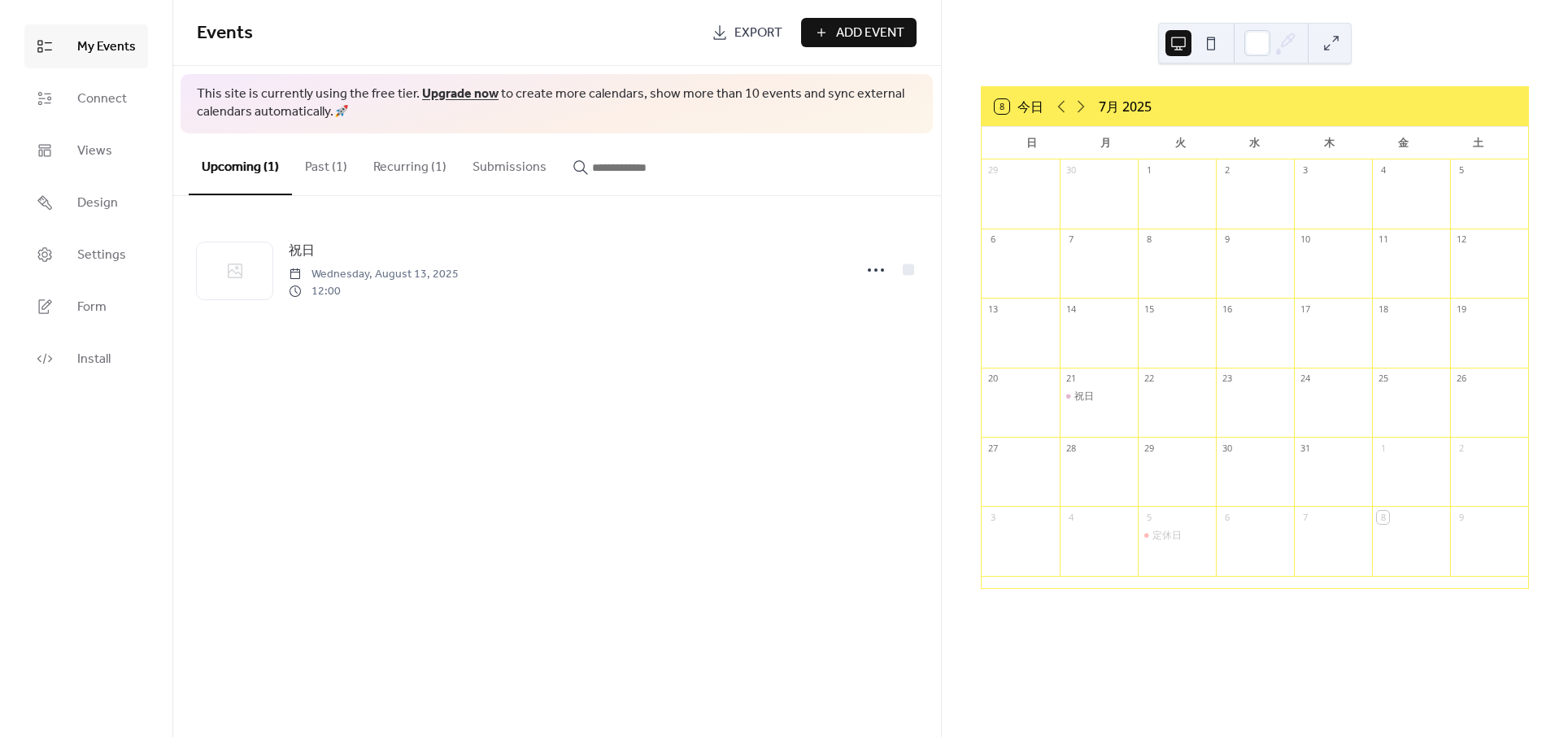 click on "Events Export Add Event This site is currently using the free tier.   Upgrade now   to create more calendars, show more than 10 events and sync external calendars automatically. 🚀 Upcoming (1) Past (1) Recurring (1) Submissions 祝日 Wednesday, [MONTH] 13, [YEAR] 12:00 祝日 Monday, [MONTH] 21, 2025 10:00 定休日 Tuesday, [MONTH] 5, 2025 12:00 Cancel" at bounding box center (556, 368) 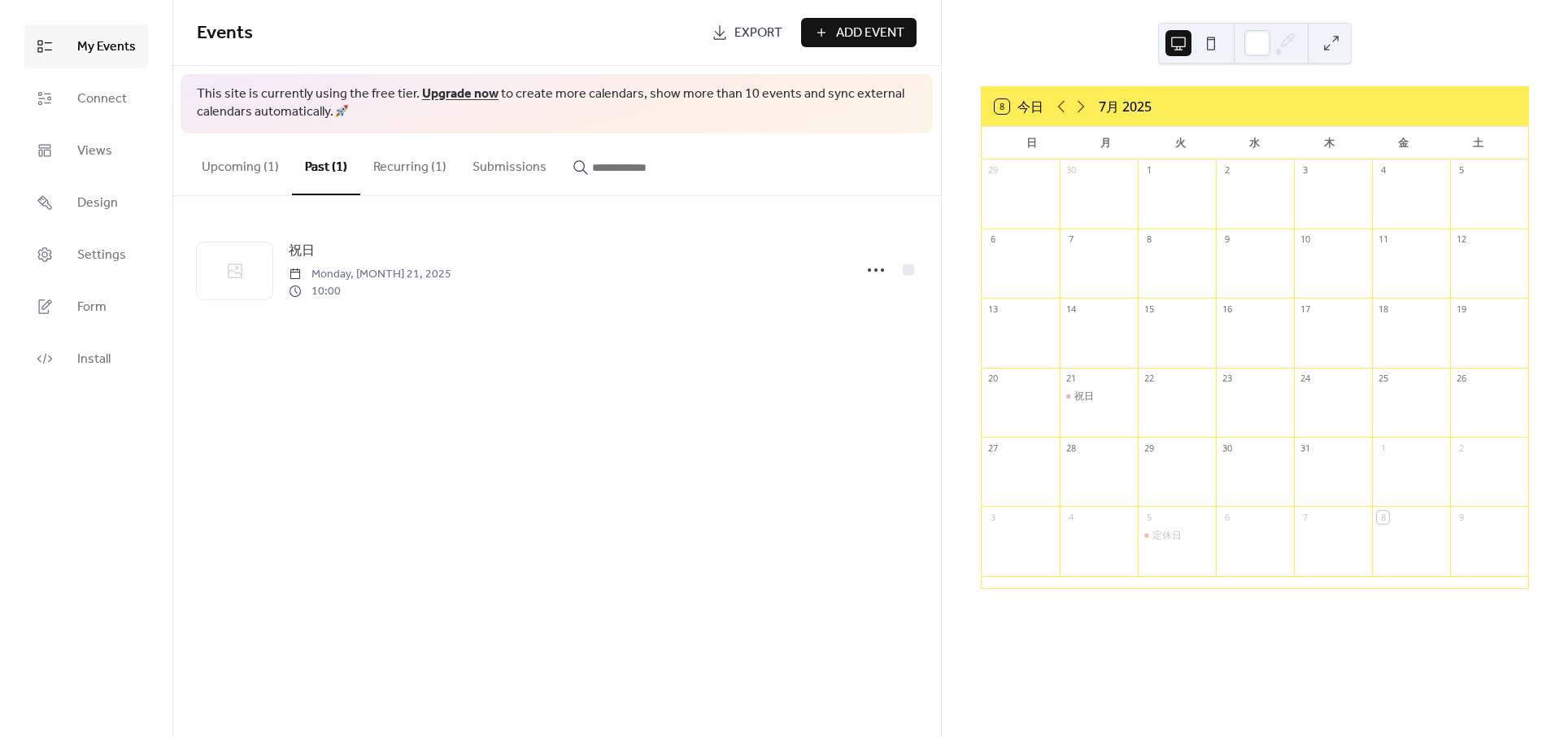 click on "Recurring (1)" at bounding box center (410, 164) 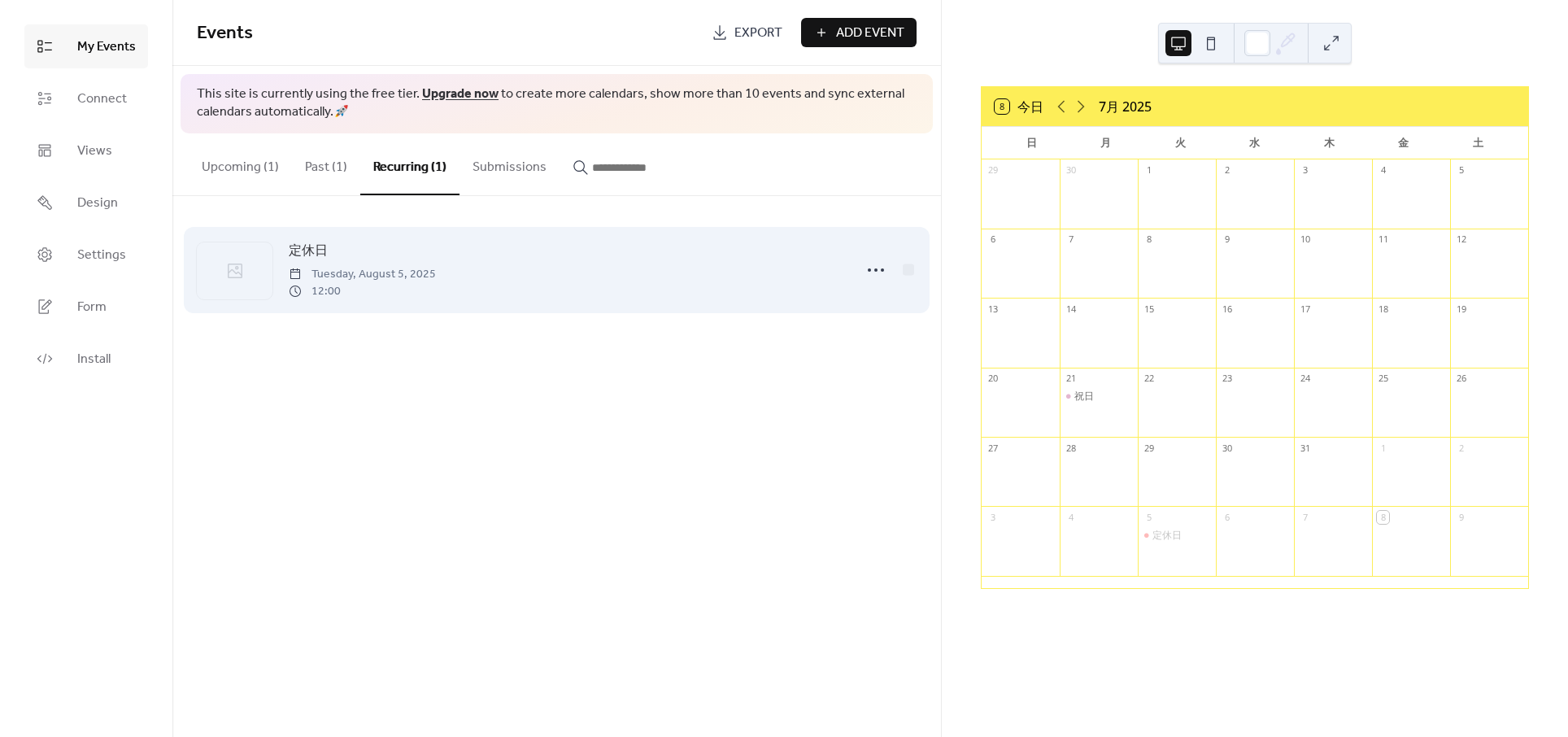 click on "Tuesday, August 5, 2025" at bounding box center [362, 274] 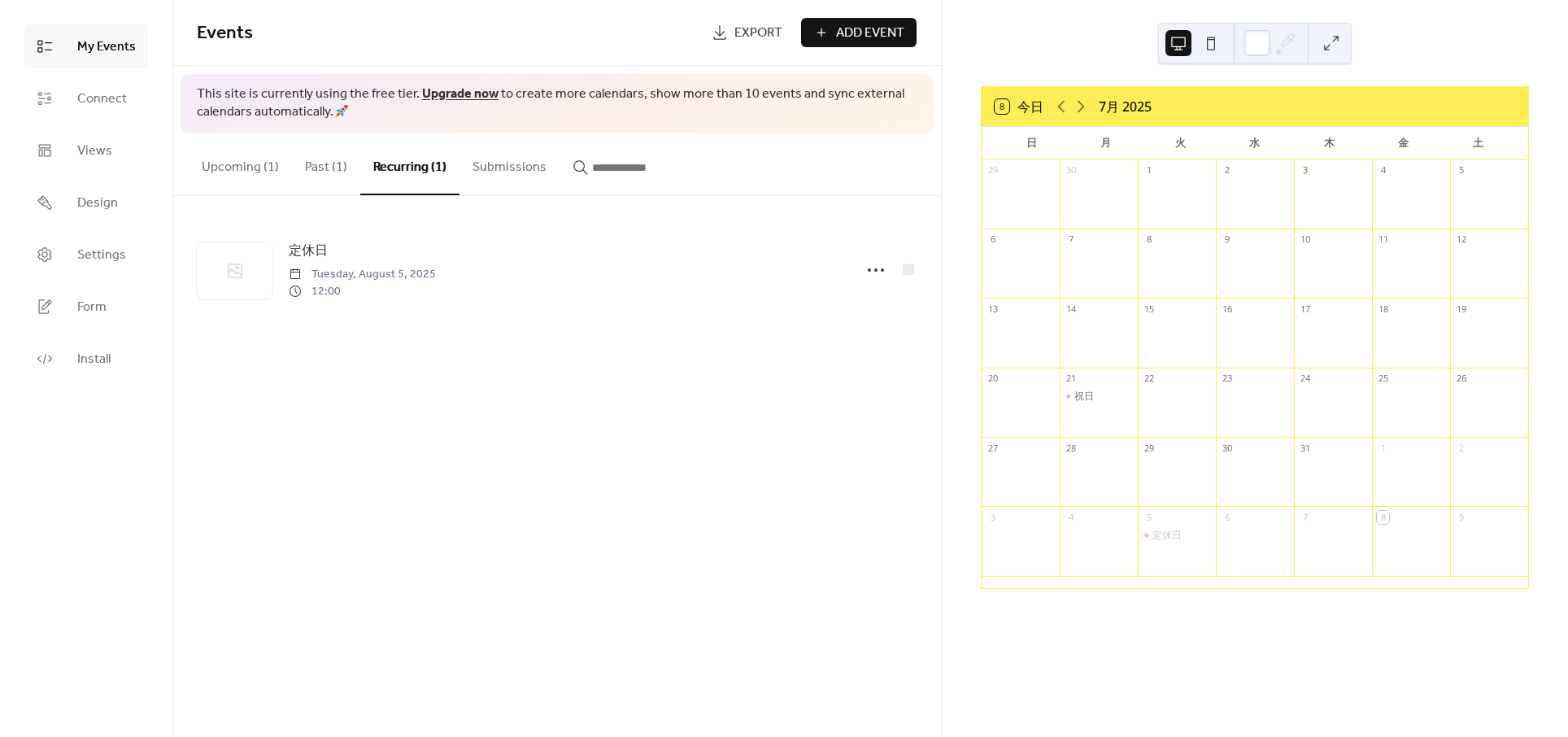 click on "Past (1)" at bounding box center (326, 164) 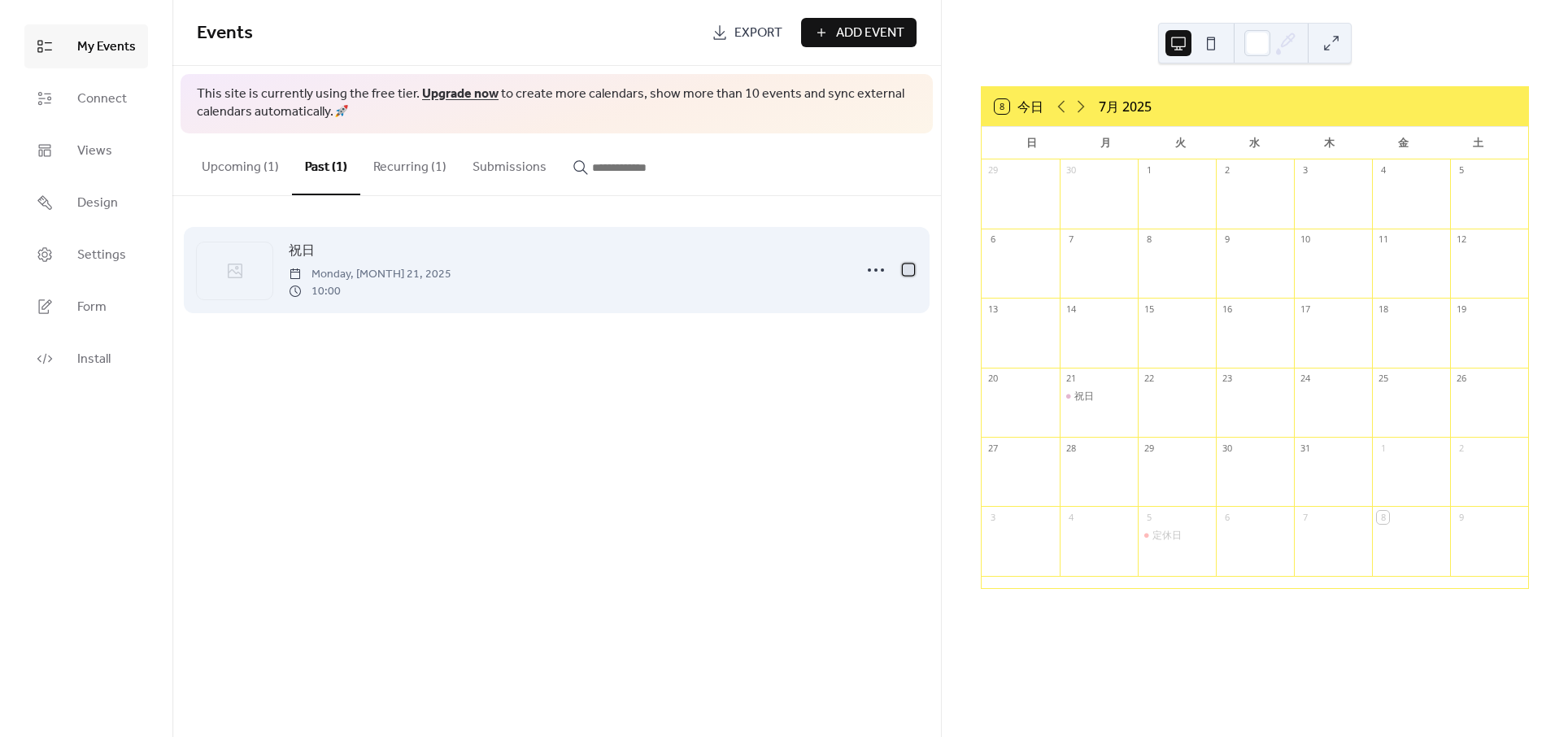 click at bounding box center (908, 269) 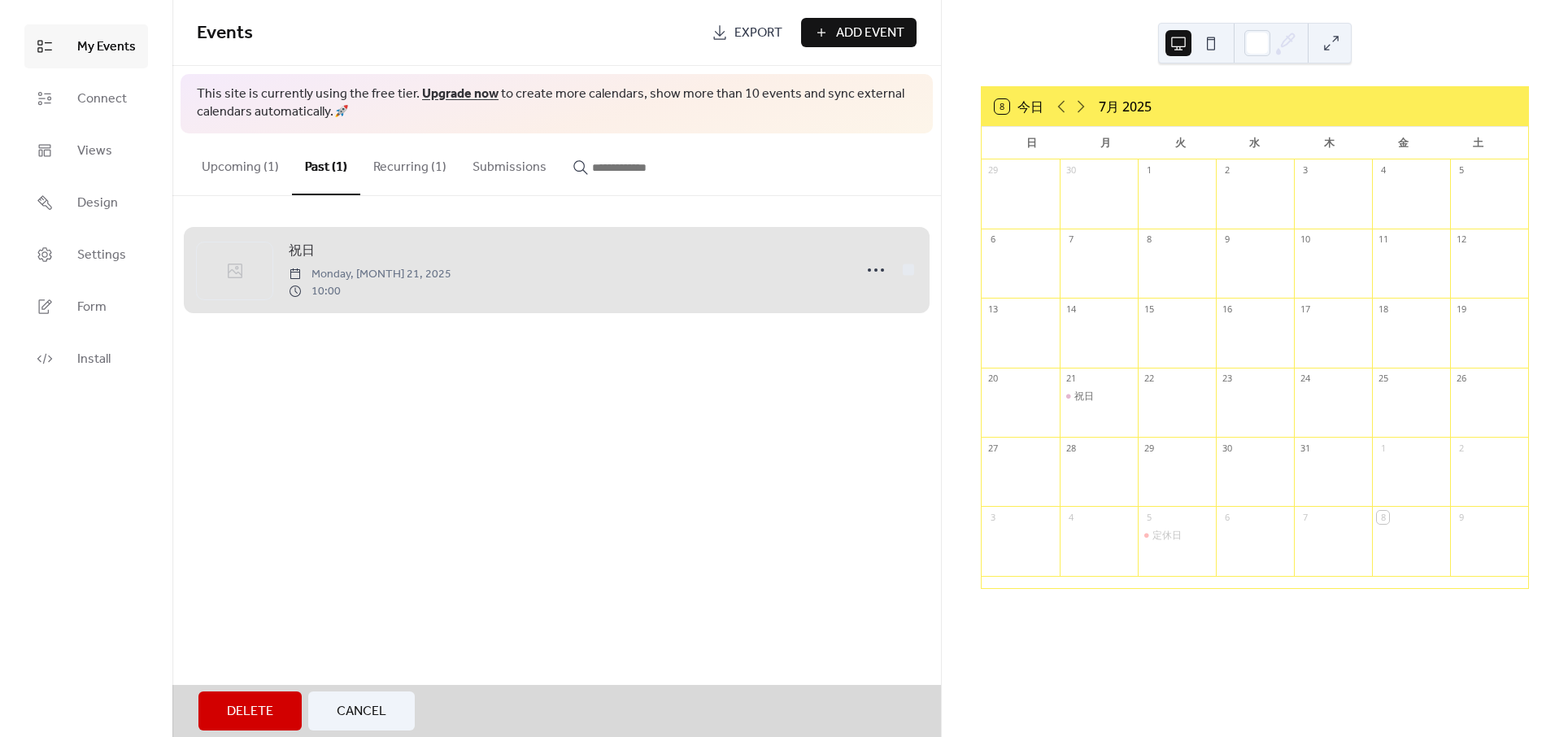 click on "祝日 Monday, [MONTH] 21, 2025 10:00" at bounding box center [556, 270] 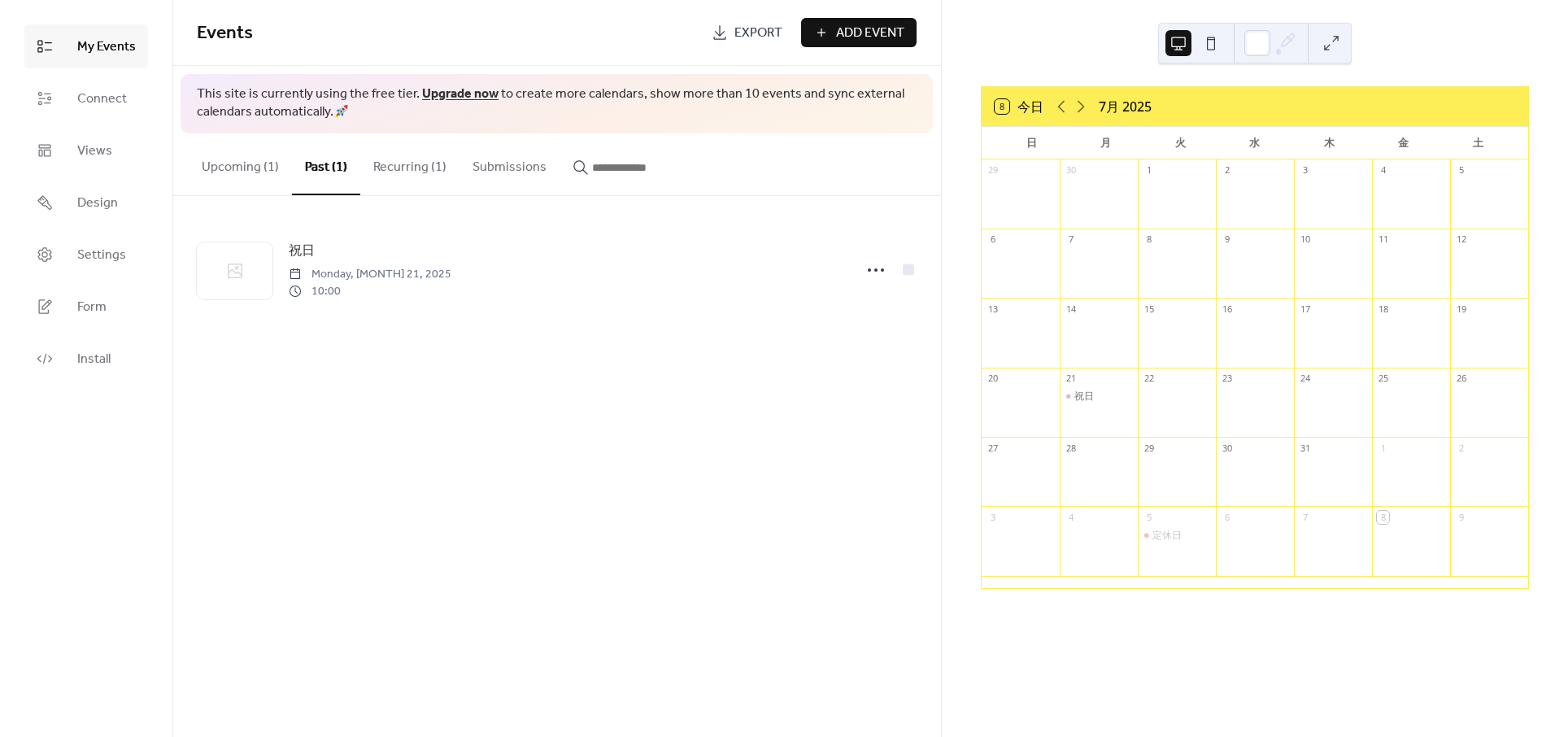 click on "Upcoming (1)" at bounding box center [240, 164] 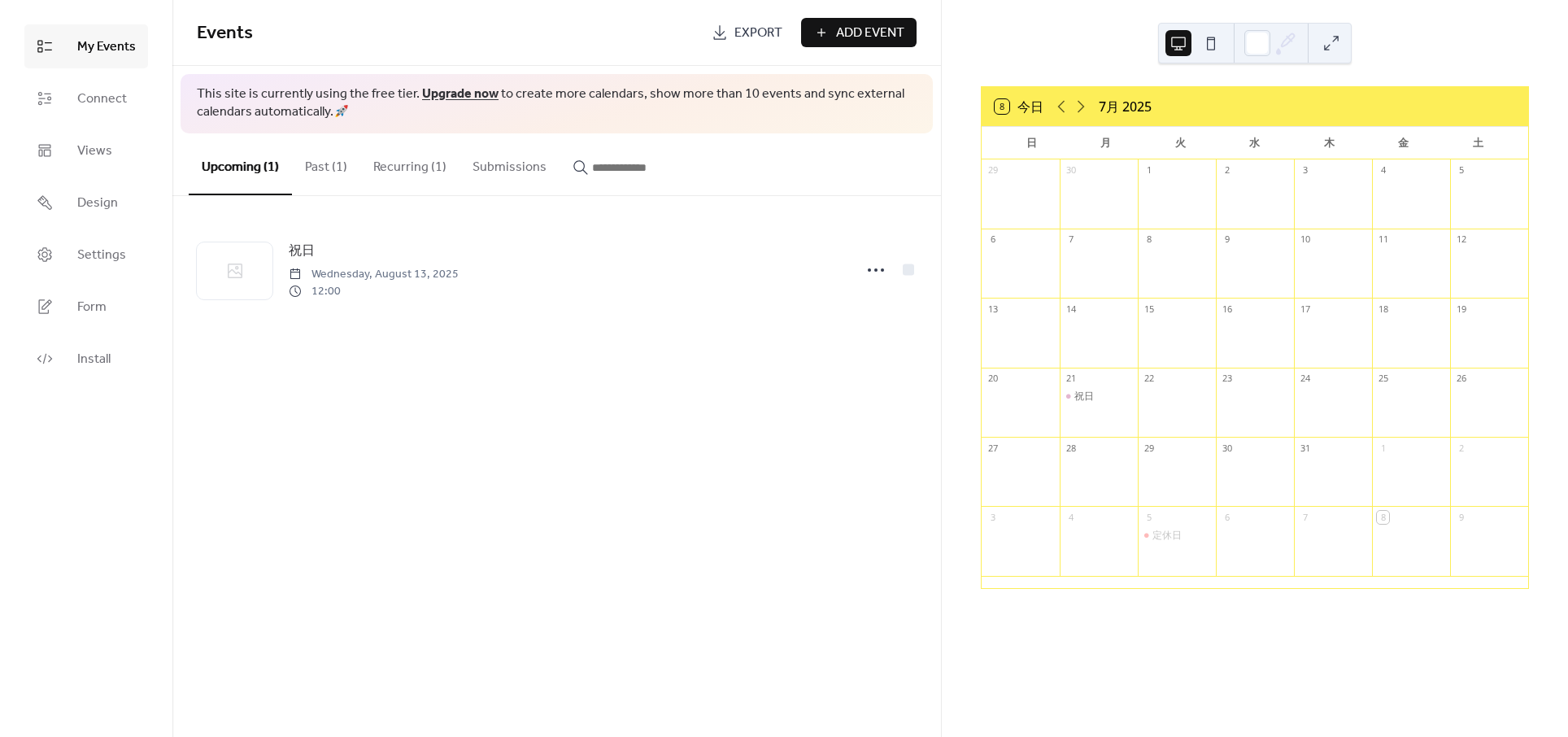 click on "Recurring (1)" at bounding box center (410, 164) 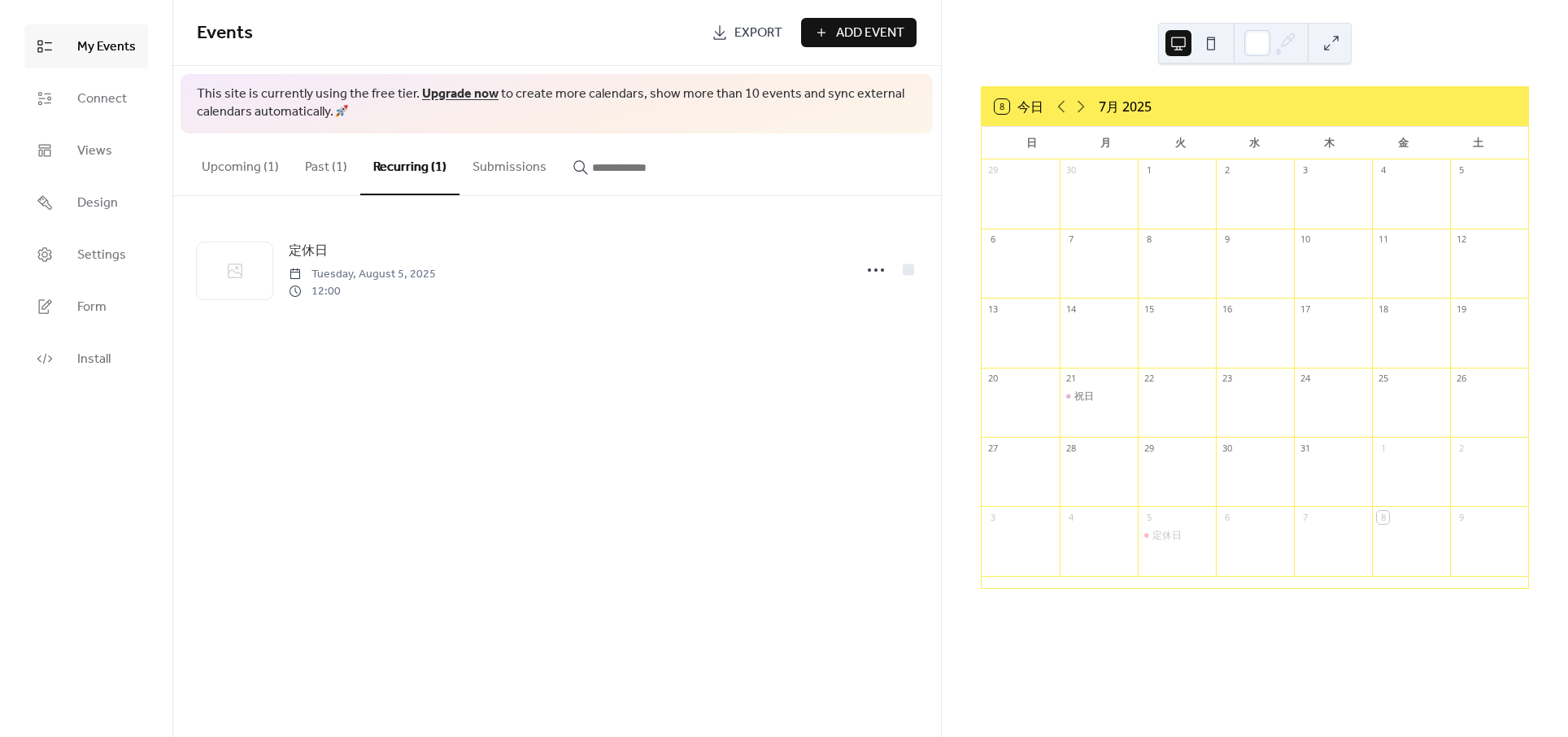 type 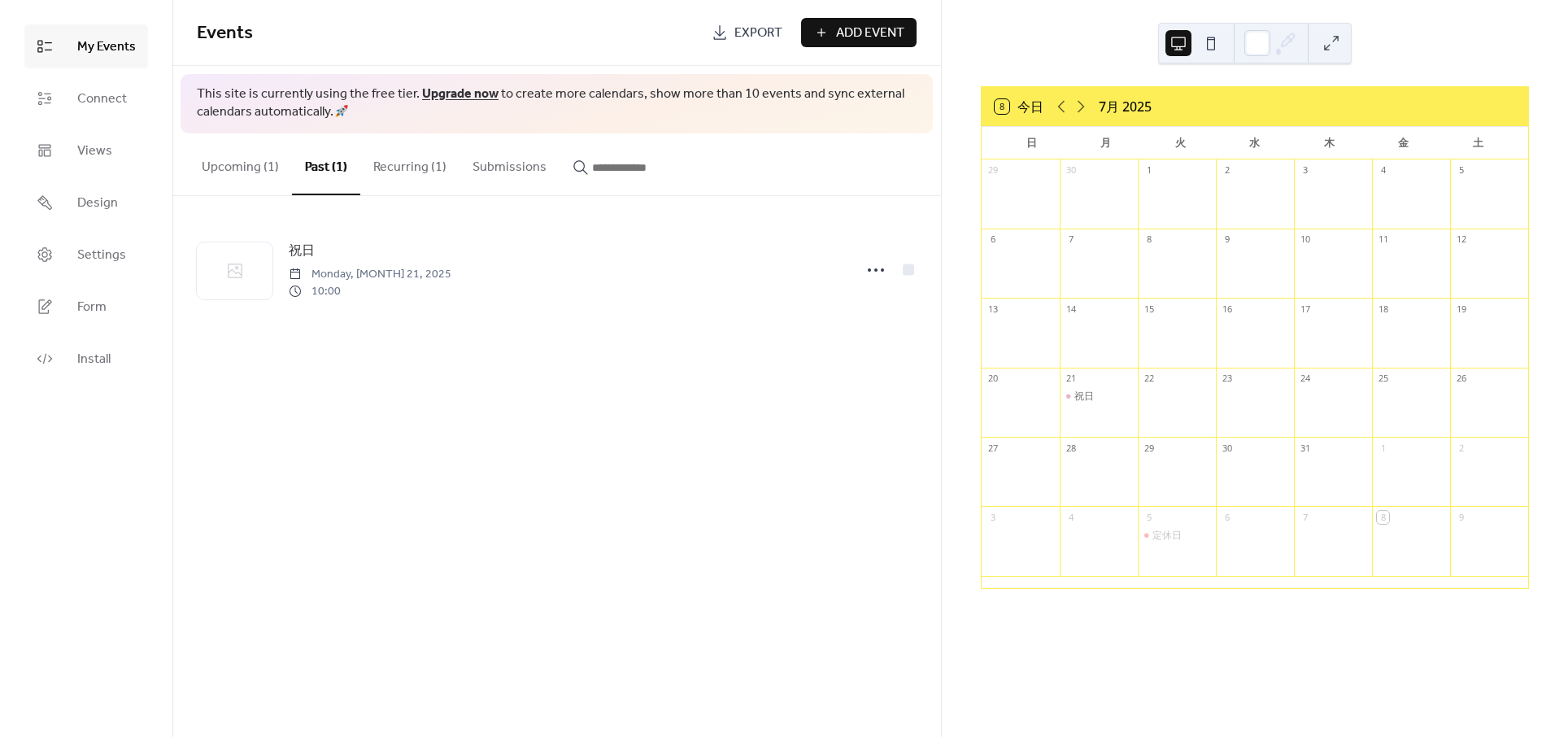 click on "Upcoming (1)" at bounding box center [240, 164] 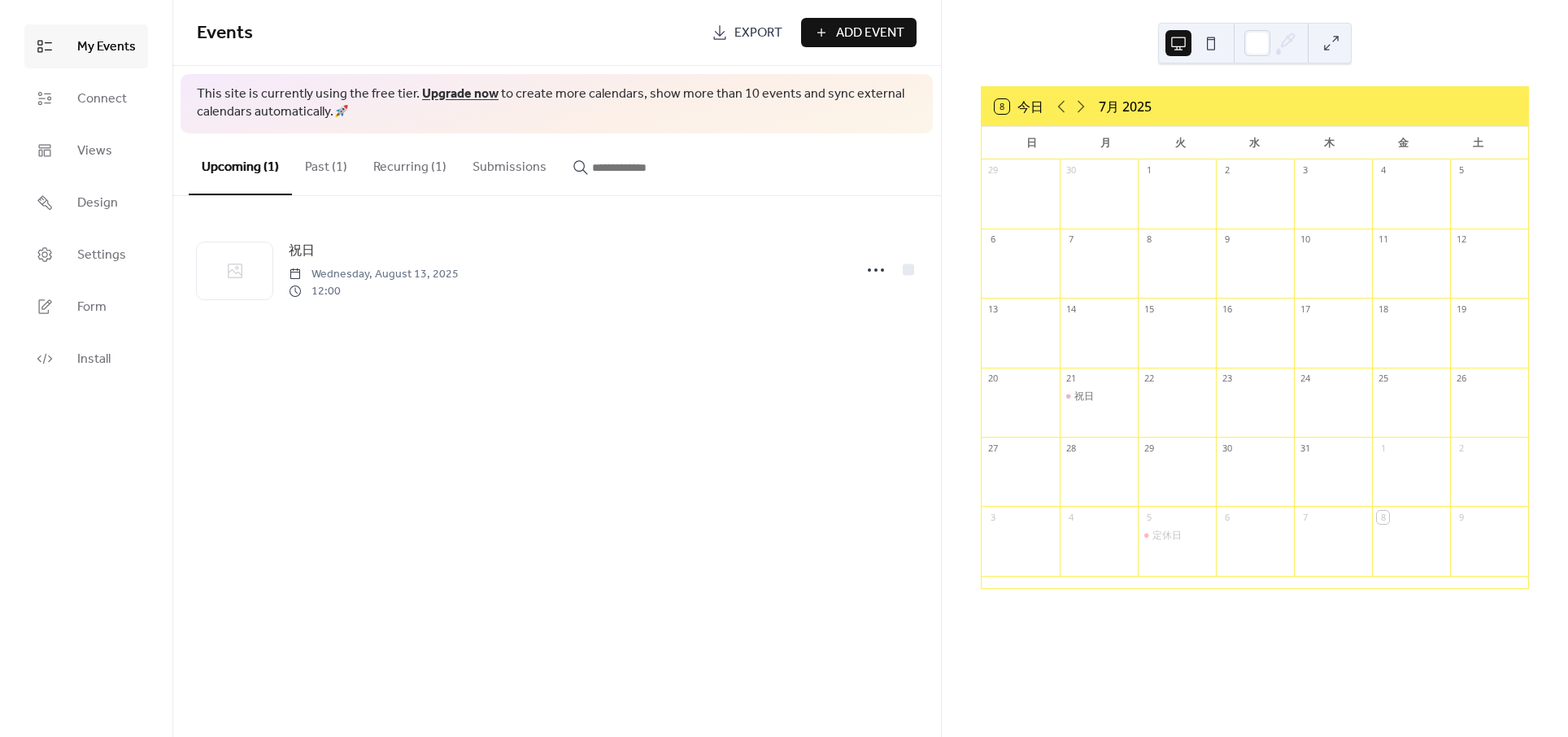 click on "Past (1)" at bounding box center [326, 164] 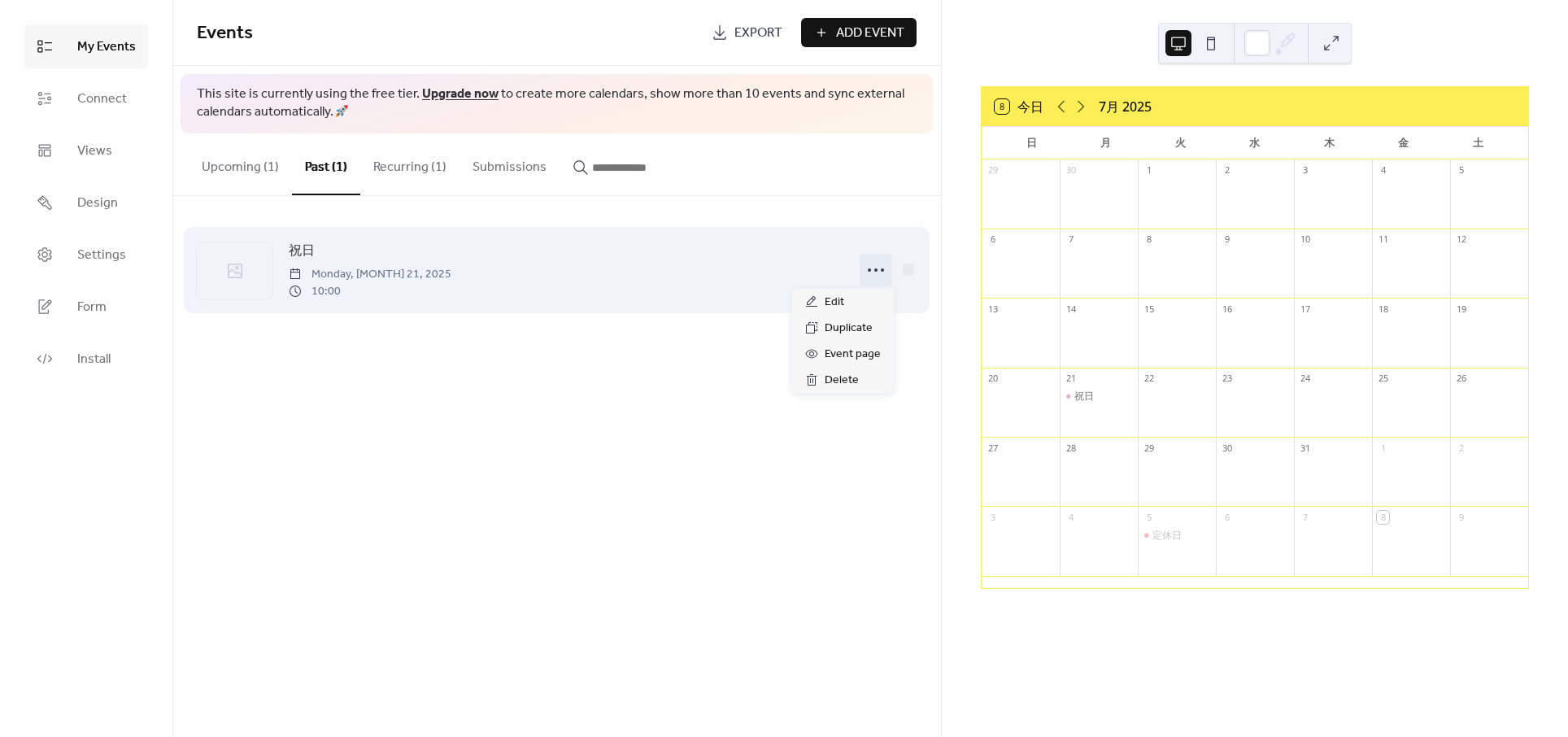 click 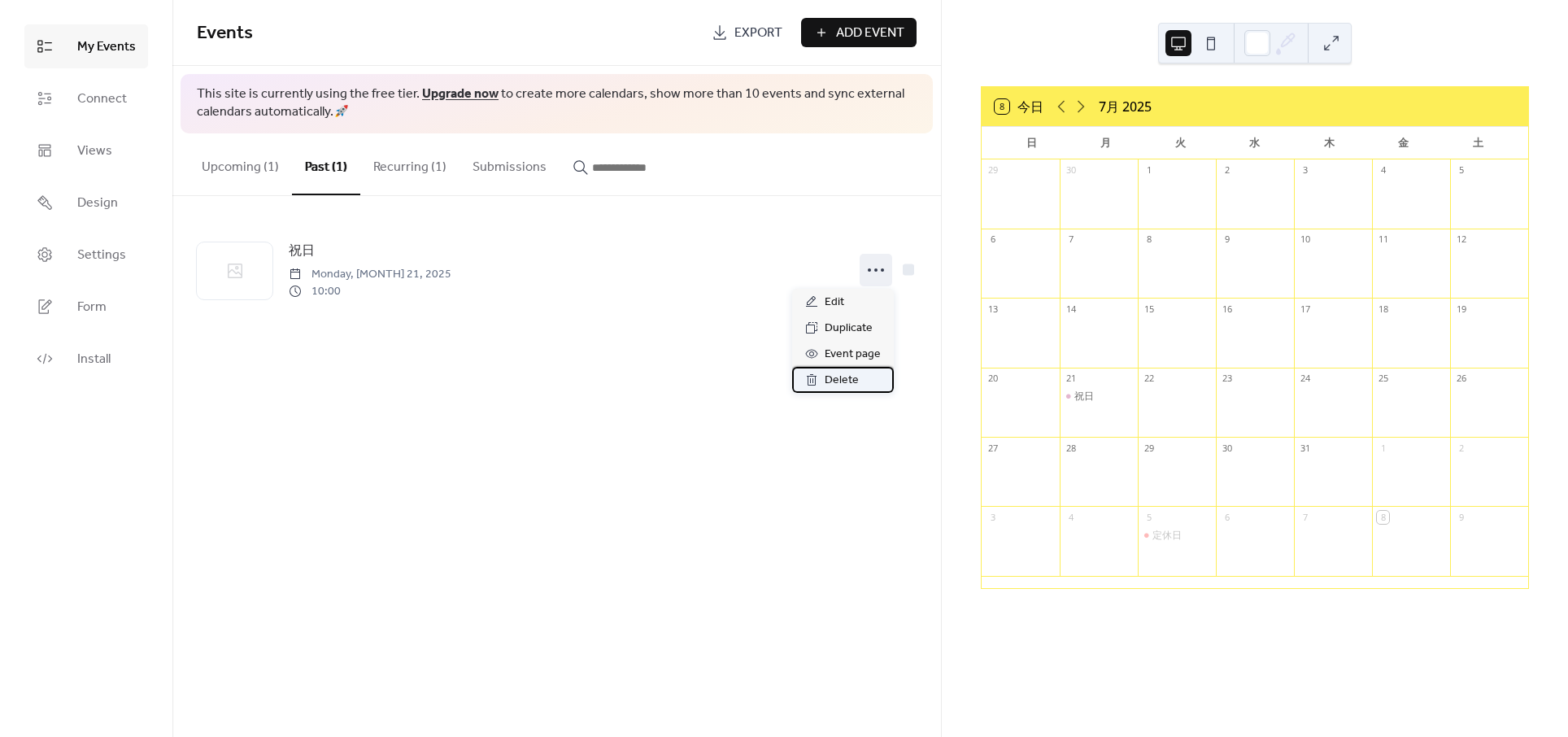 click on "Delete" at bounding box center (842, 381) 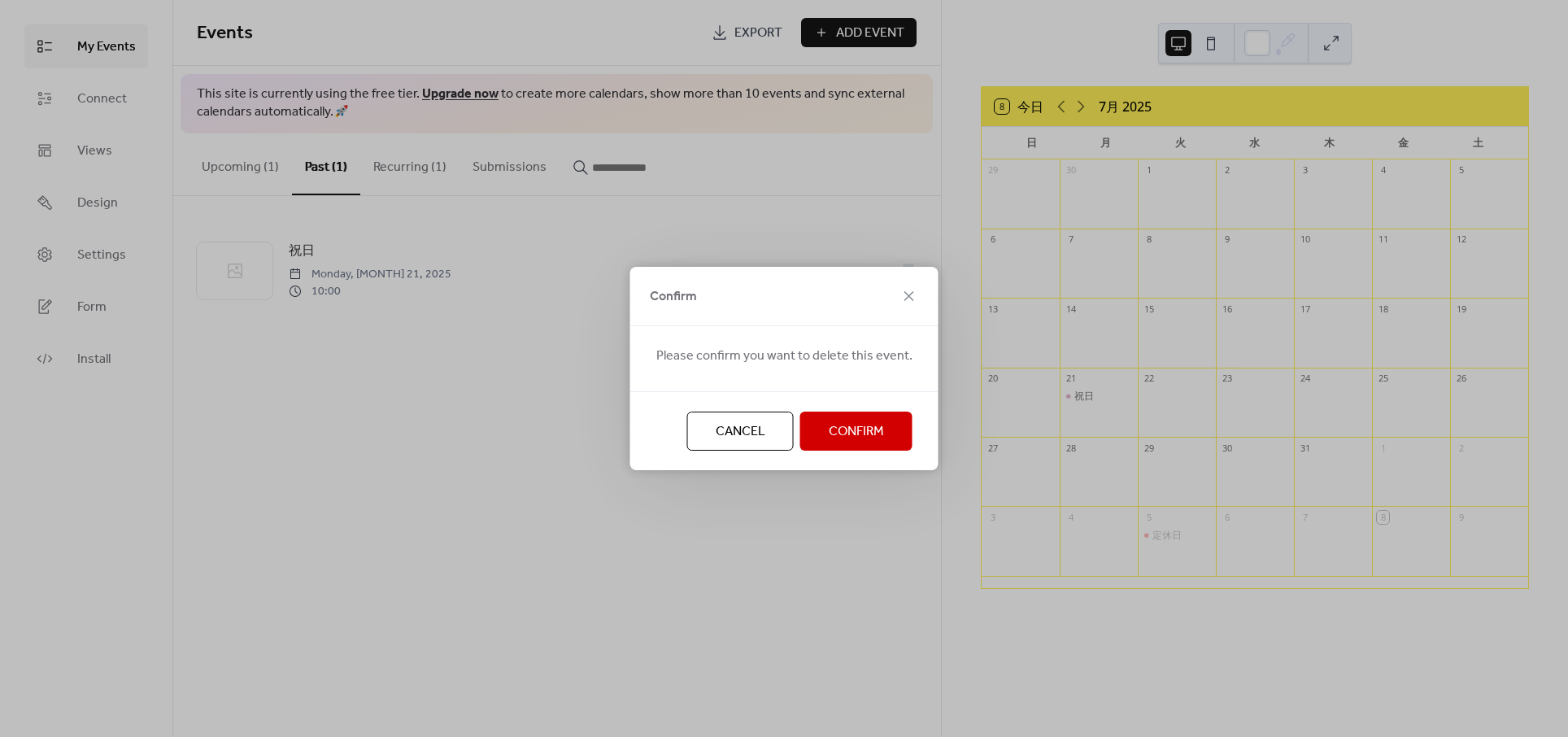 click on "Confirm" at bounding box center (856, 432) 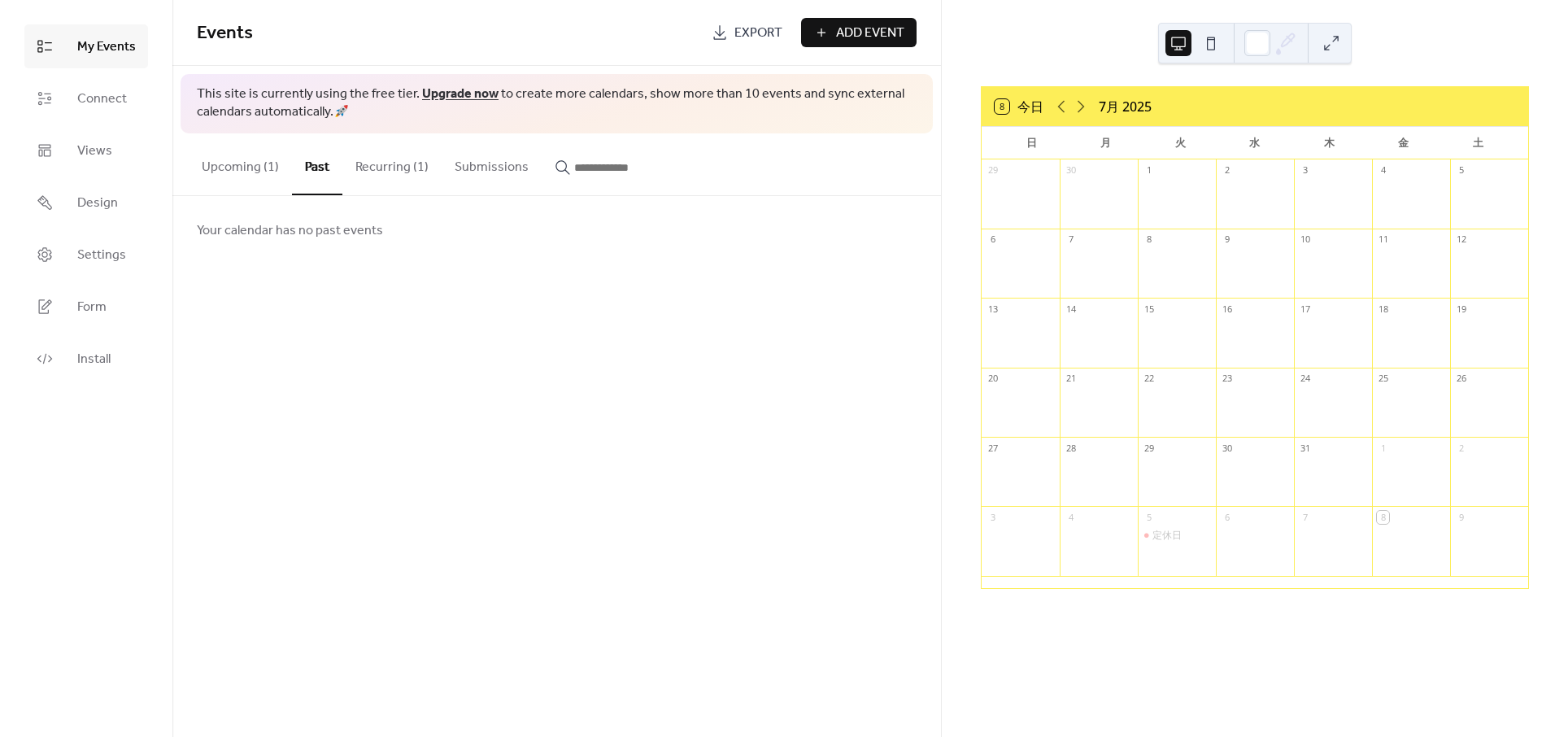click on "Upcoming (1)" at bounding box center [240, 164] 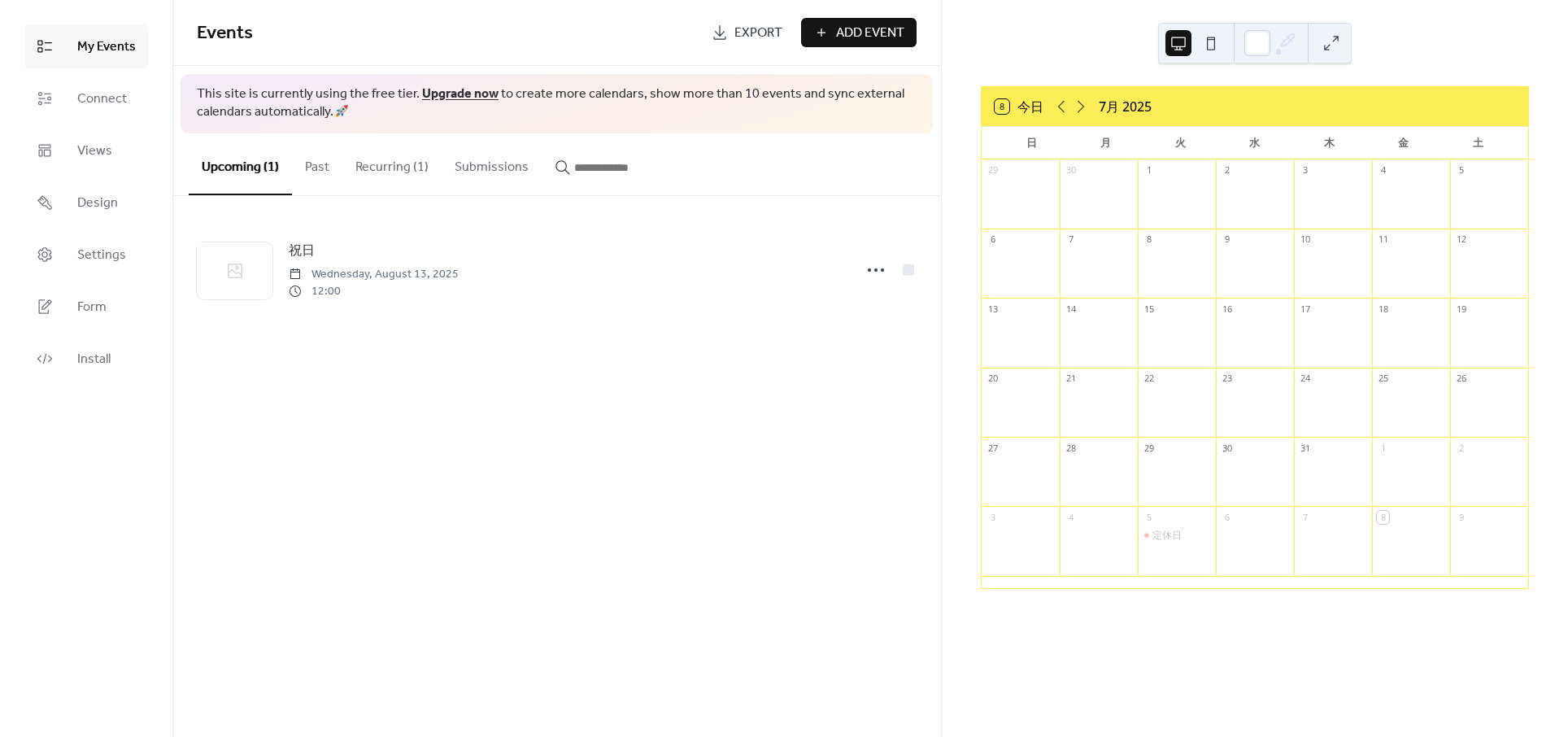 click on "Past" at bounding box center [317, 164] 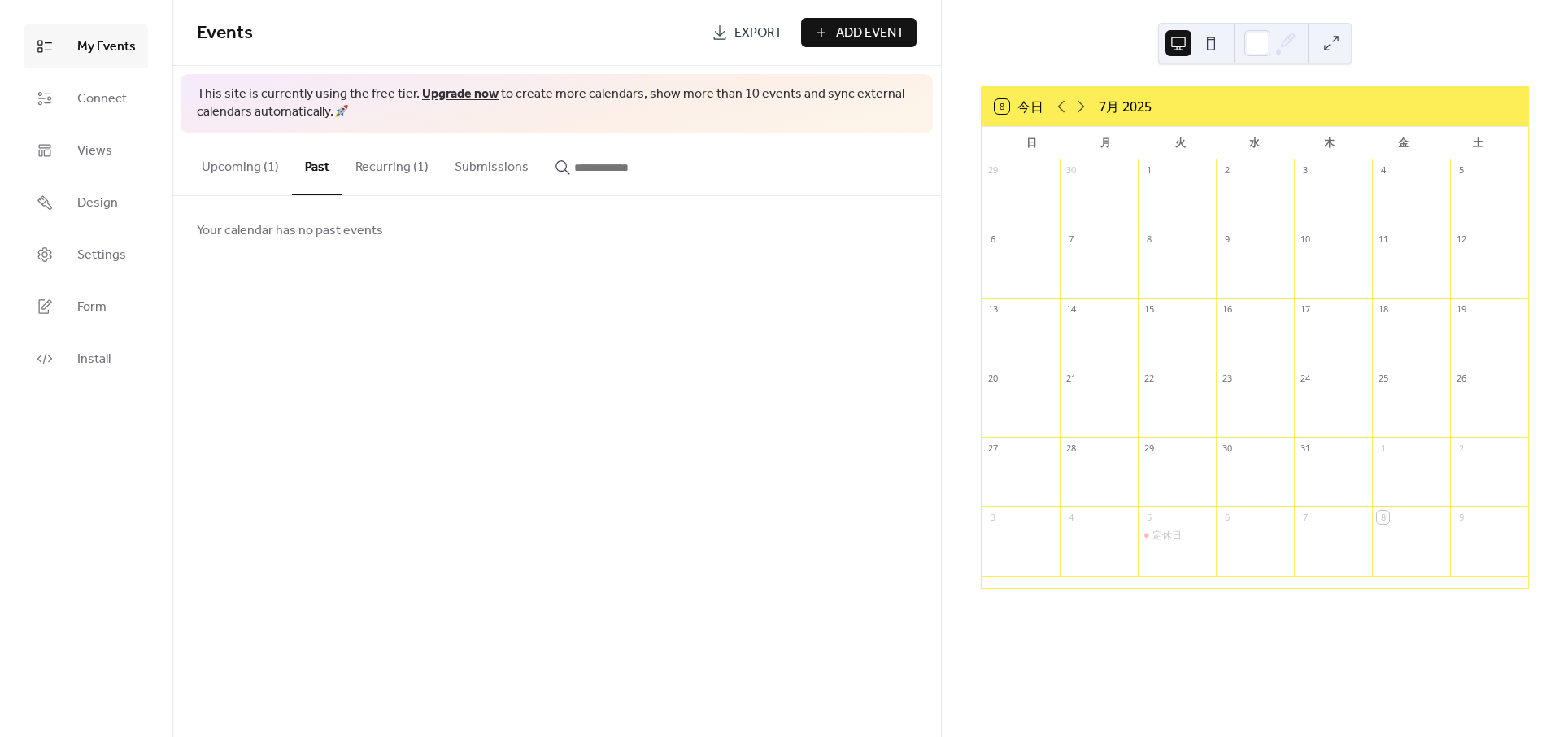 click on "Recurring (1)" at bounding box center (392, 164) 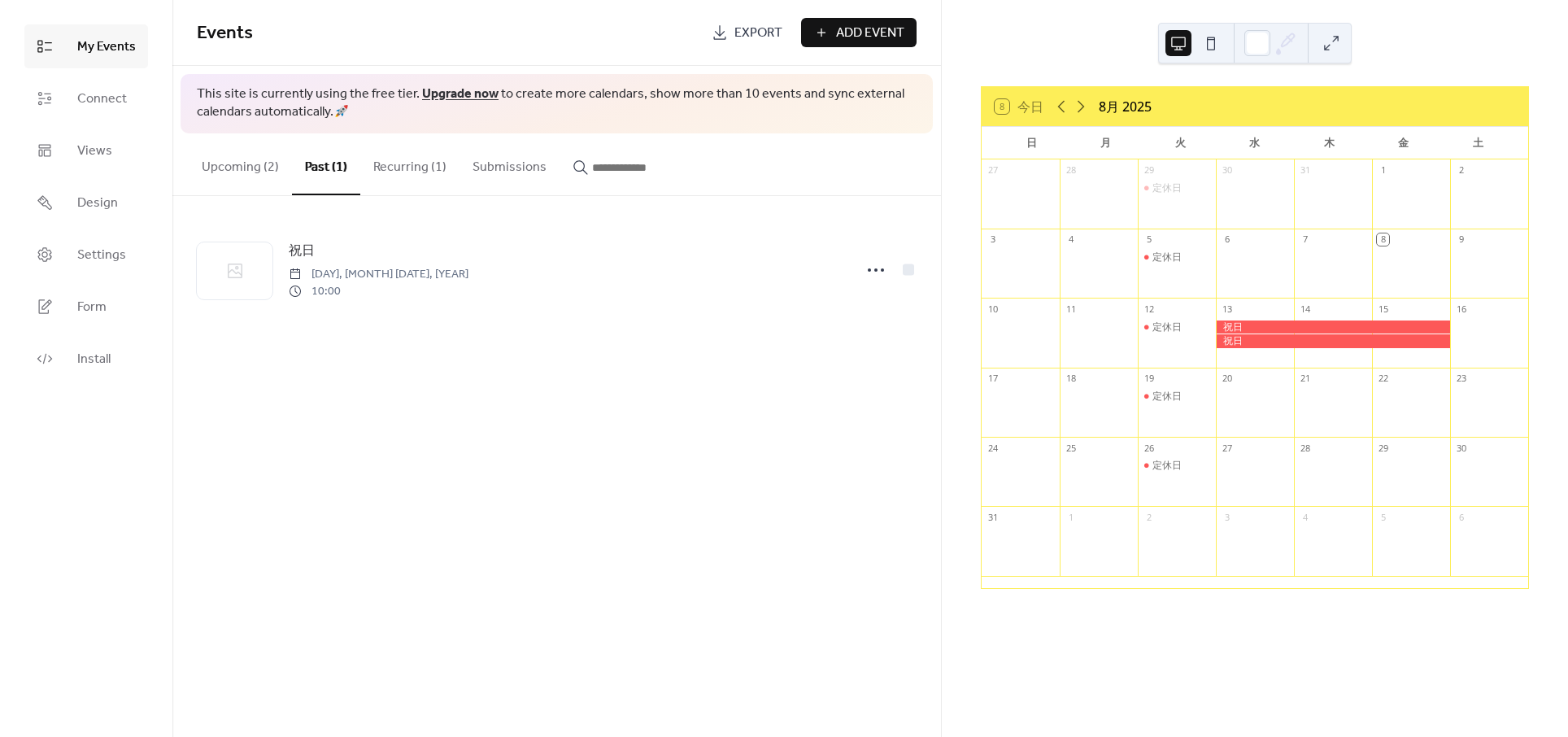 scroll, scrollTop: 0, scrollLeft: 0, axis: both 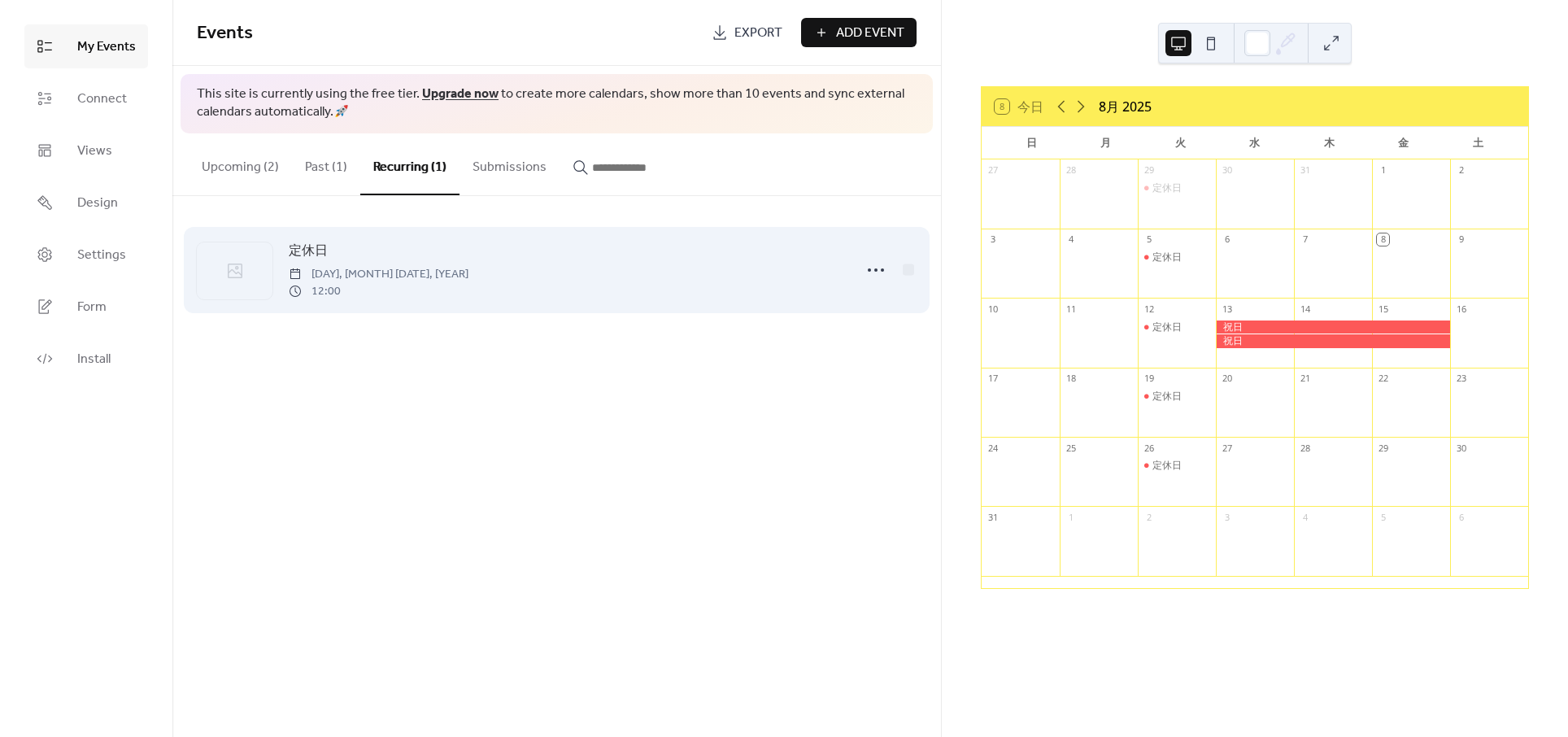 click on "[DAY], [MONTH] [DAY_NUM], [YEAR]" at bounding box center (378, 274) 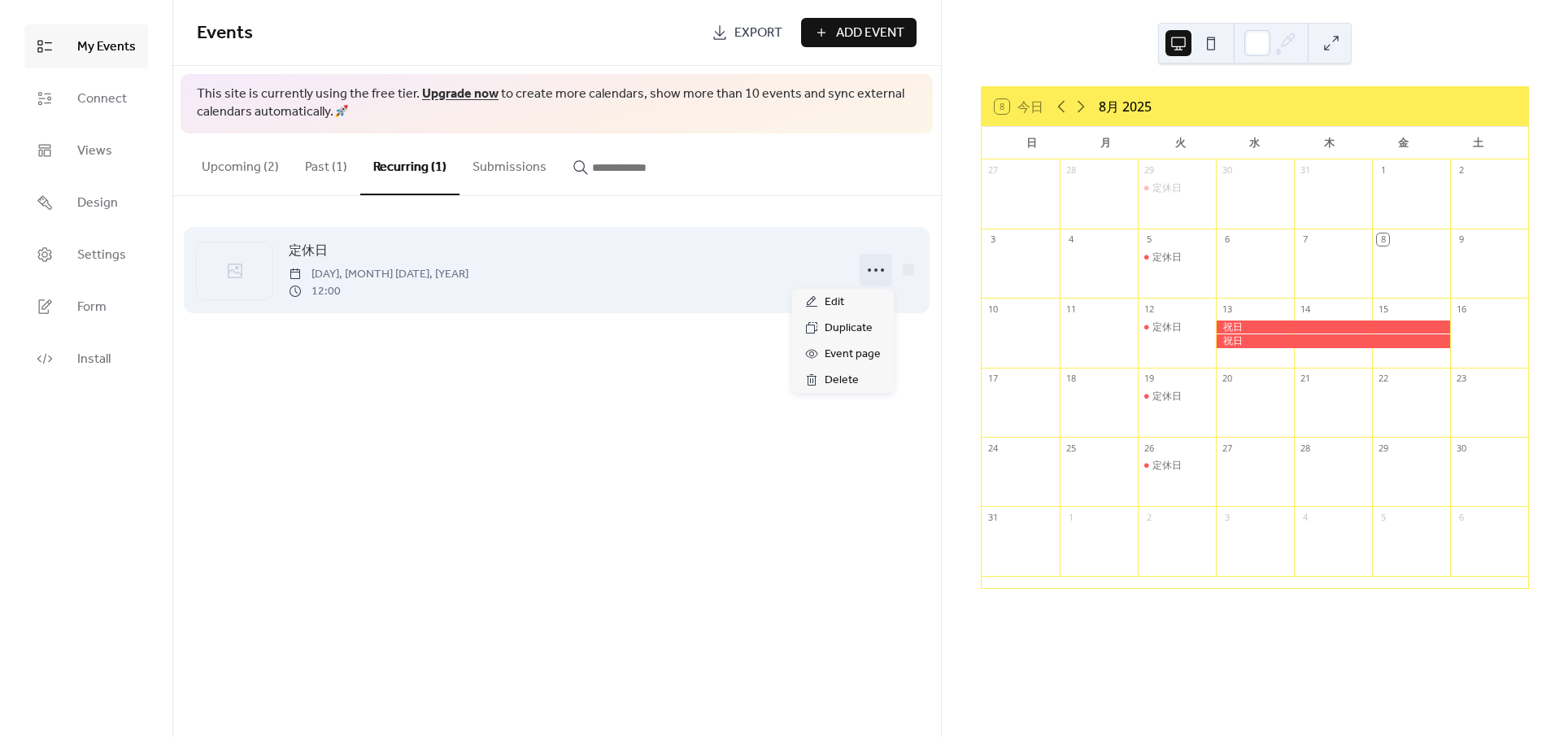 click 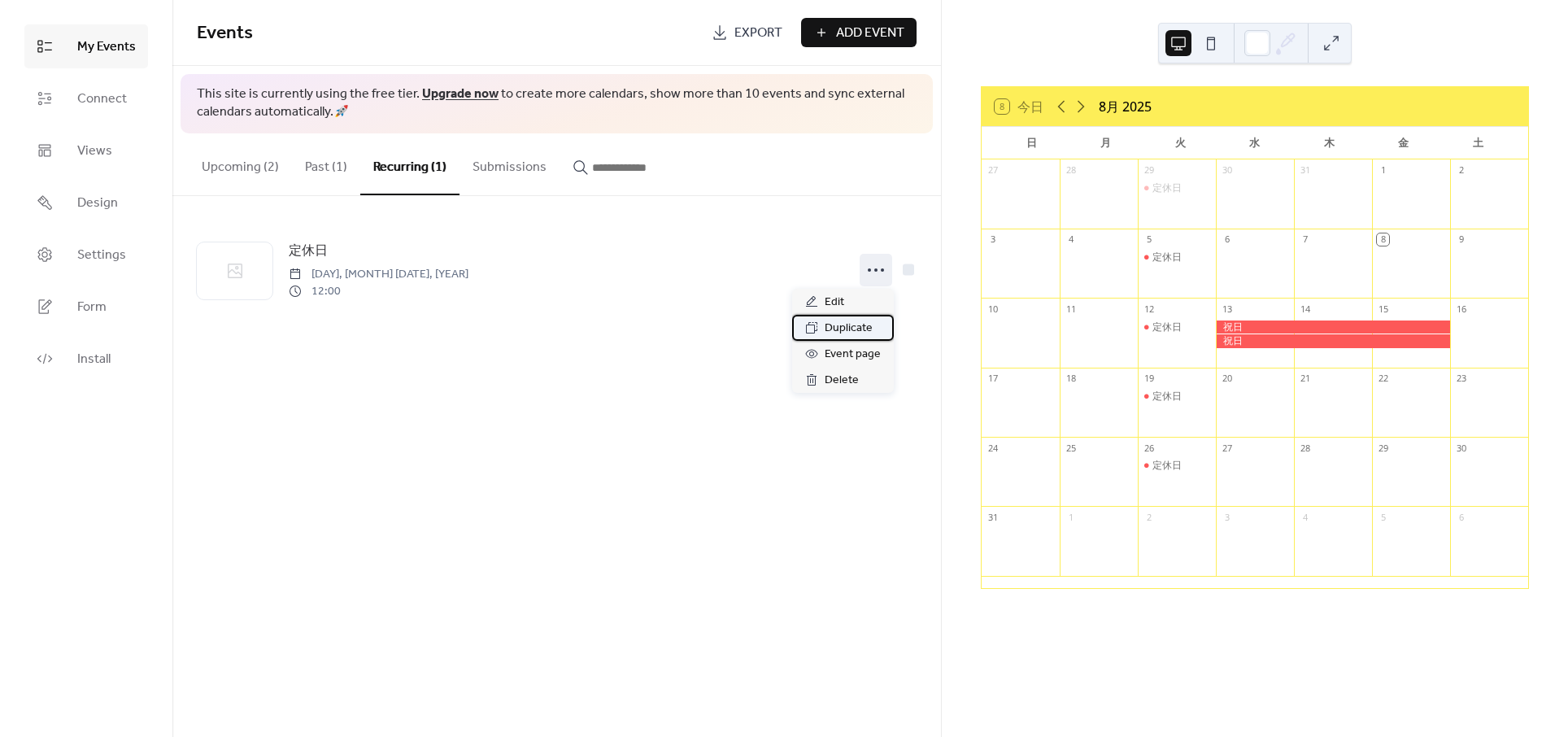click on "Duplicate" at bounding box center [848, 329] 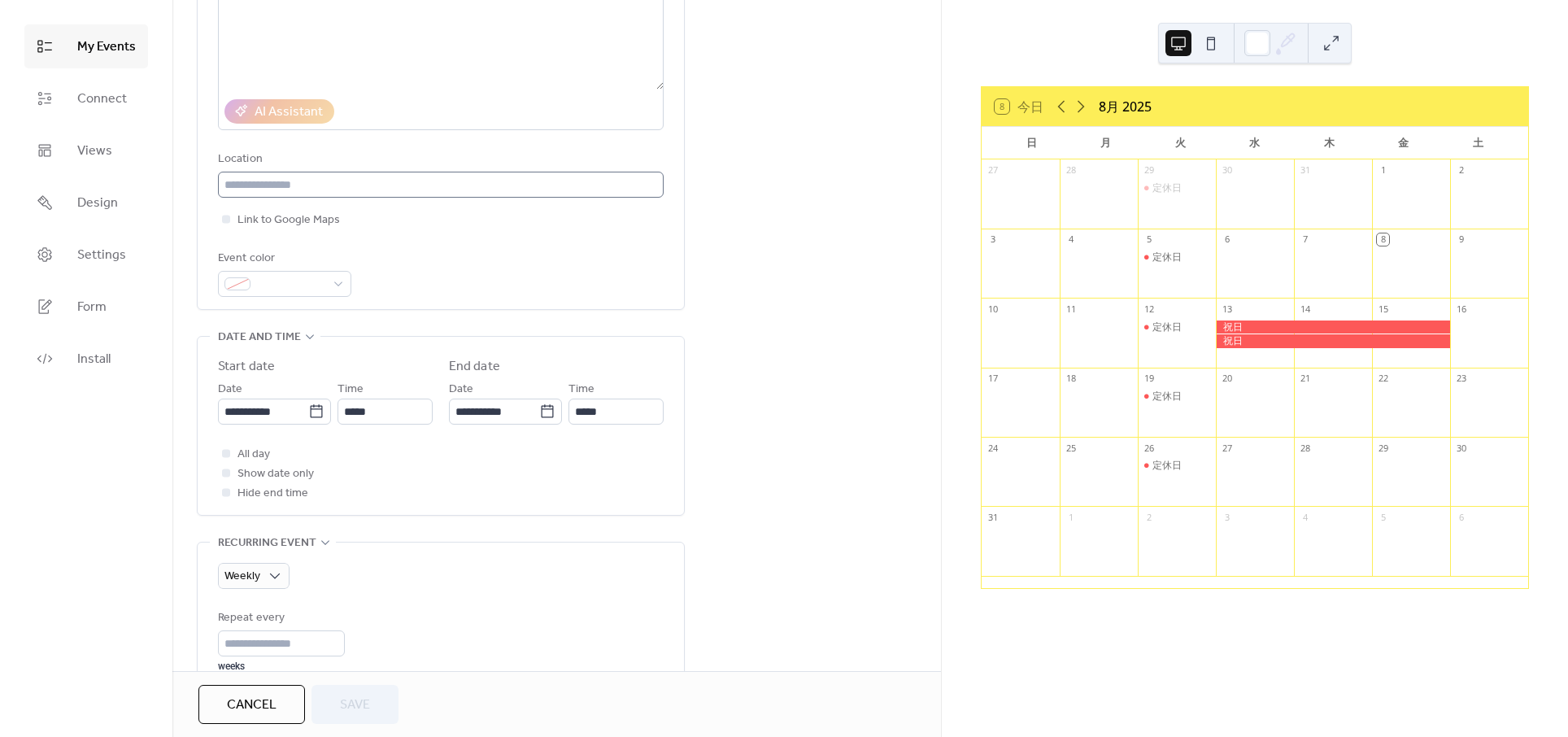 scroll, scrollTop: 273, scrollLeft: 0, axis: vertical 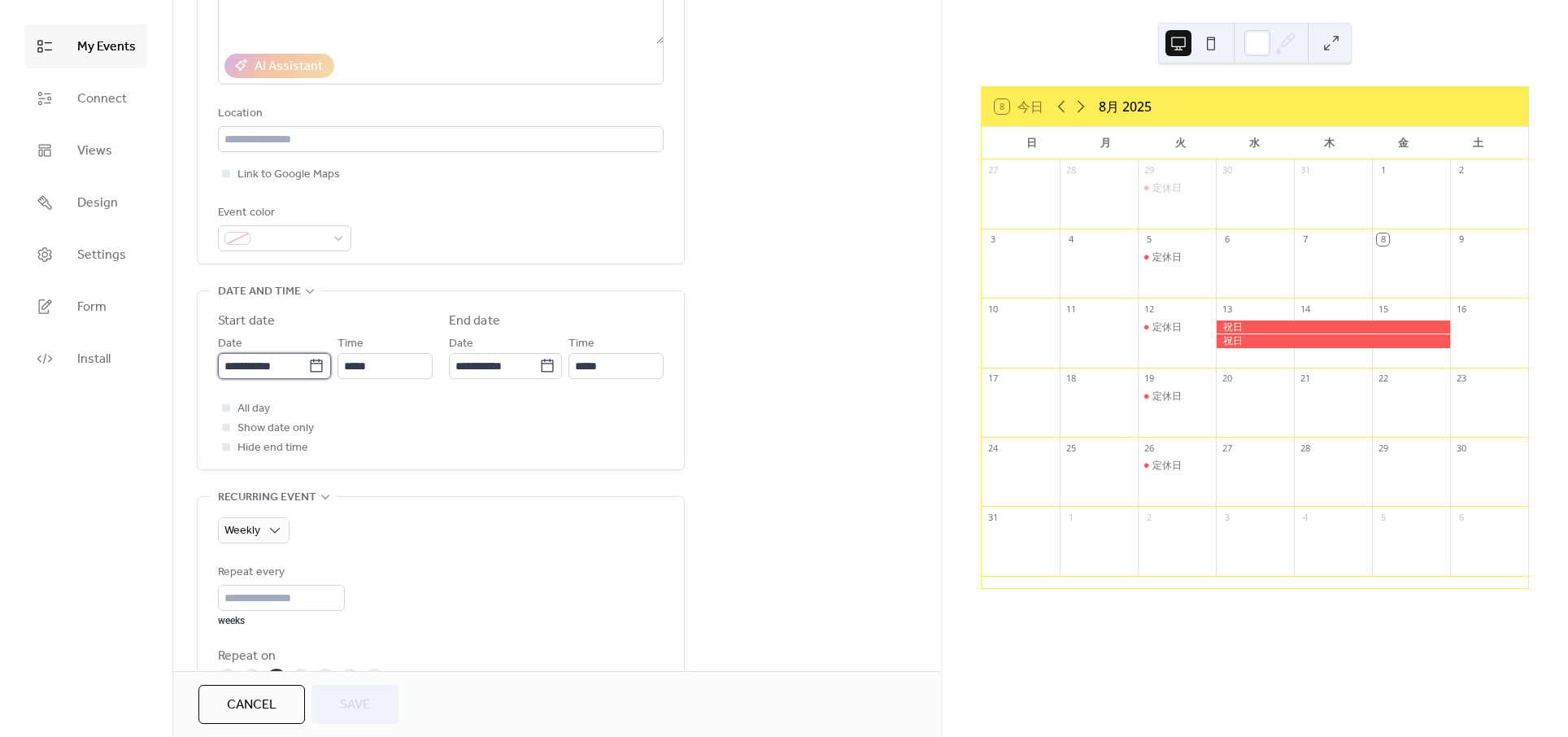 click on "**********" at bounding box center [263, 366] 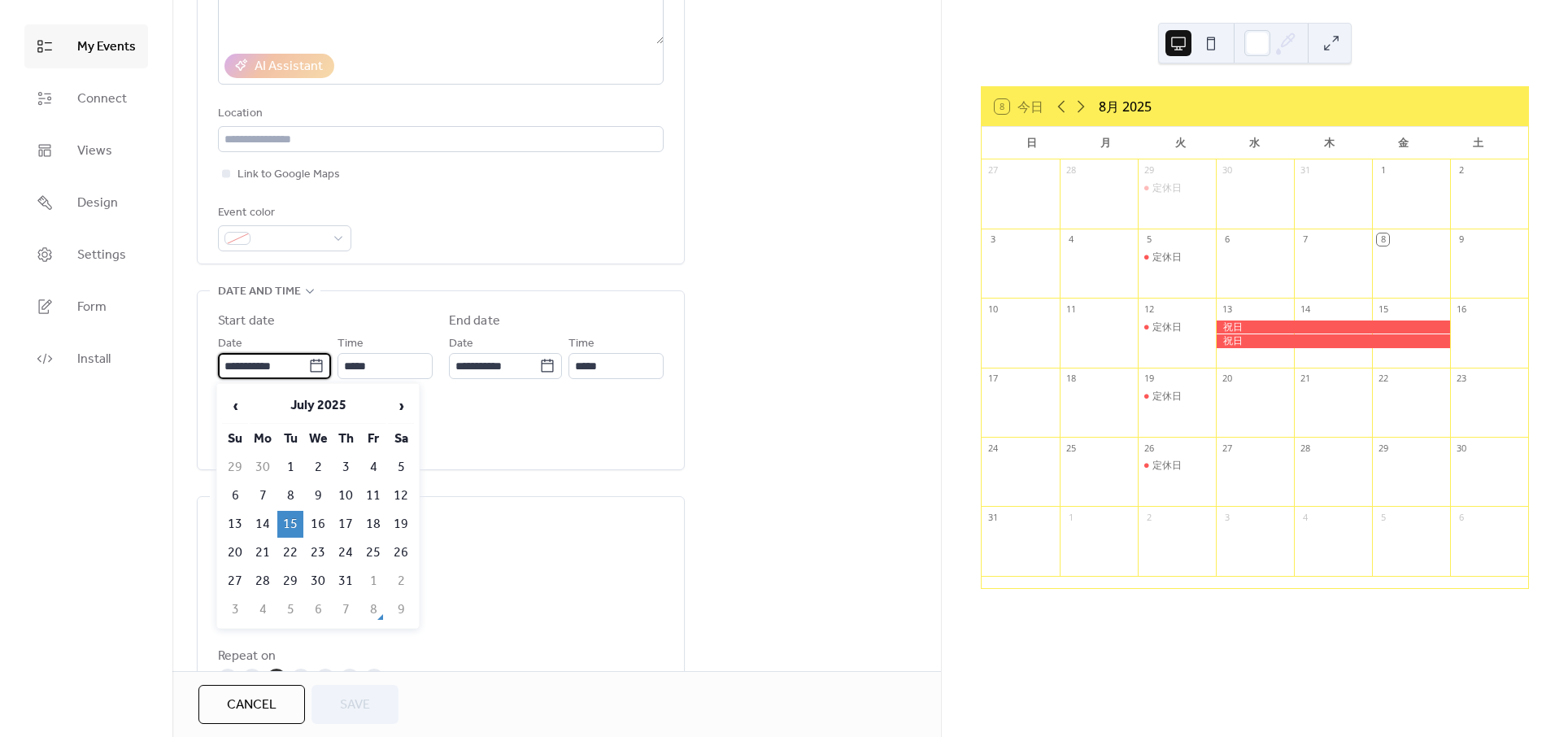 click on "**********" at bounding box center [263, 366] 